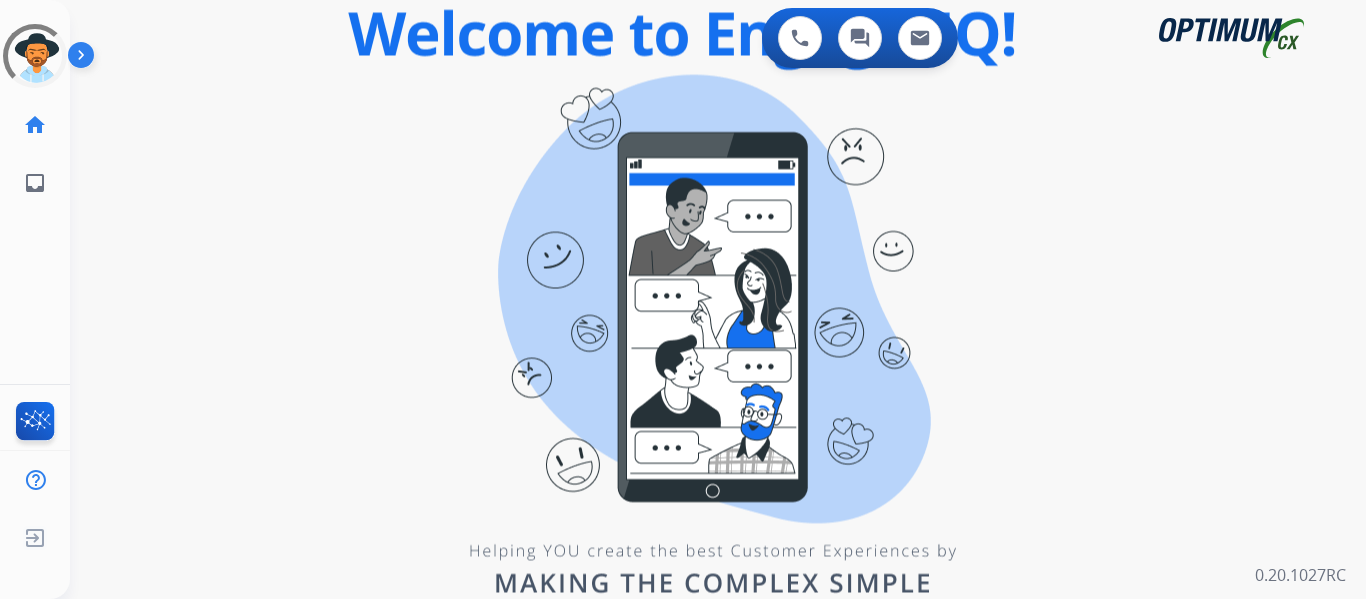 scroll, scrollTop: 0, scrollLeft: 0, axis: both 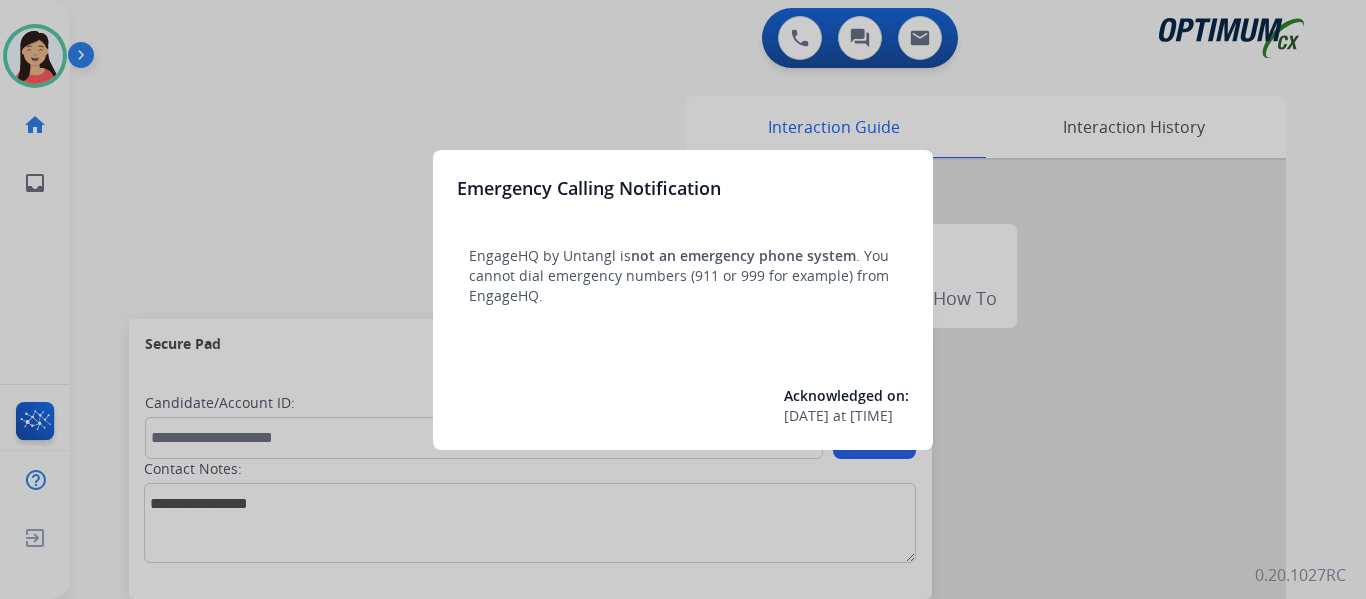 click at bounding box center [683, 299] 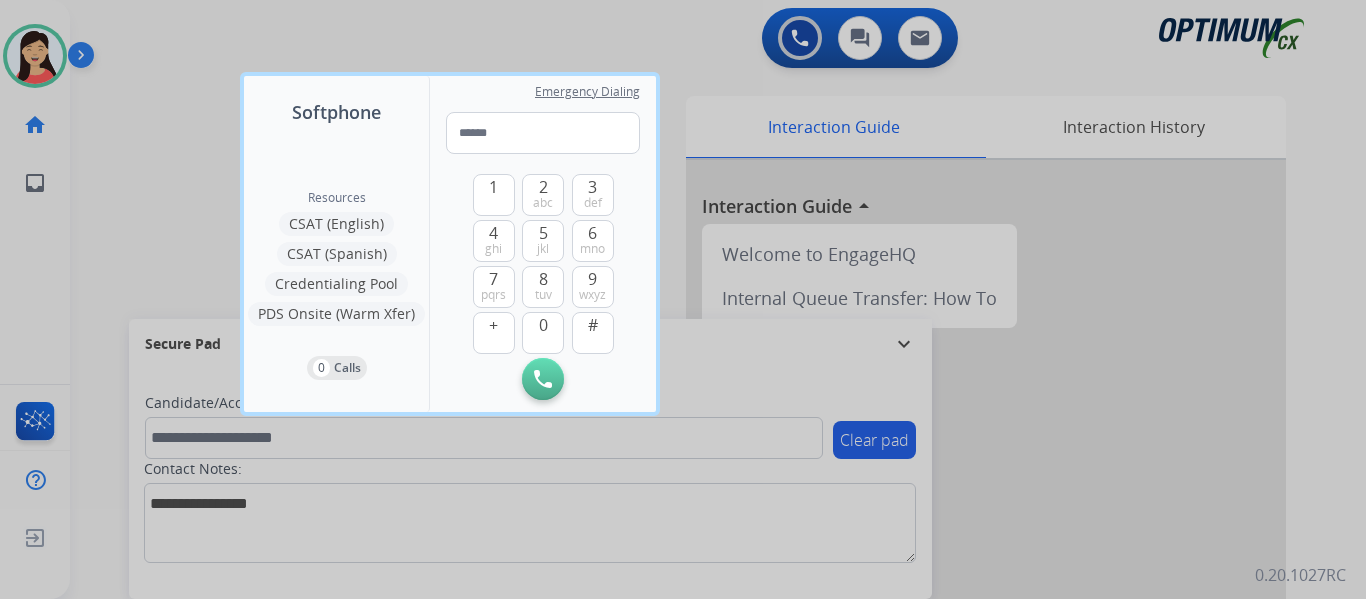 click at bounding box center (683, 299) 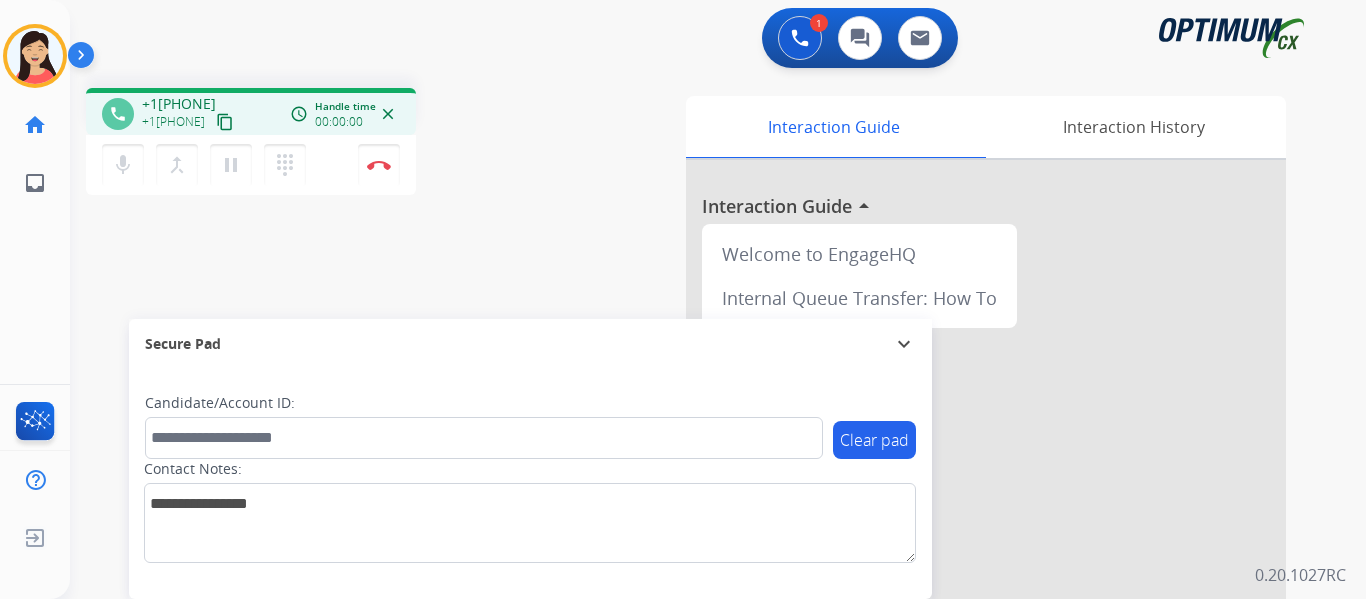 click on "content_copy" at bounding box center (225, 122) 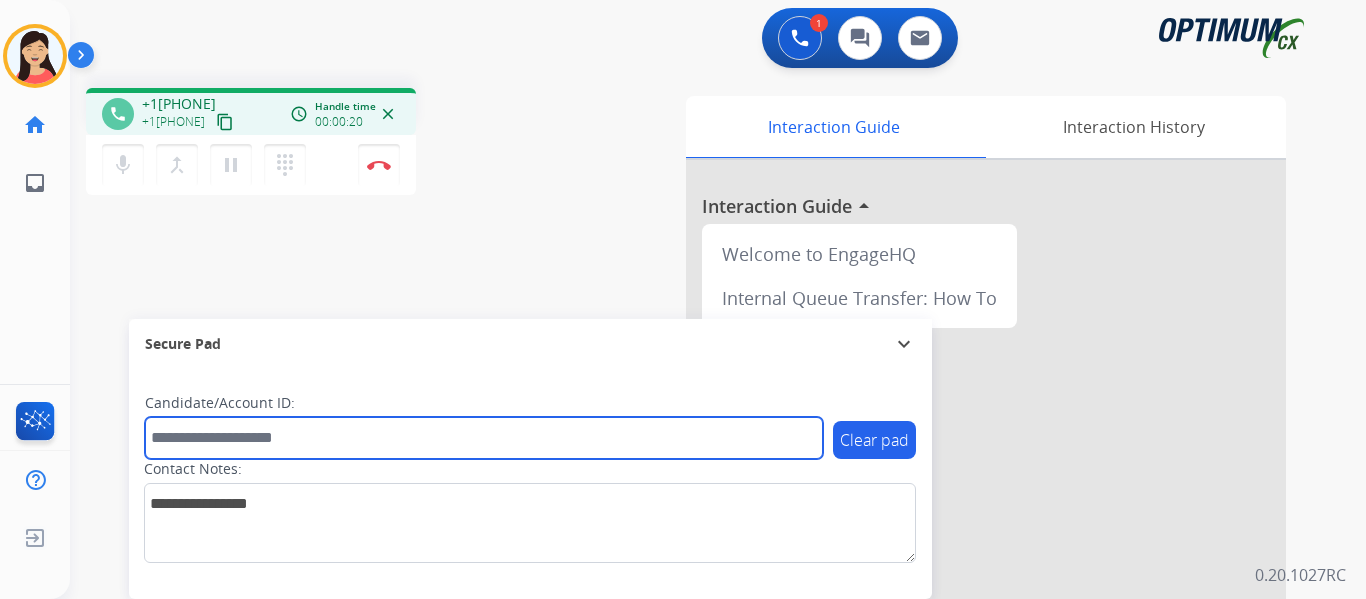 click at bounding box center (484, 438) 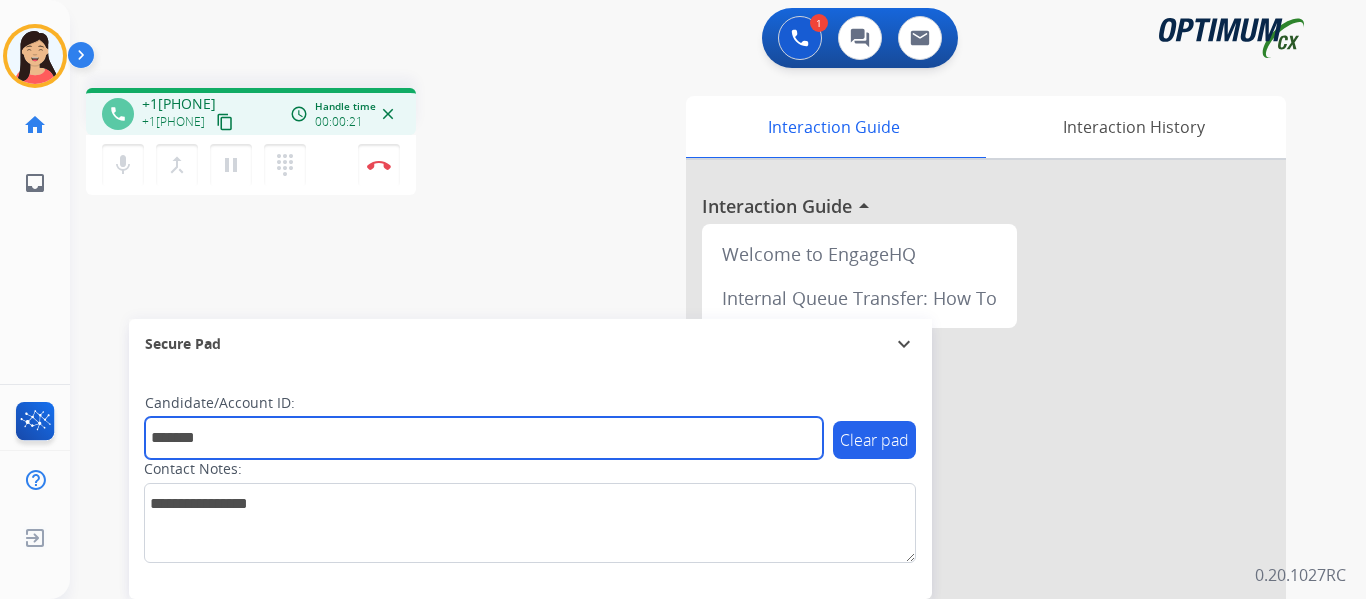 type on "*******" 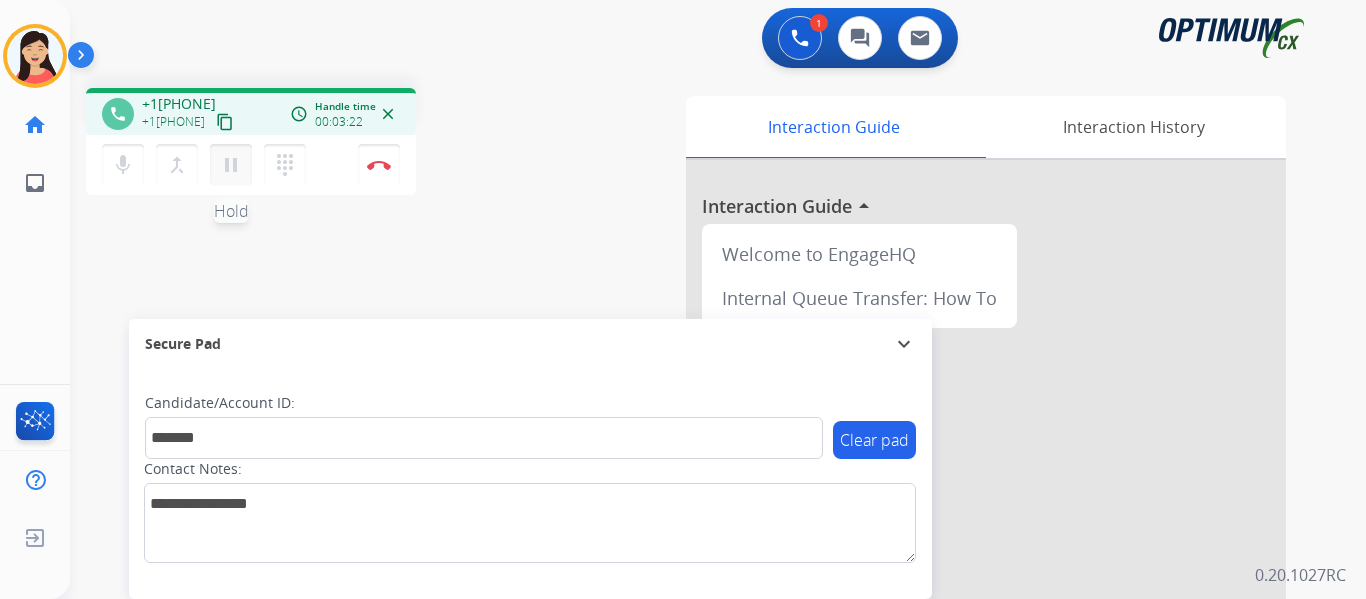 click on "pause" at bounding box center (231, 165) 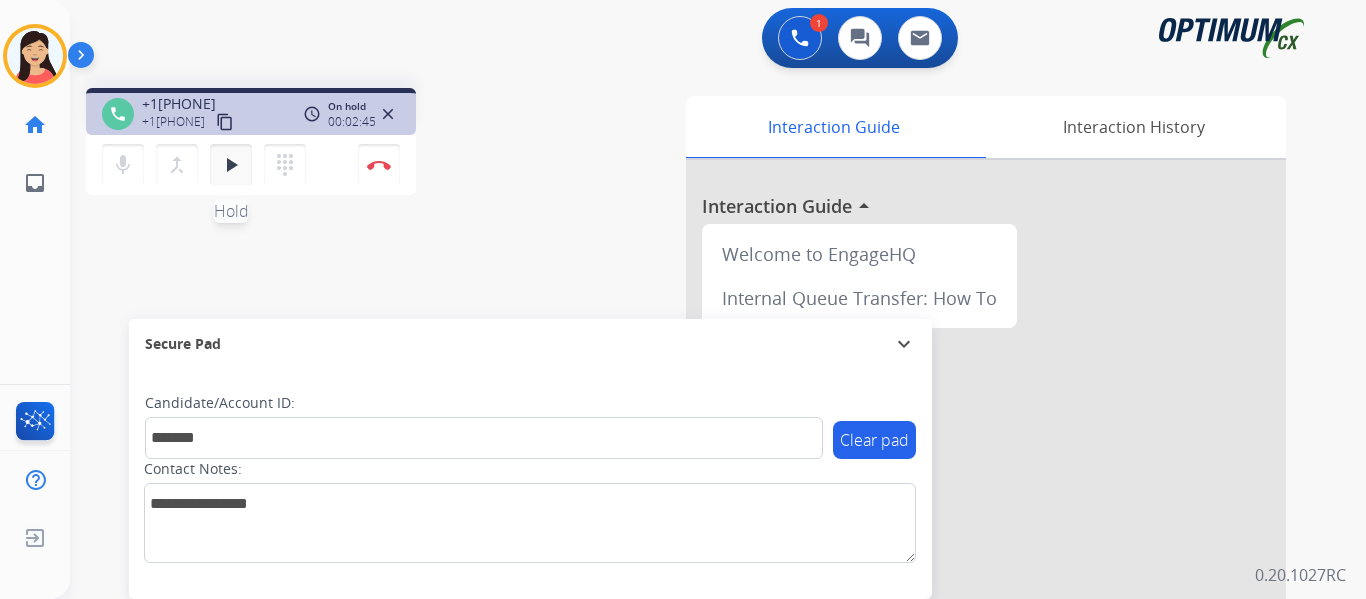 click on "play_arrow" at bounding box center (231, 165) 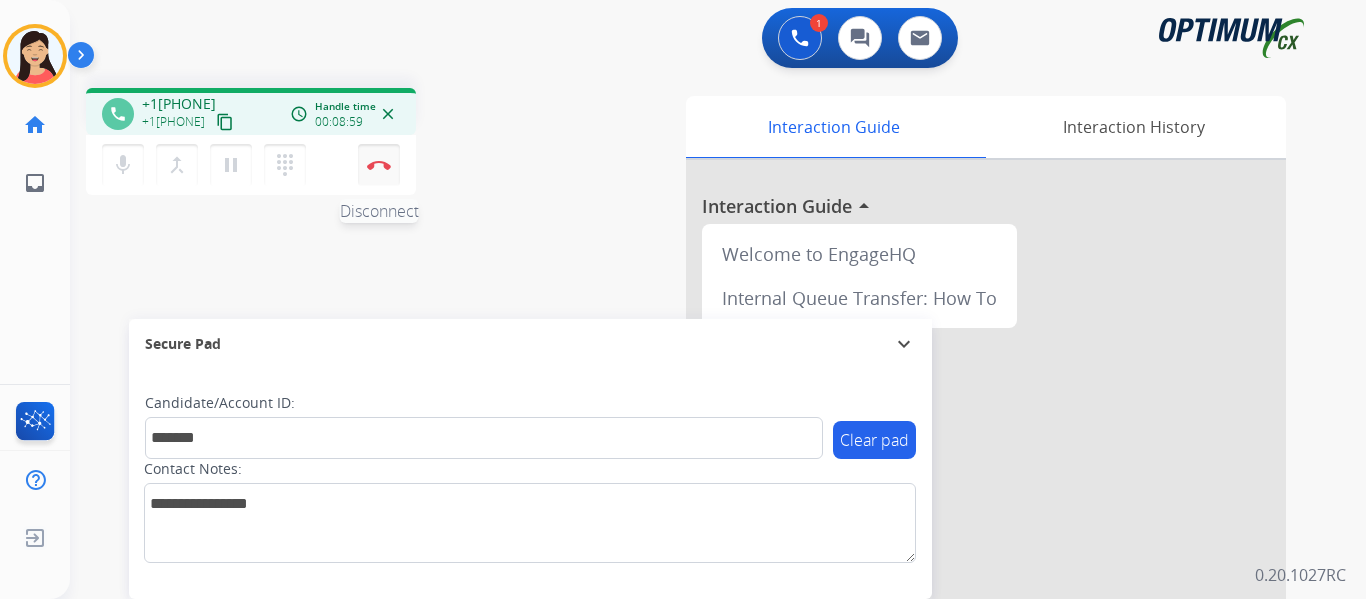 click on "Disconnect" at bounding box center (379, 165) 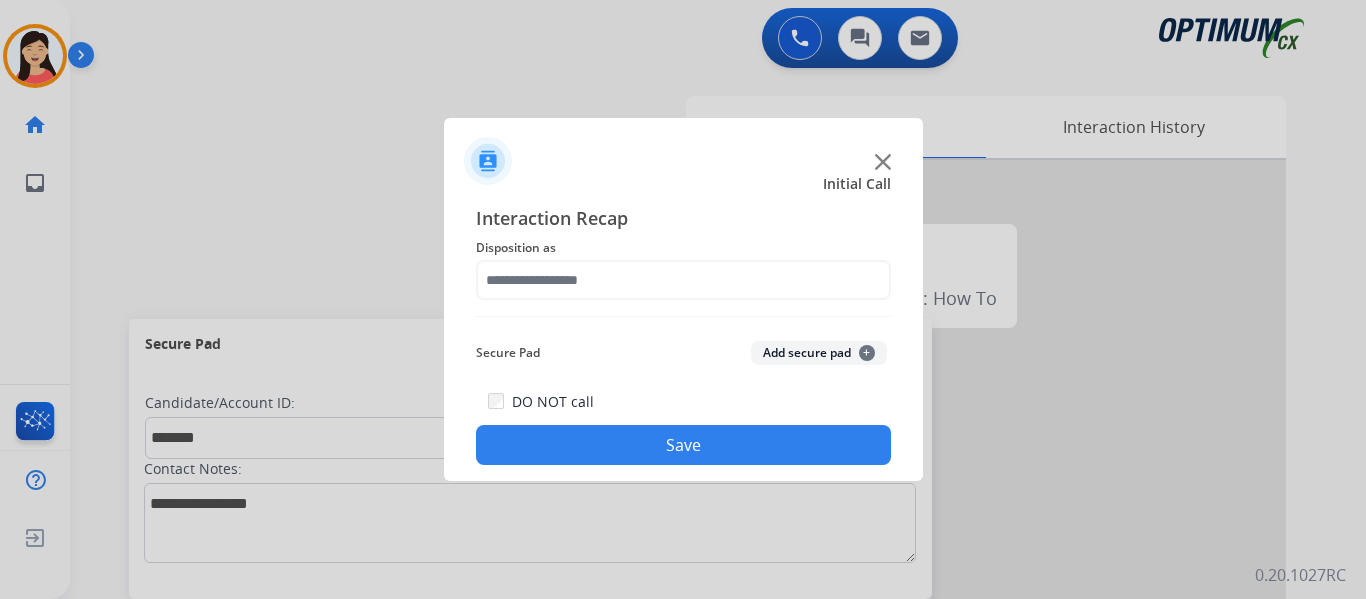 click on "Add secure pad  +" 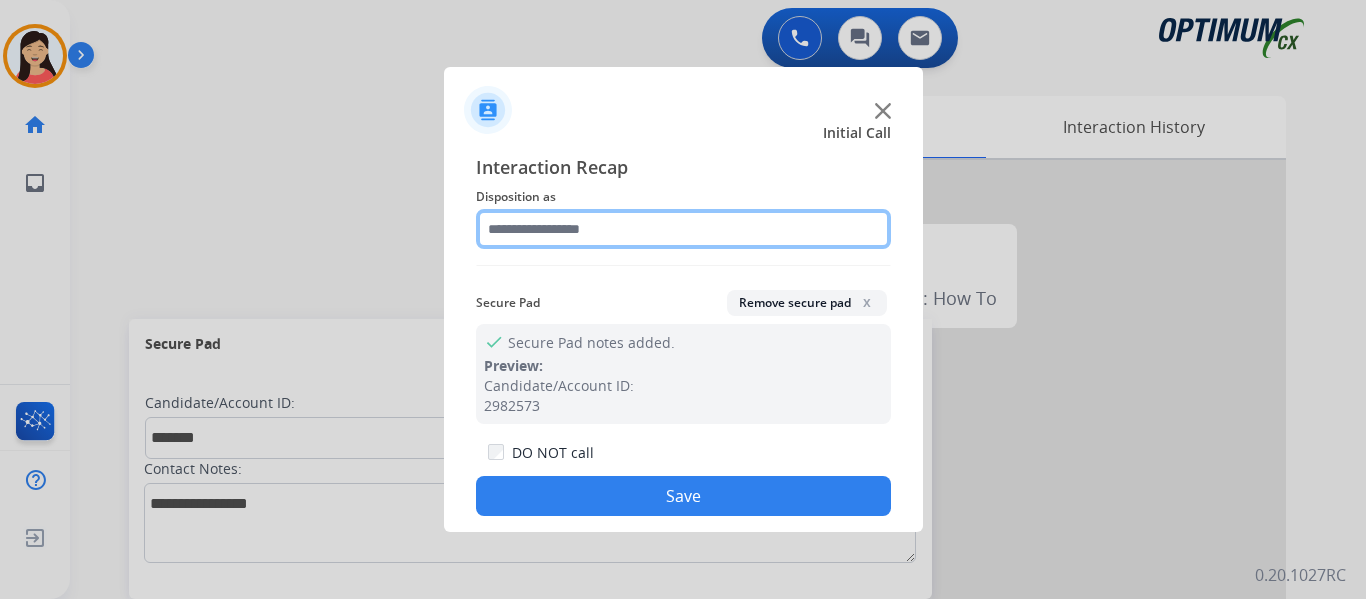 click 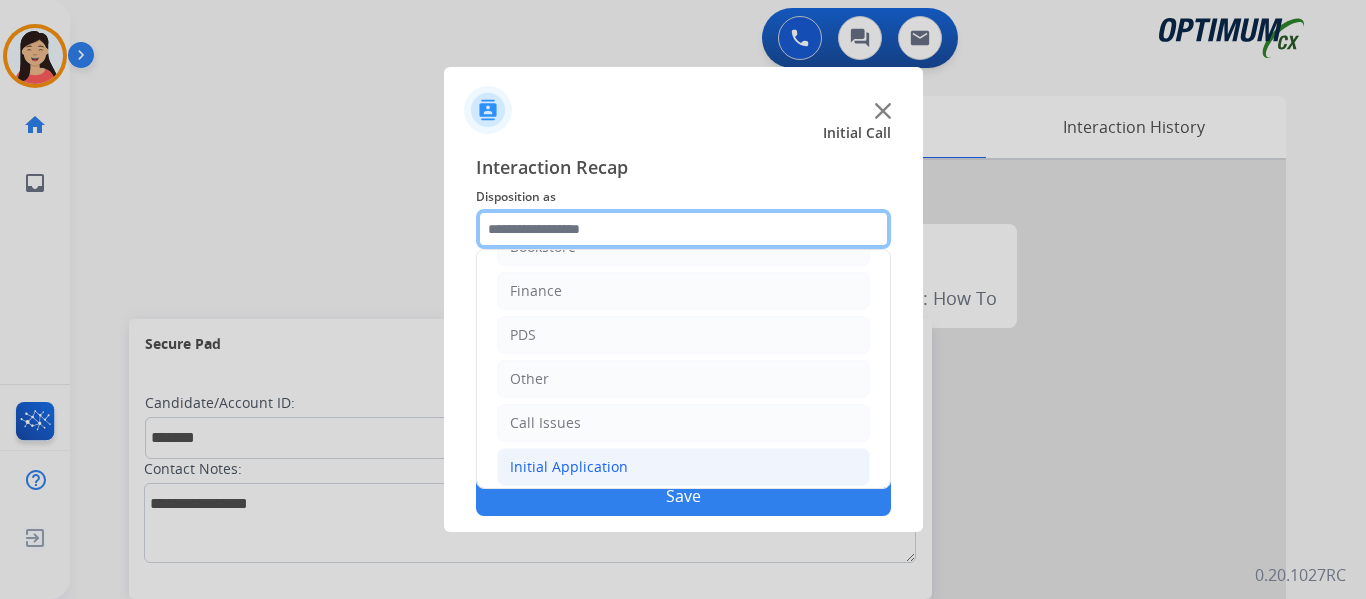scroll, scrollTop: 0, scrollLeft: 0, axis: both 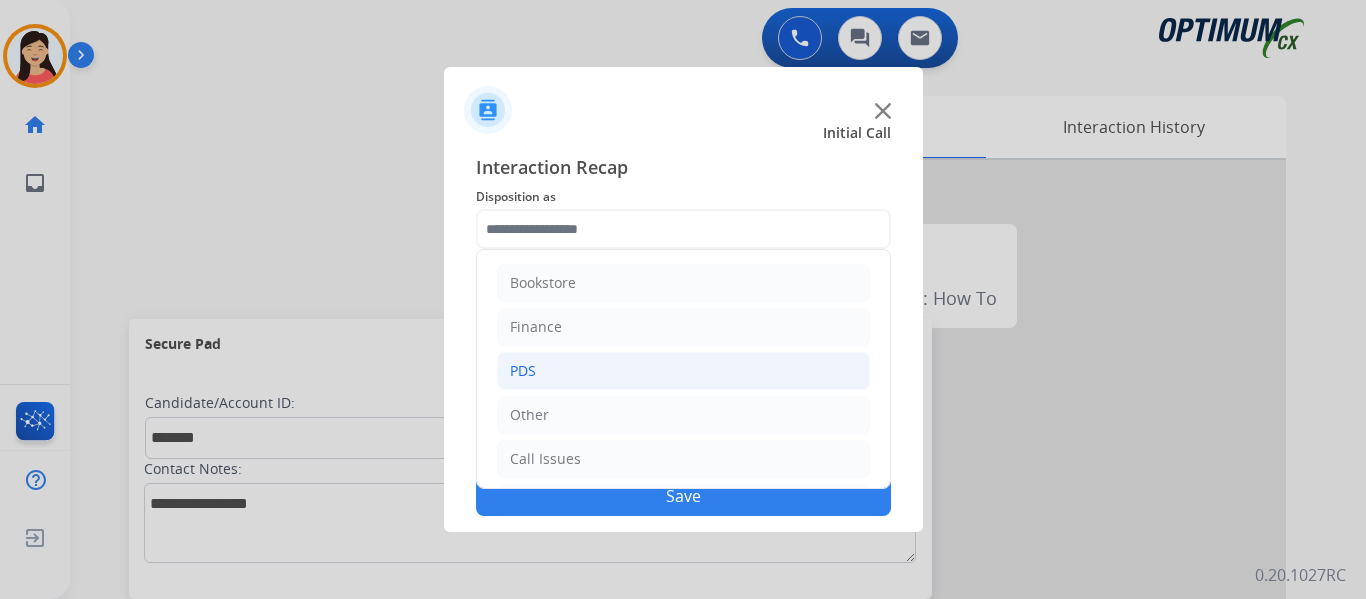 click on "PDS" 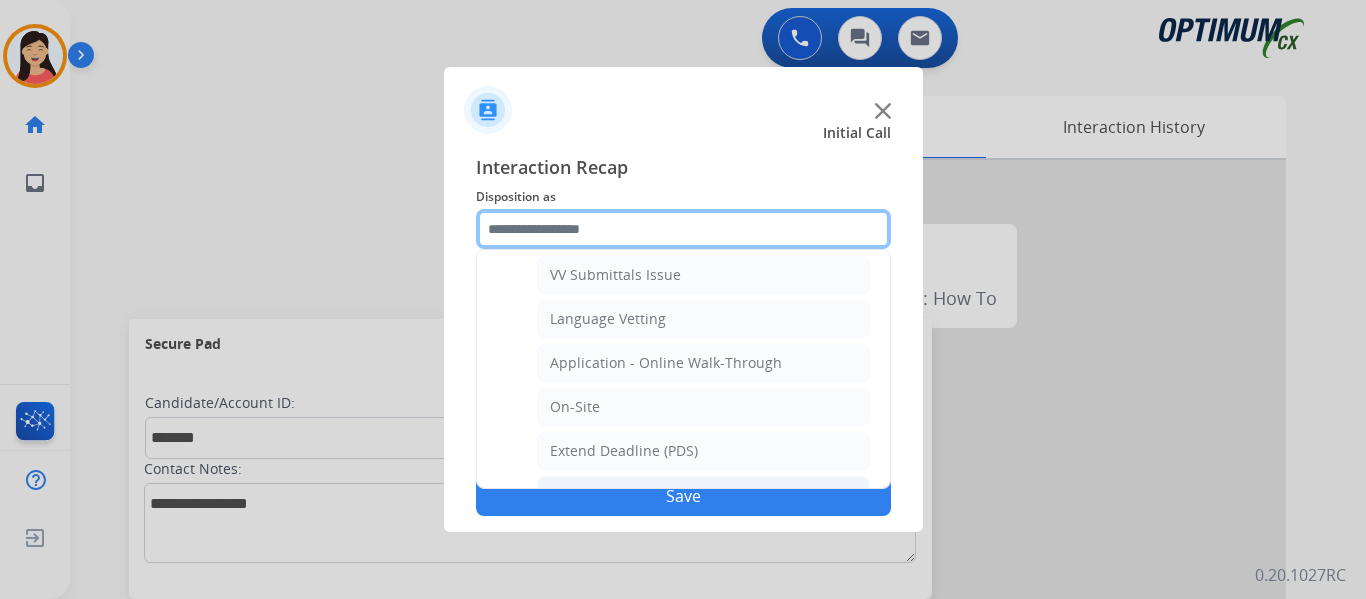 scroll, scrollTop: 300, scrollLeft: 0, axis: vertical 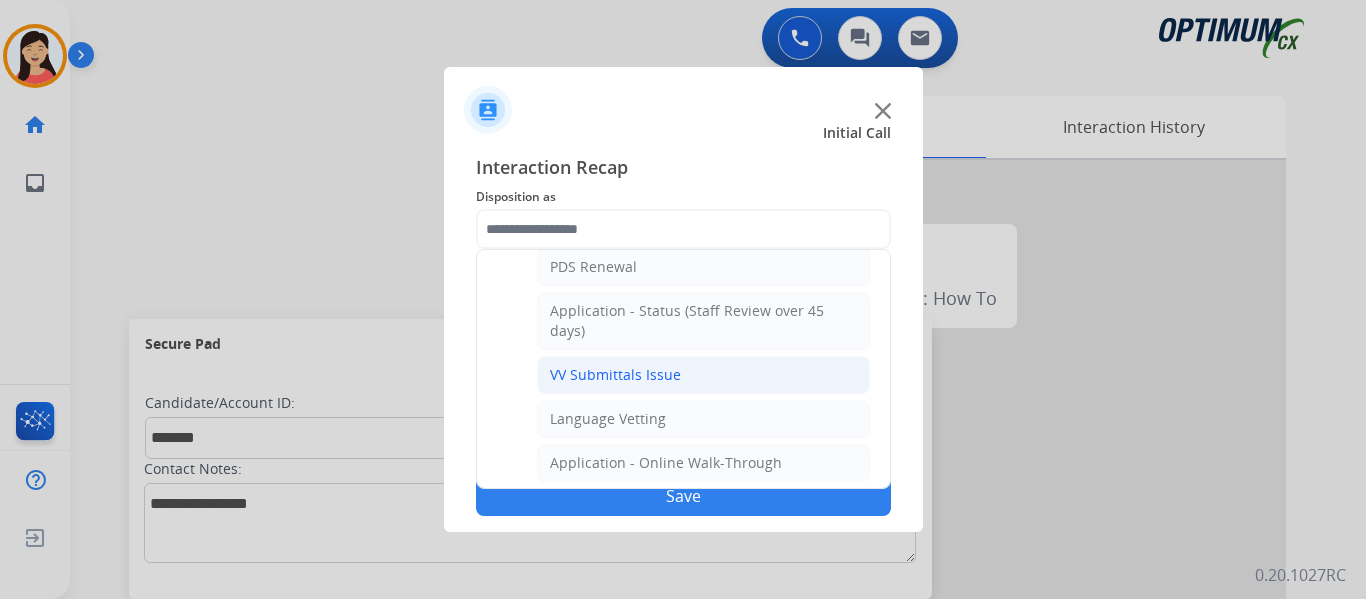 click on "VV Submittals Issue" 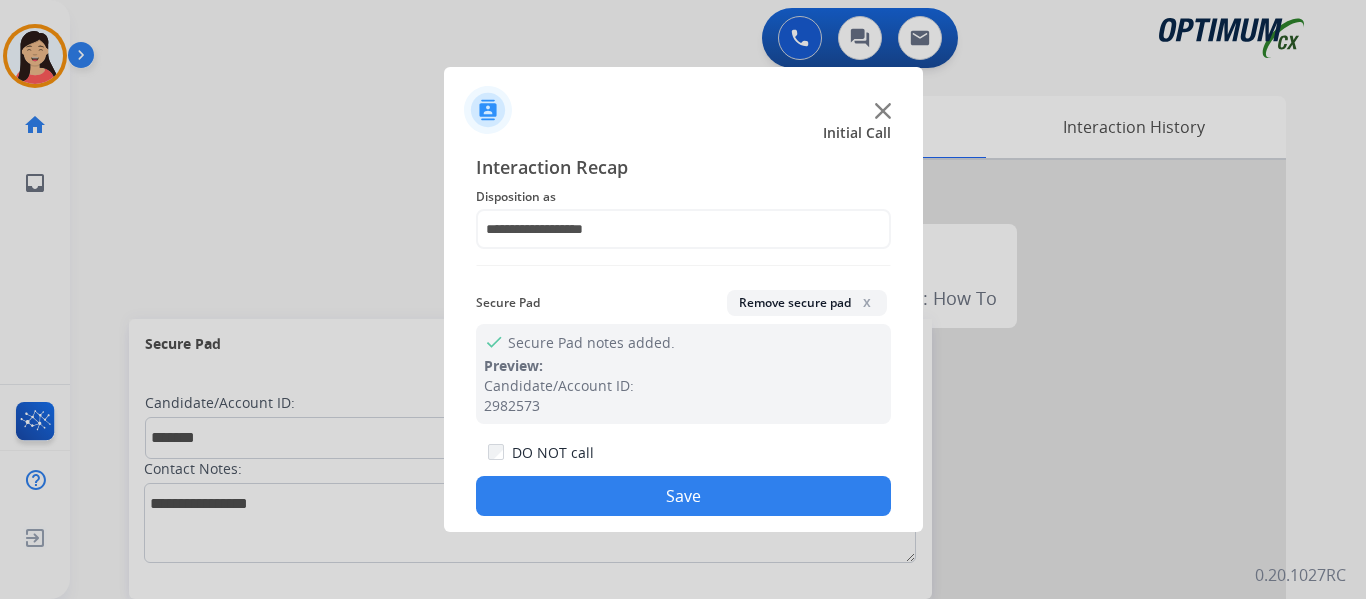 click on "Save" 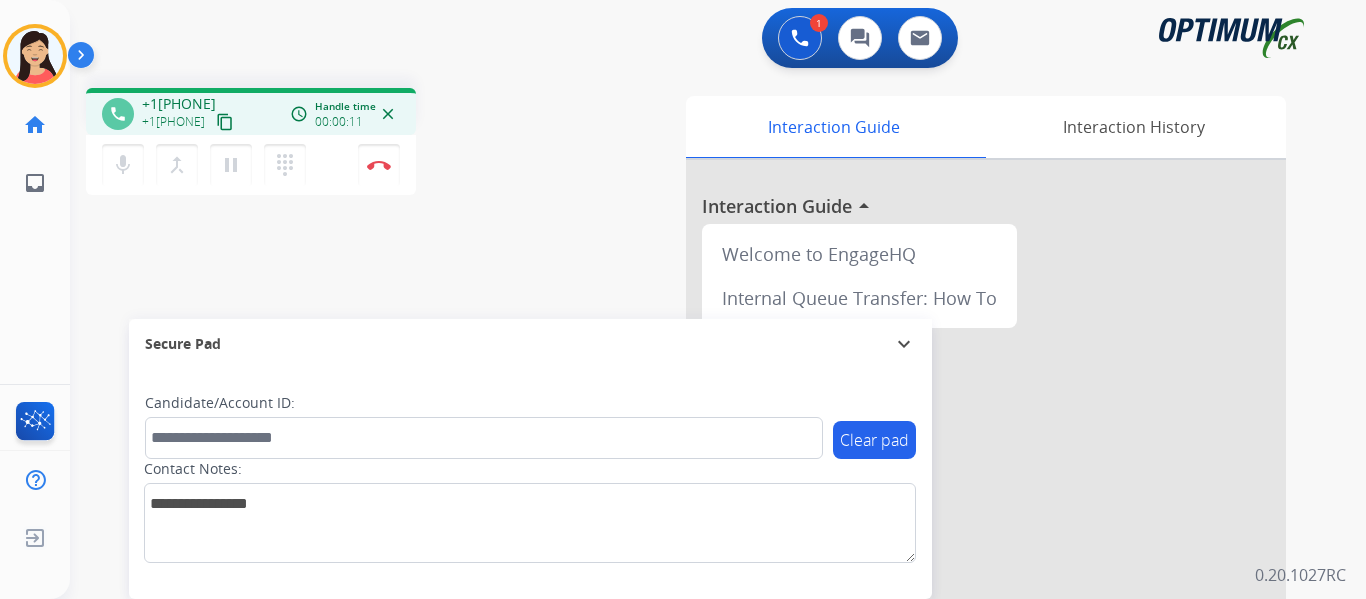 click on "content_copy" at bounding box center (225, 122) 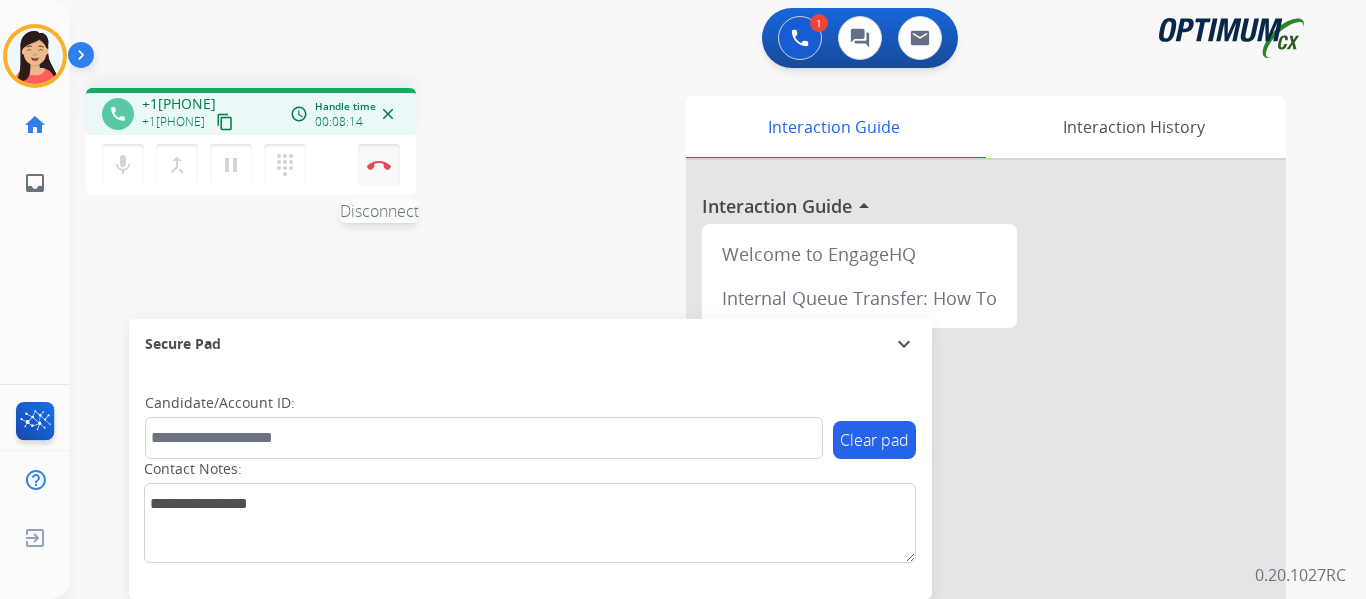 click at bounding box center (379, 165) 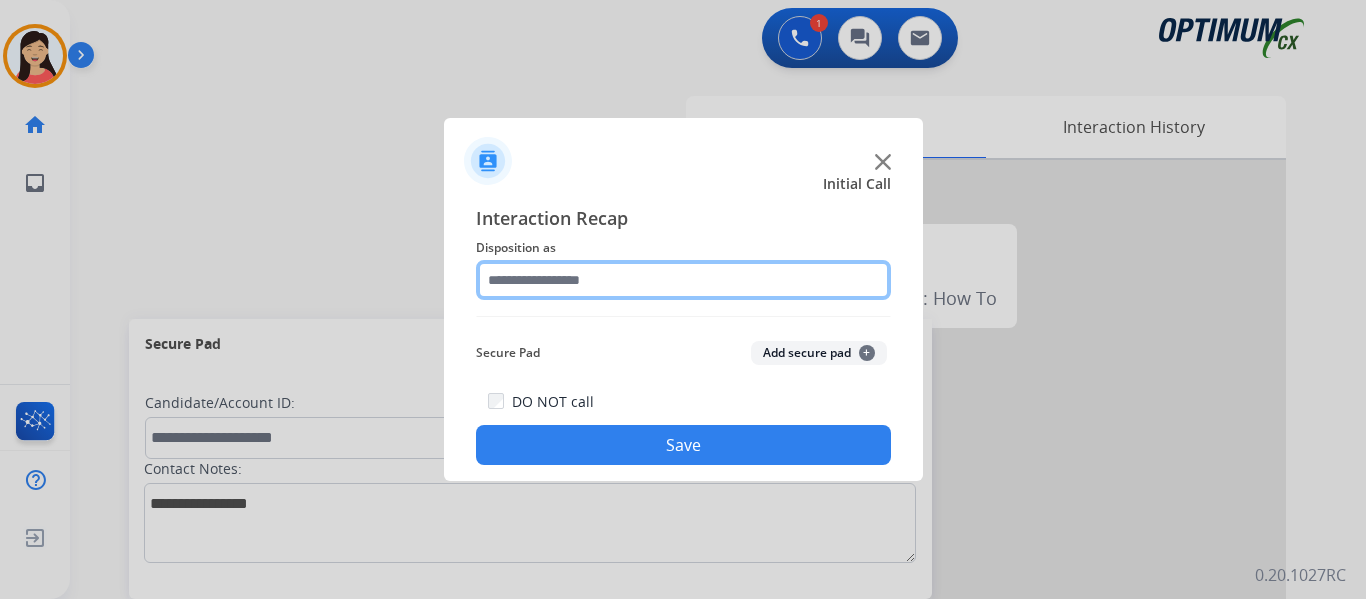 click 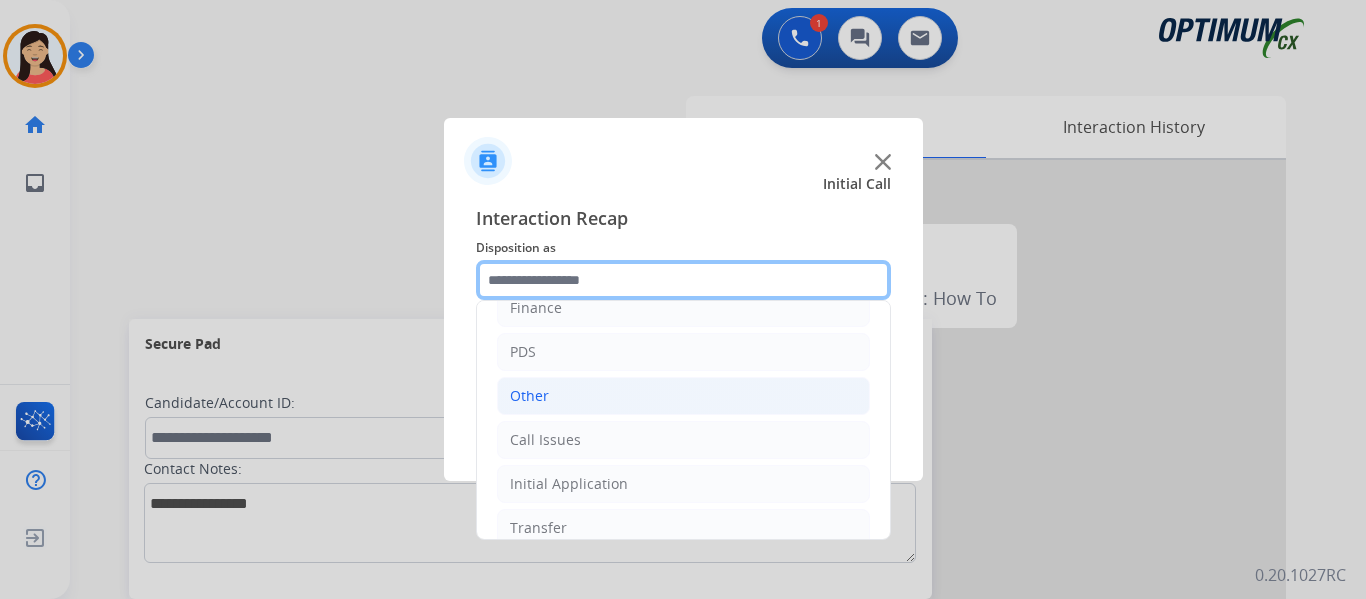 scroll, scrollTop: 136, scrollLeft: 0, axis: vertical 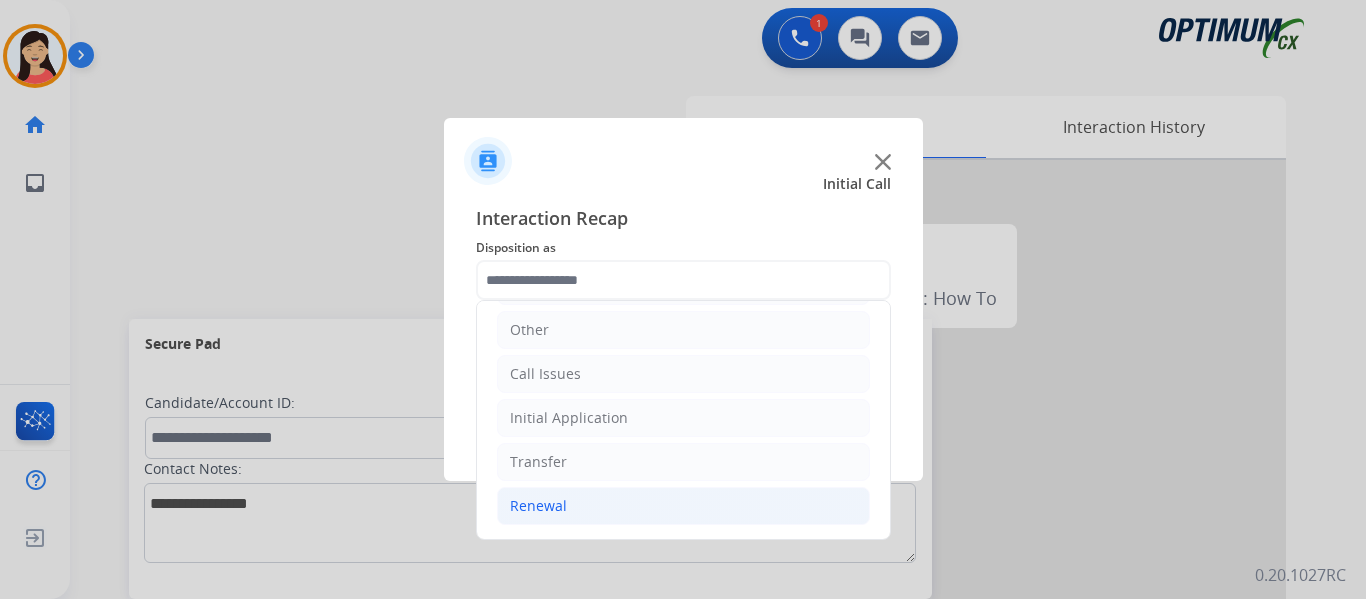 click on "Renewal" 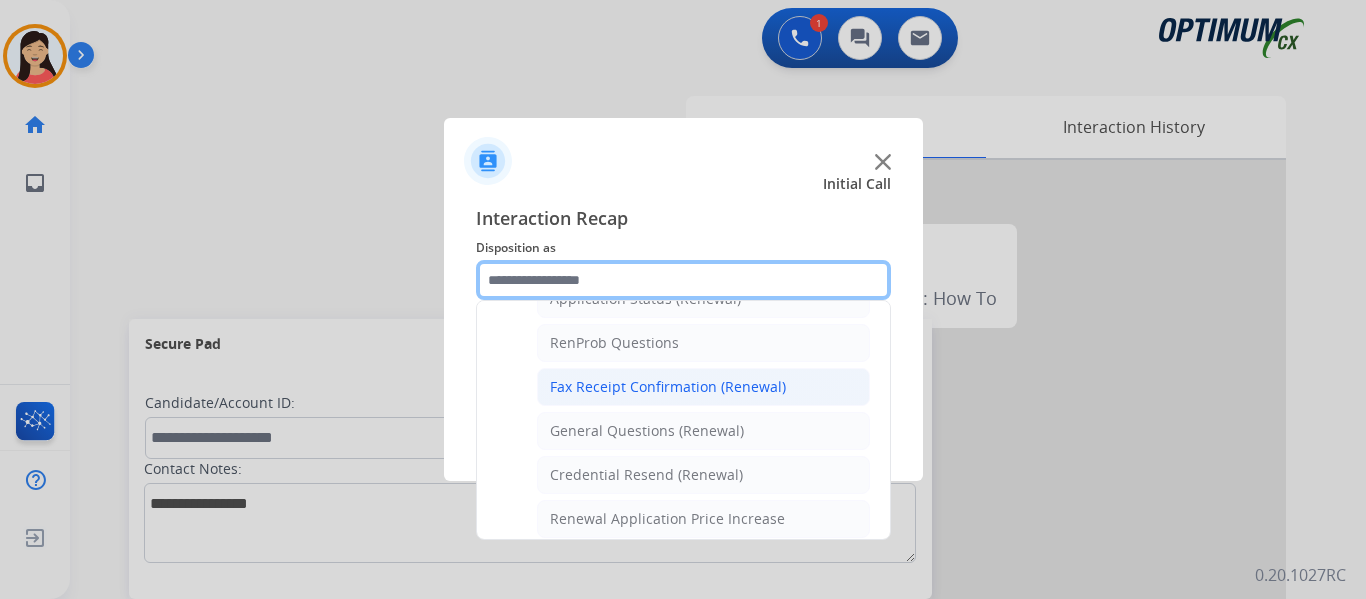 scroll, scrollTop: 536, scrollLeft: 0, axis: vertical 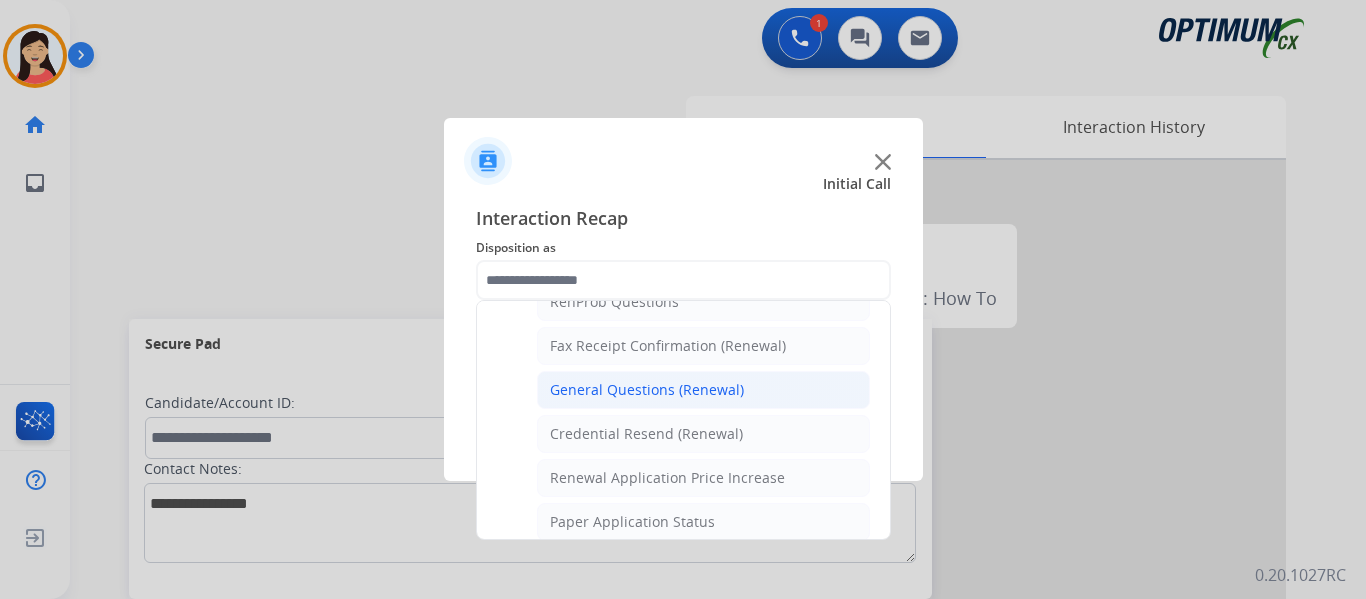 click on "General Questions (Renewal)" 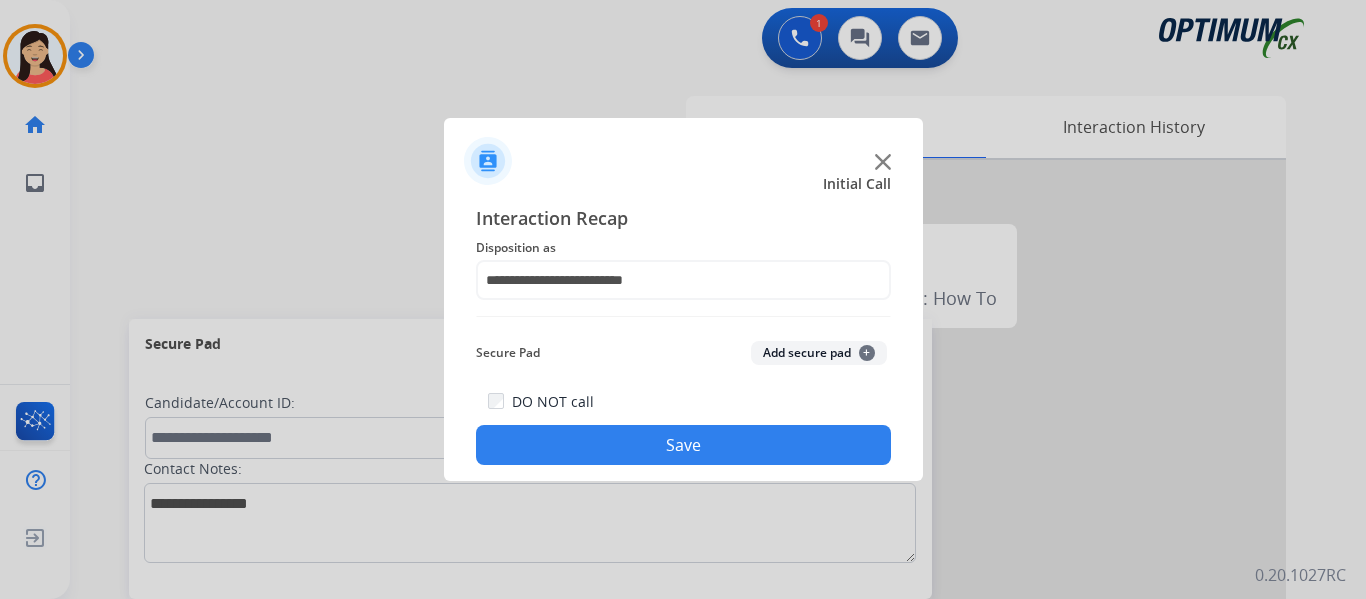 click on "Save" 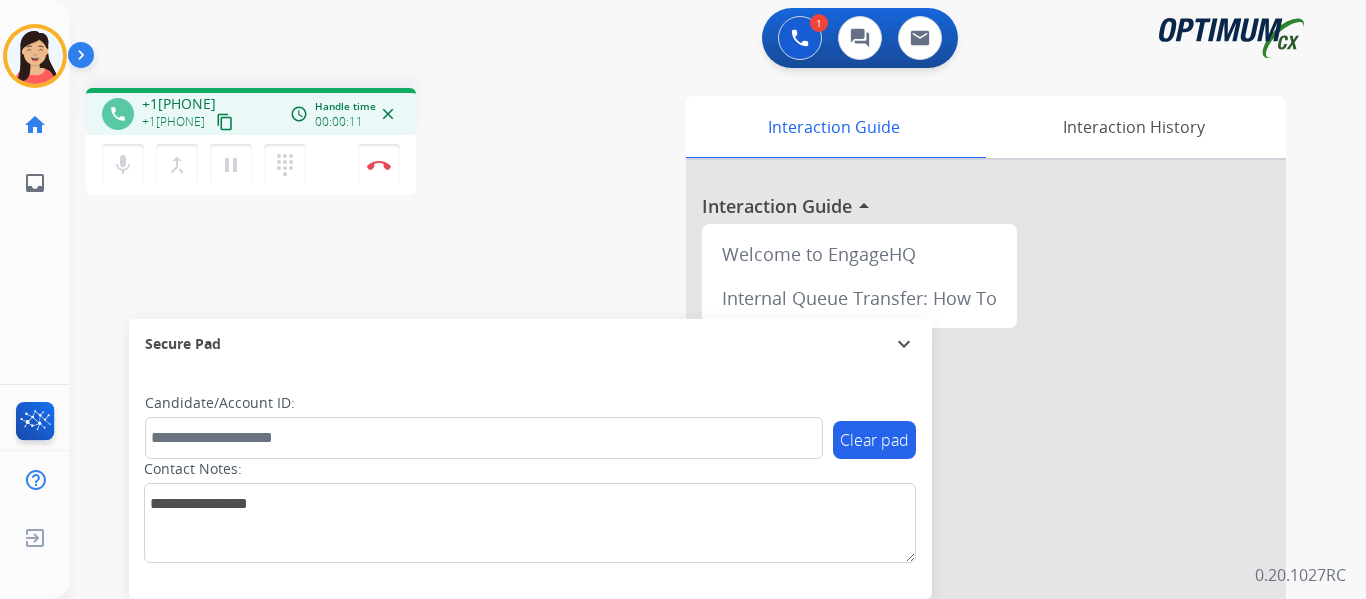 click on "content_copy" at bounding box center (225, 122) 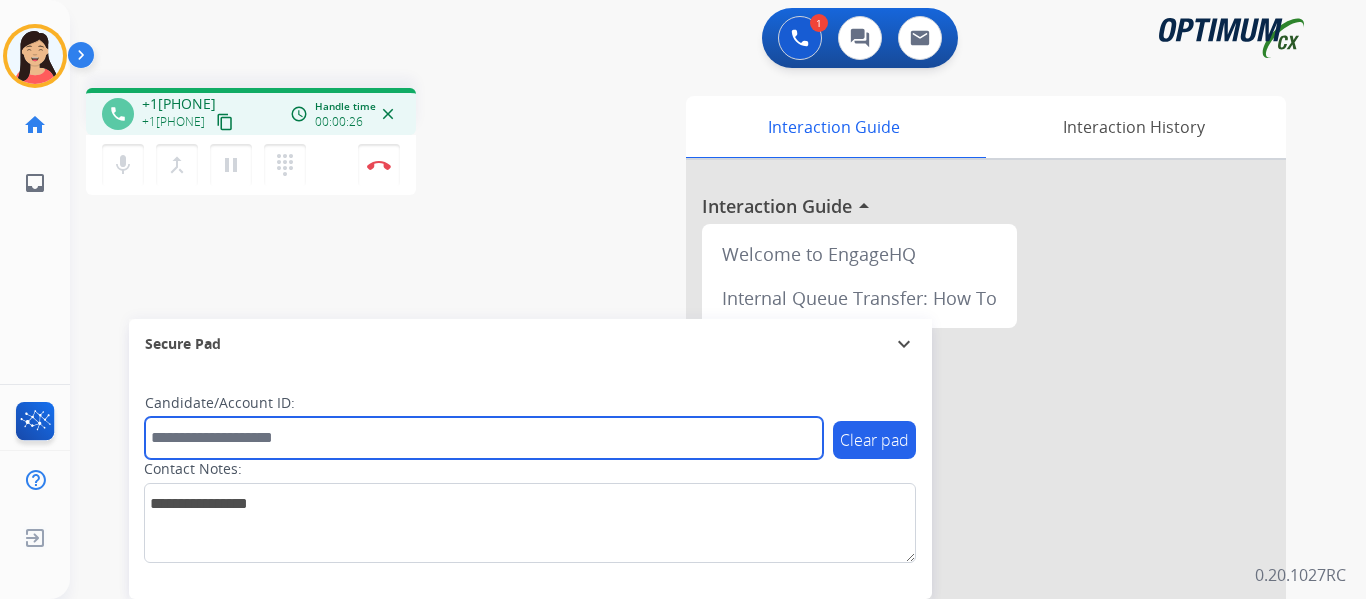 click at bounding box center (484, 438) 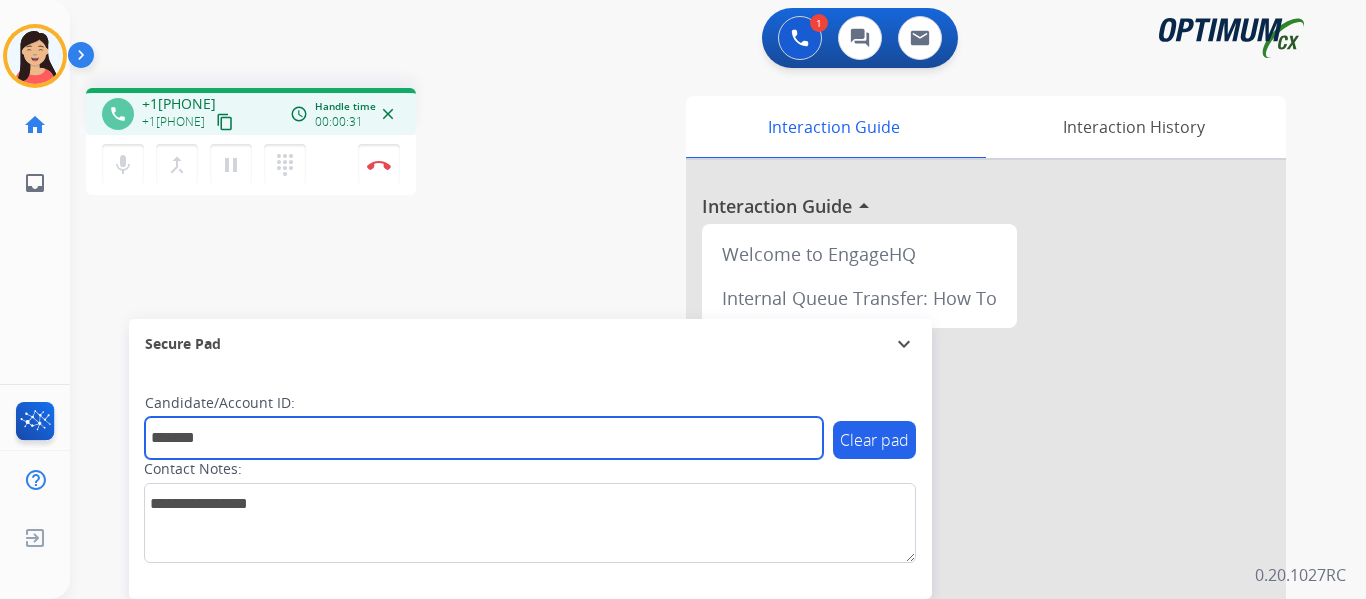type on "*******" 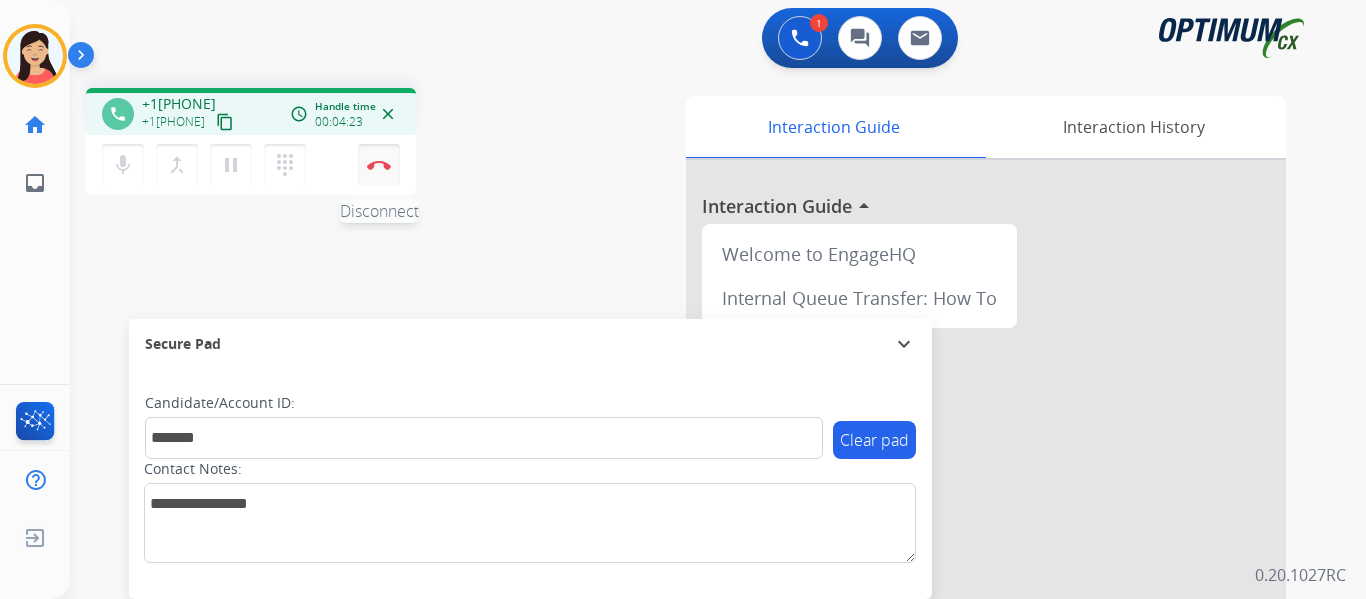 click at bounding box center [379, 165] 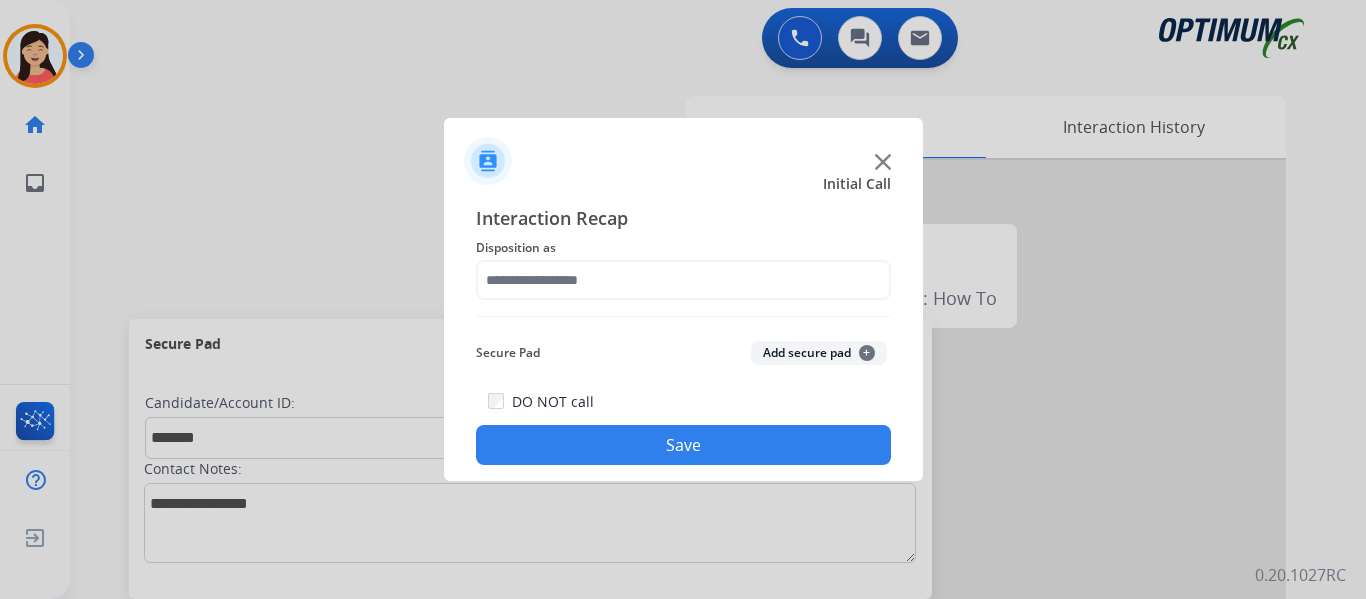 click on "Add secure pad  +" 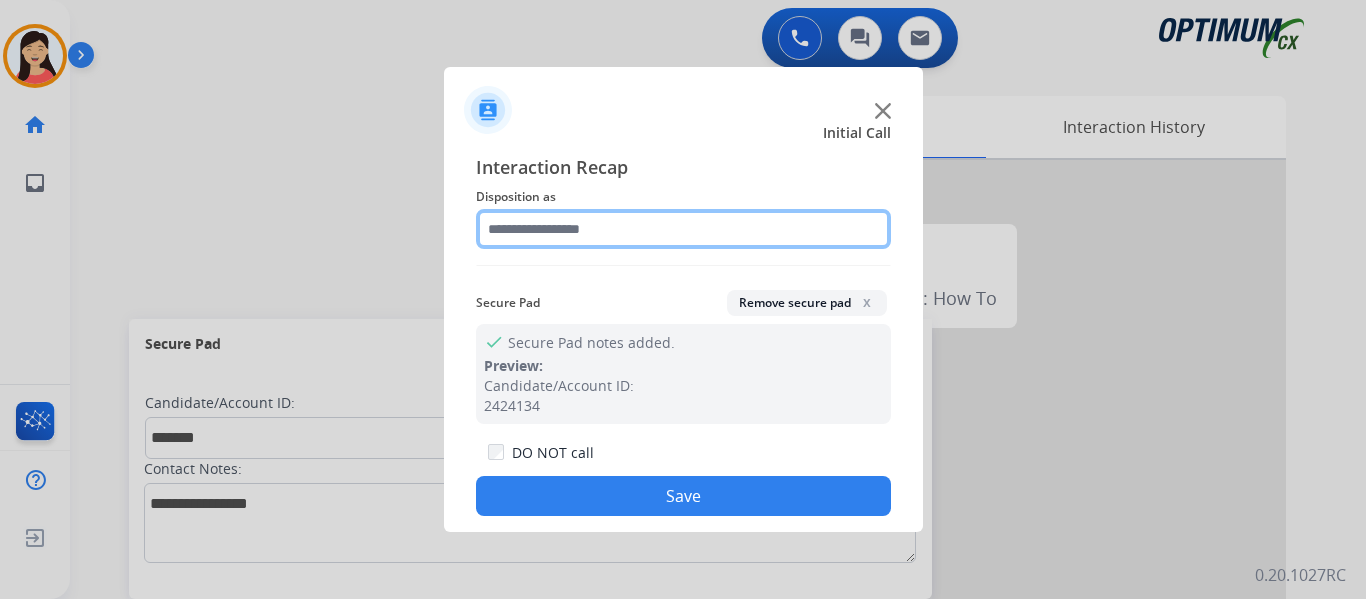 click 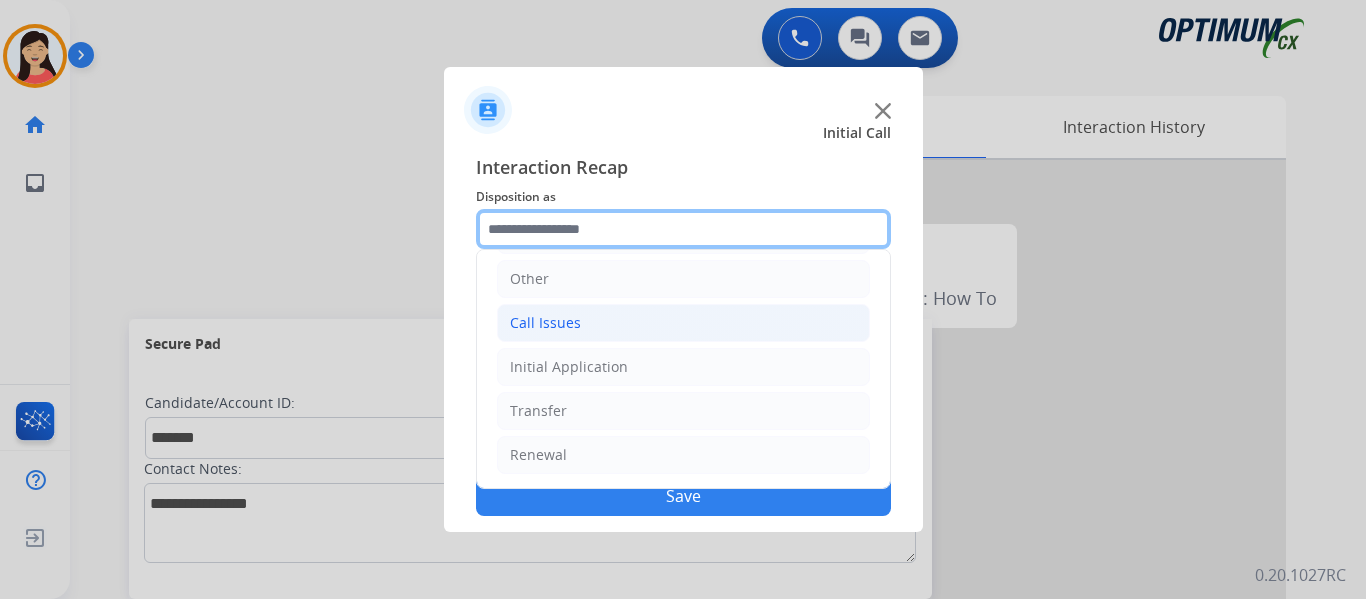 scroll, scrollTop: 36, scrollLeft: 0, axis: vertical 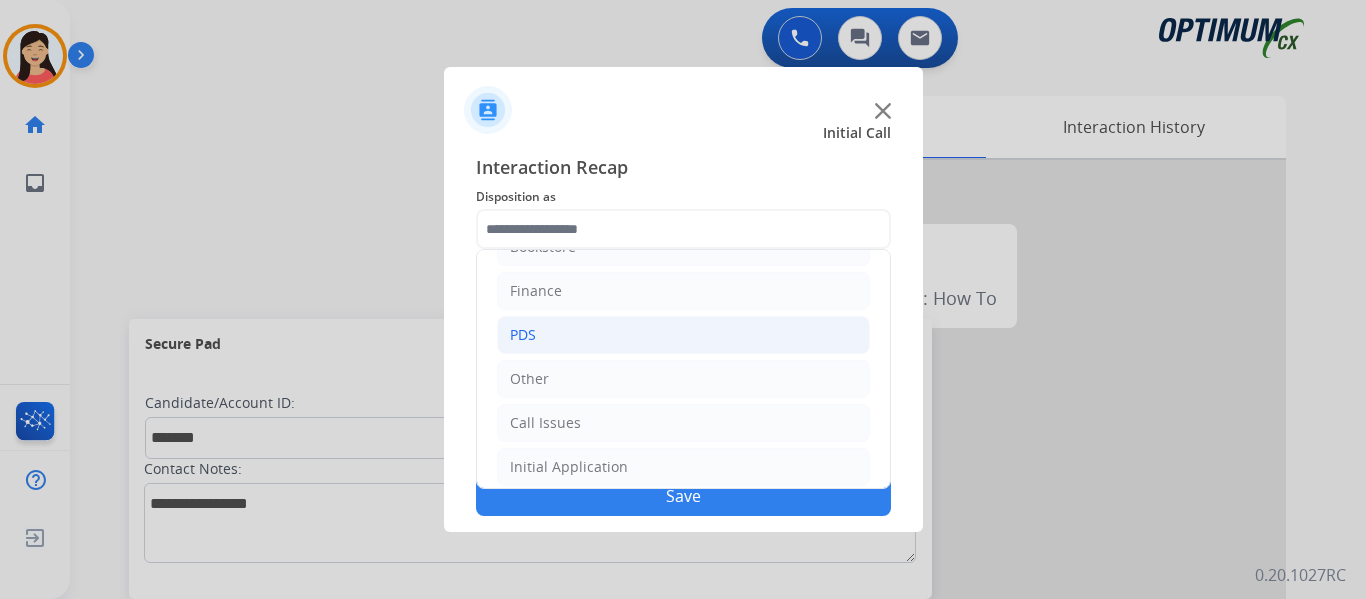 click on "PDS" 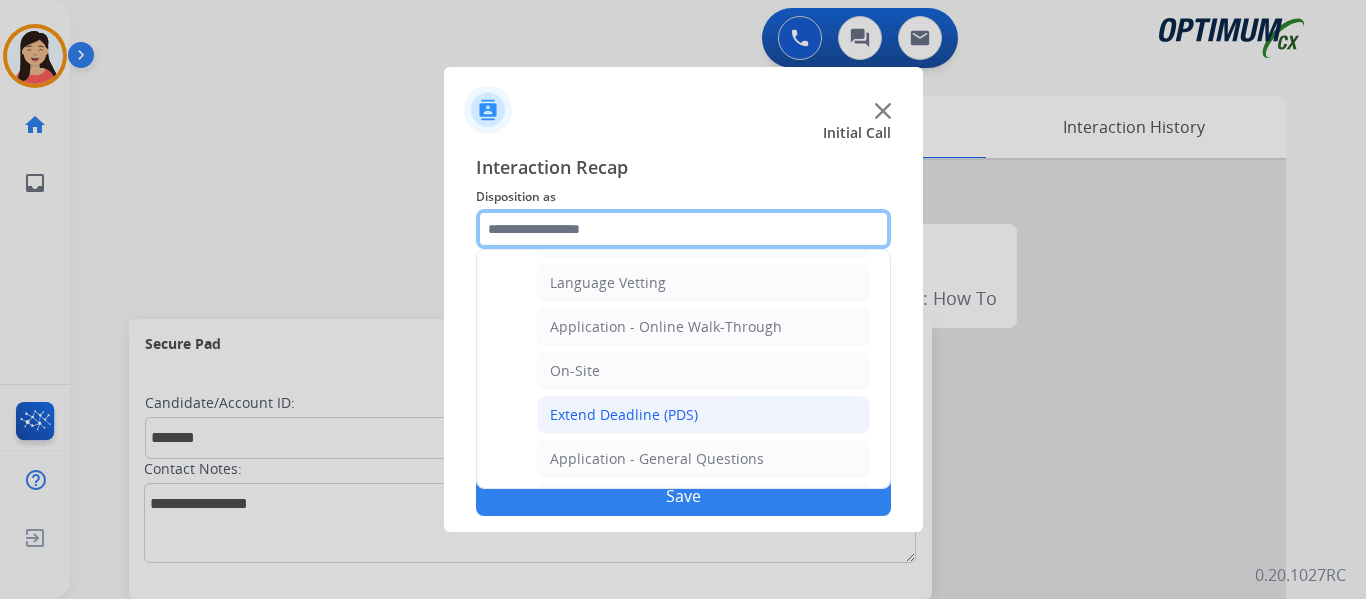 scroll, scrollTop: 536, scrollLeft: 0, axis: vertical 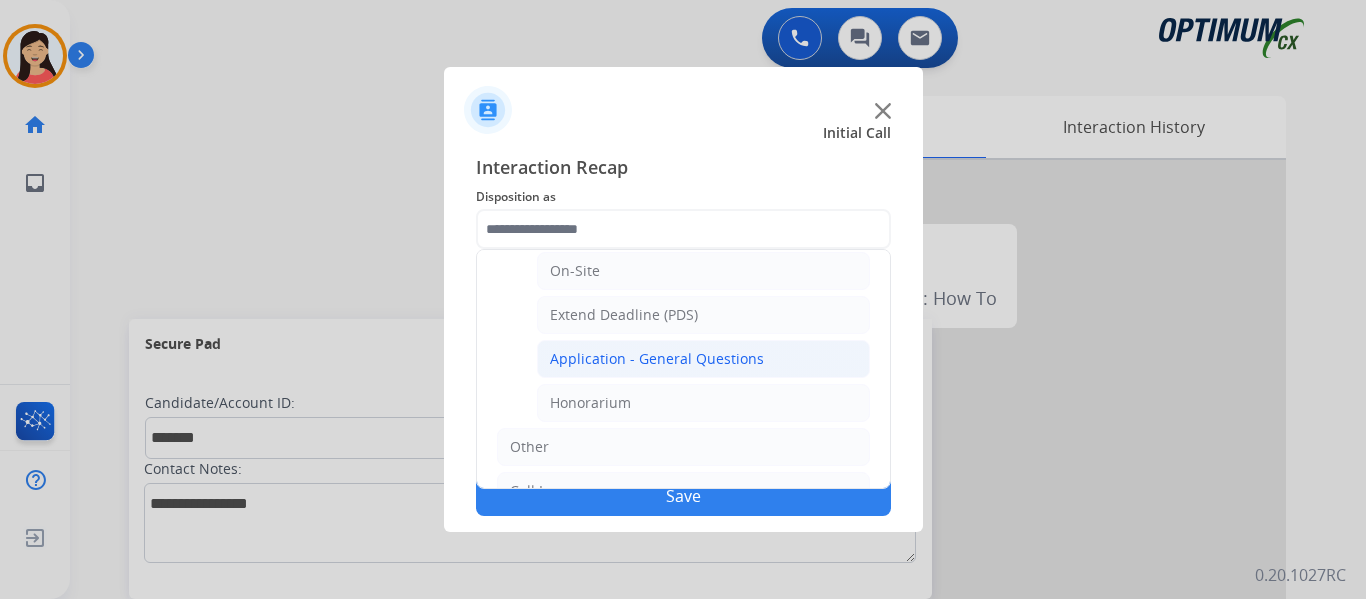 click on "Application - General Questions" 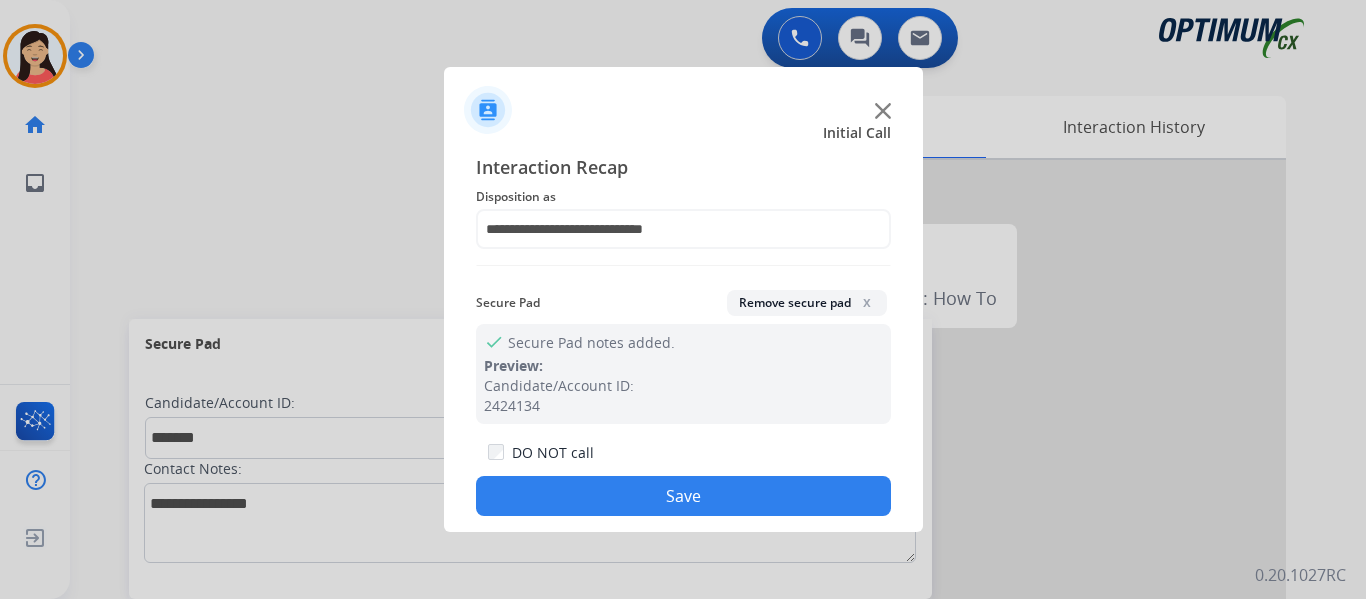 click on "Save" 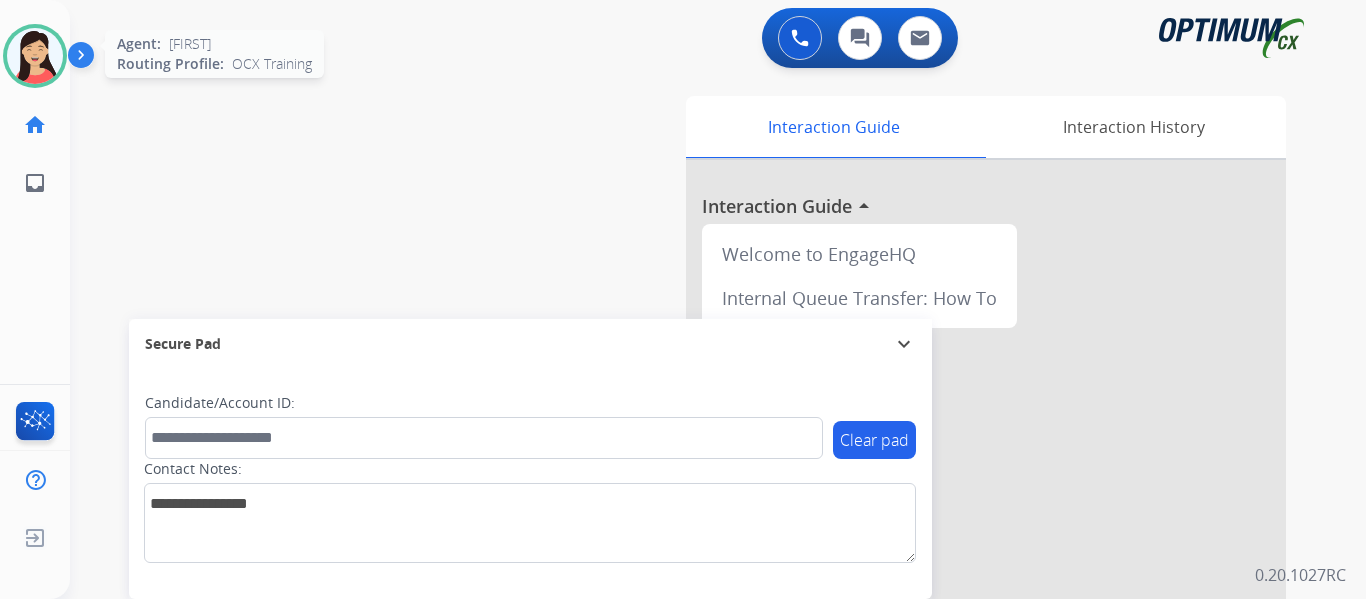 click at bounding box center (35, 56) 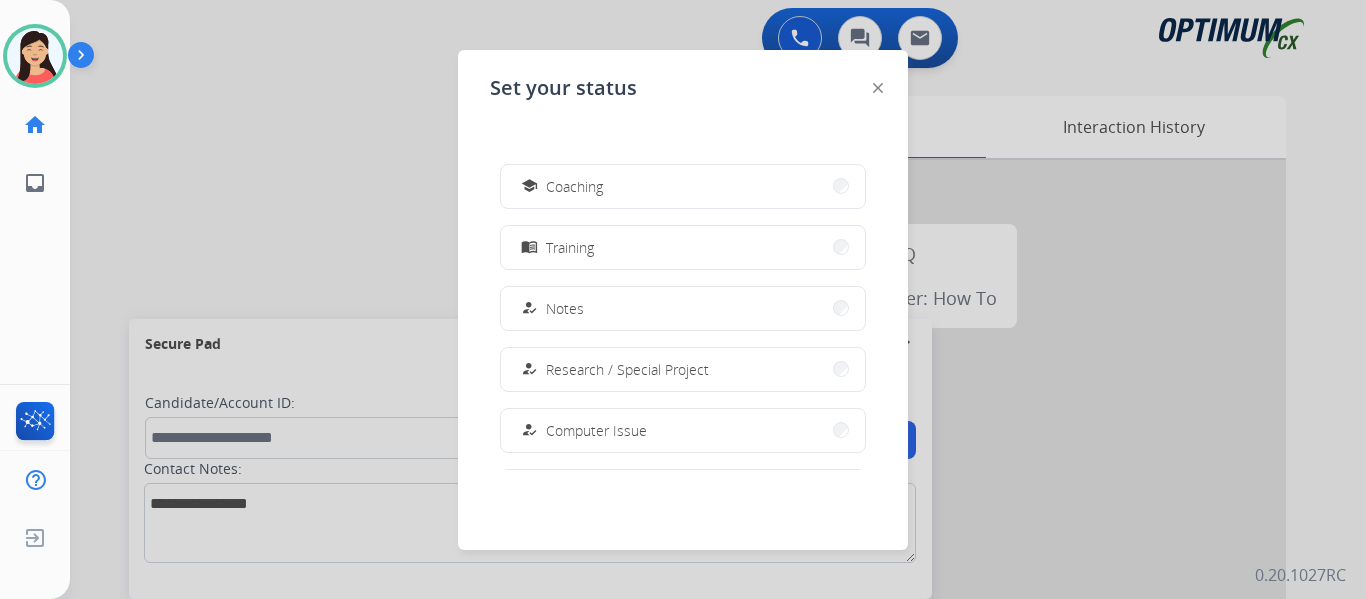 scroll, scrollTop: 299, scrollLeft: 0, axis: vertical 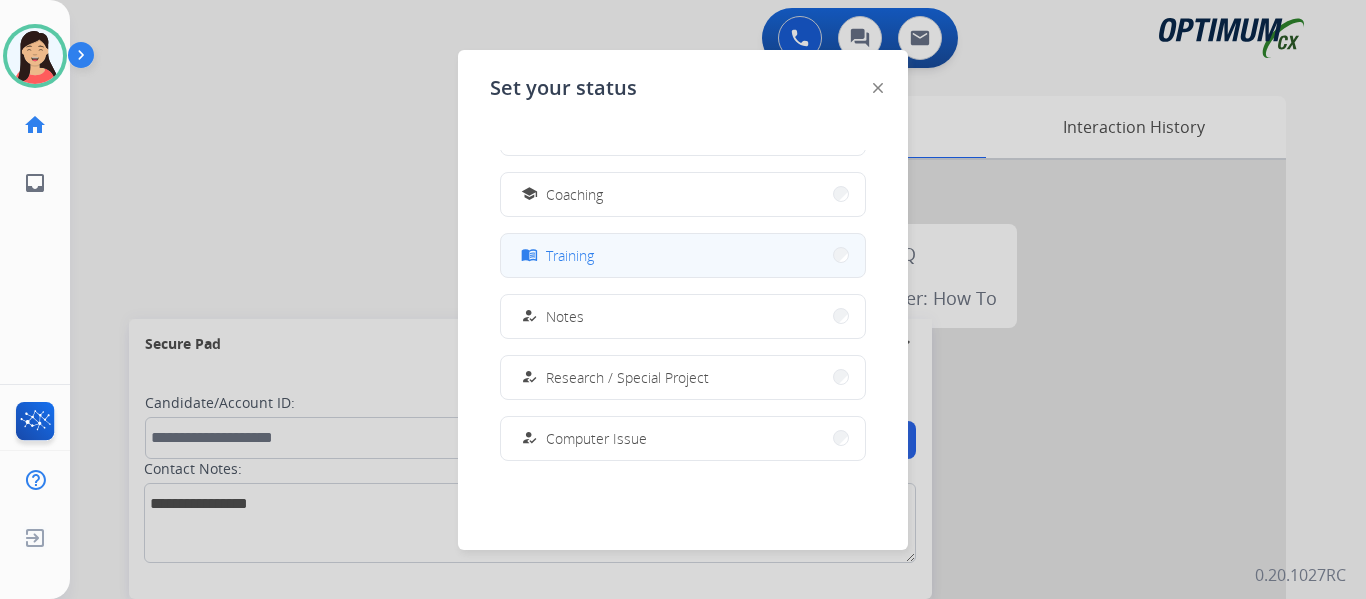click on "menu_book Training" at bounding box center (683, 255) 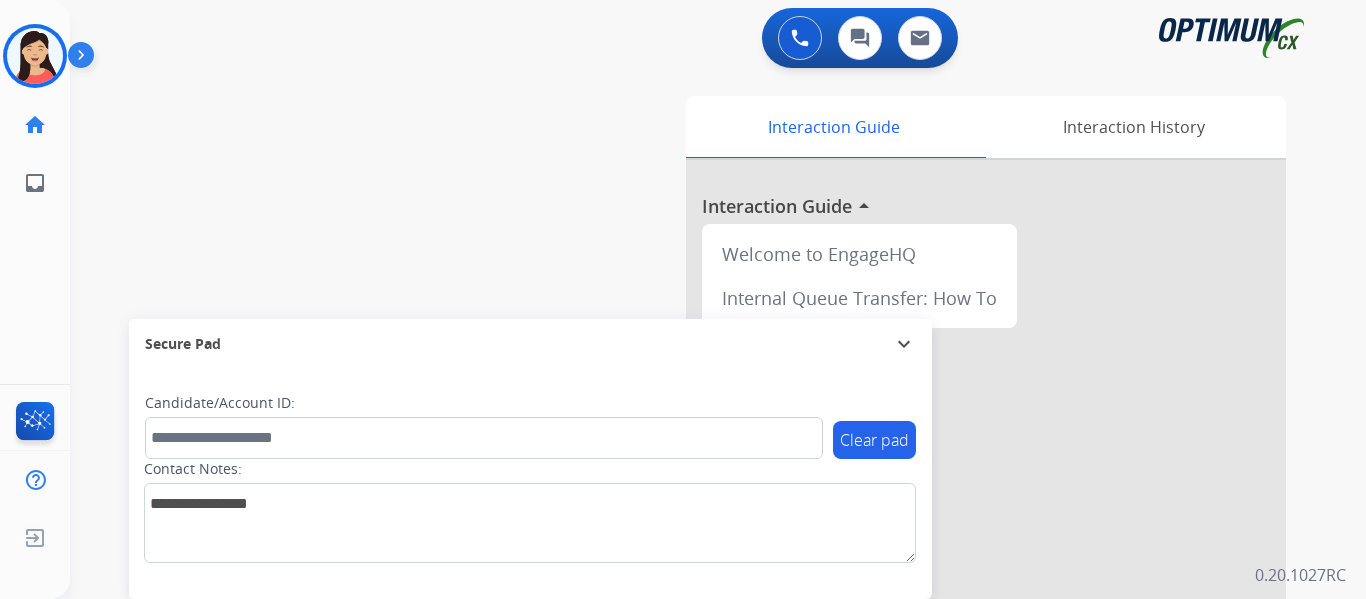 click at bounding box center [85, 59] 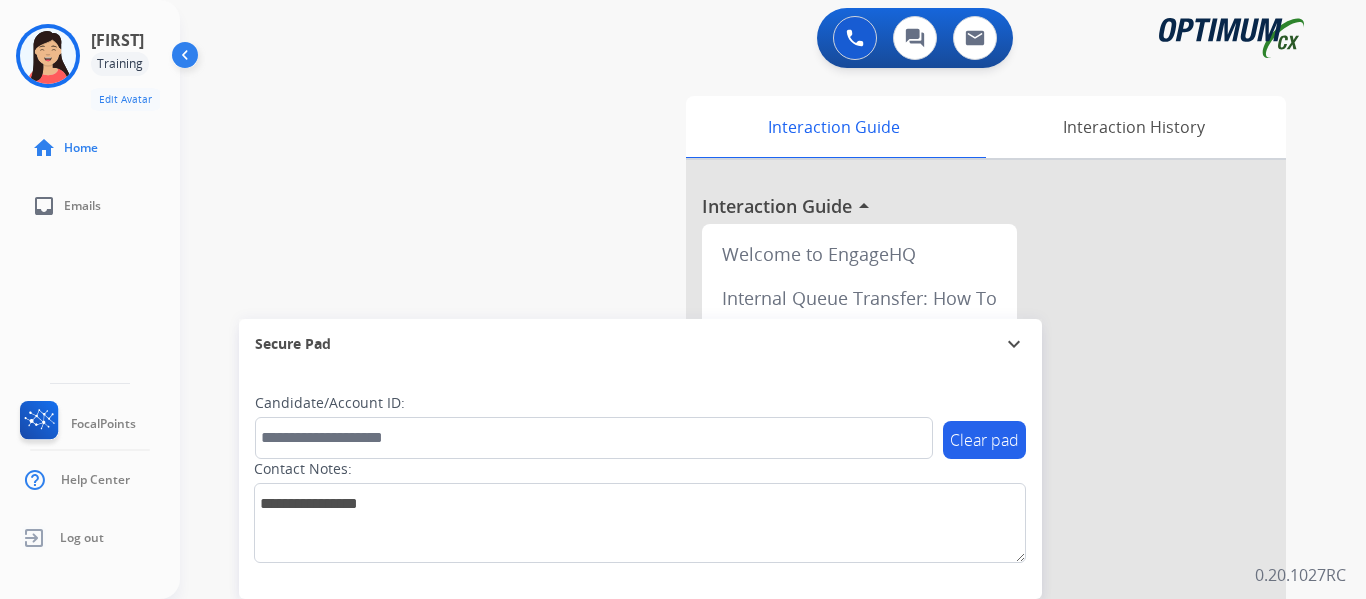 click at bounding box center [187, 59] 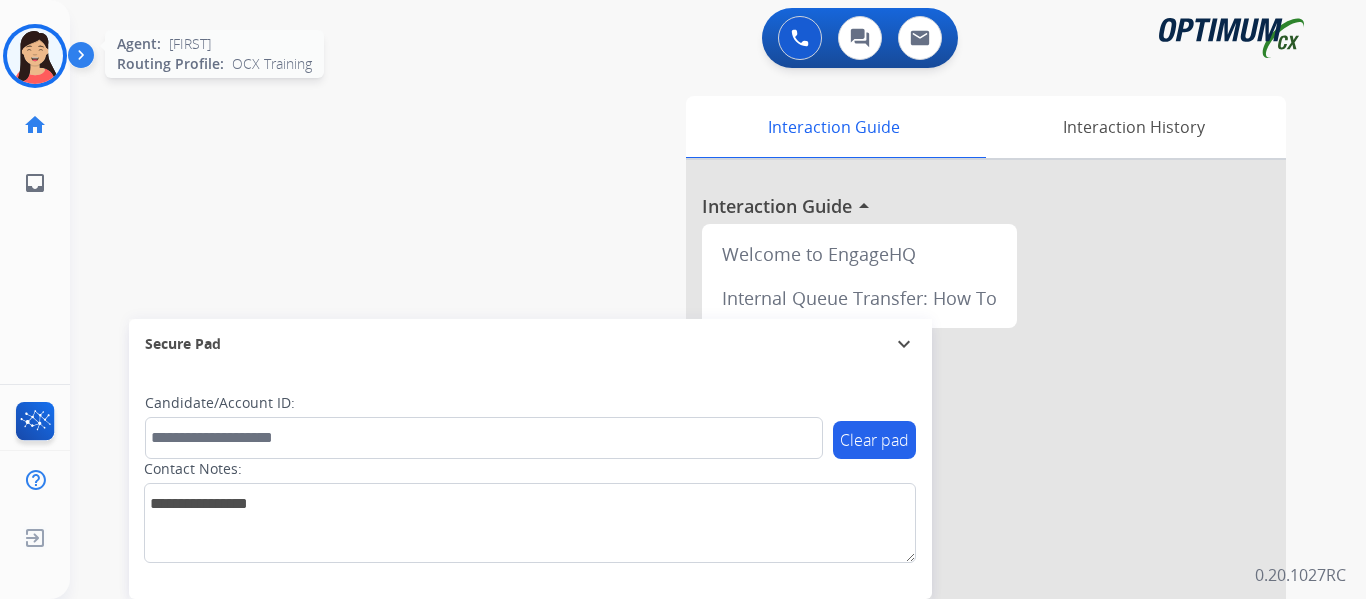 click at bounding box center [35, 56] 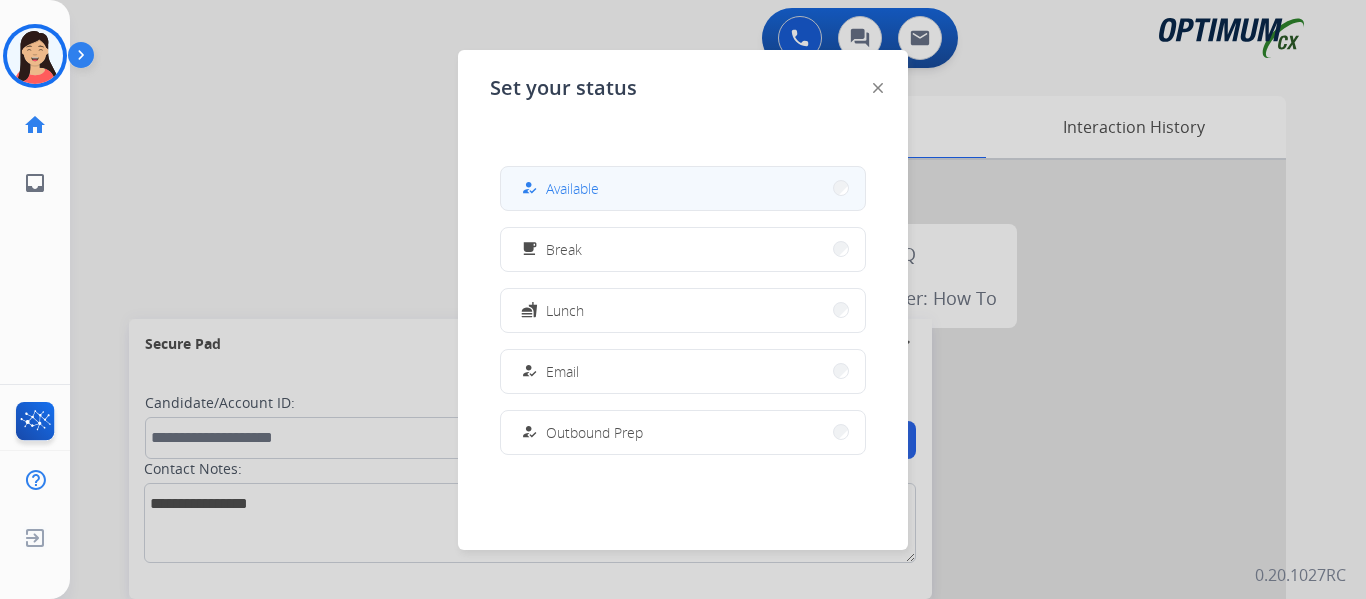 click on "how_to_reg" at bounding box center (531, 188) 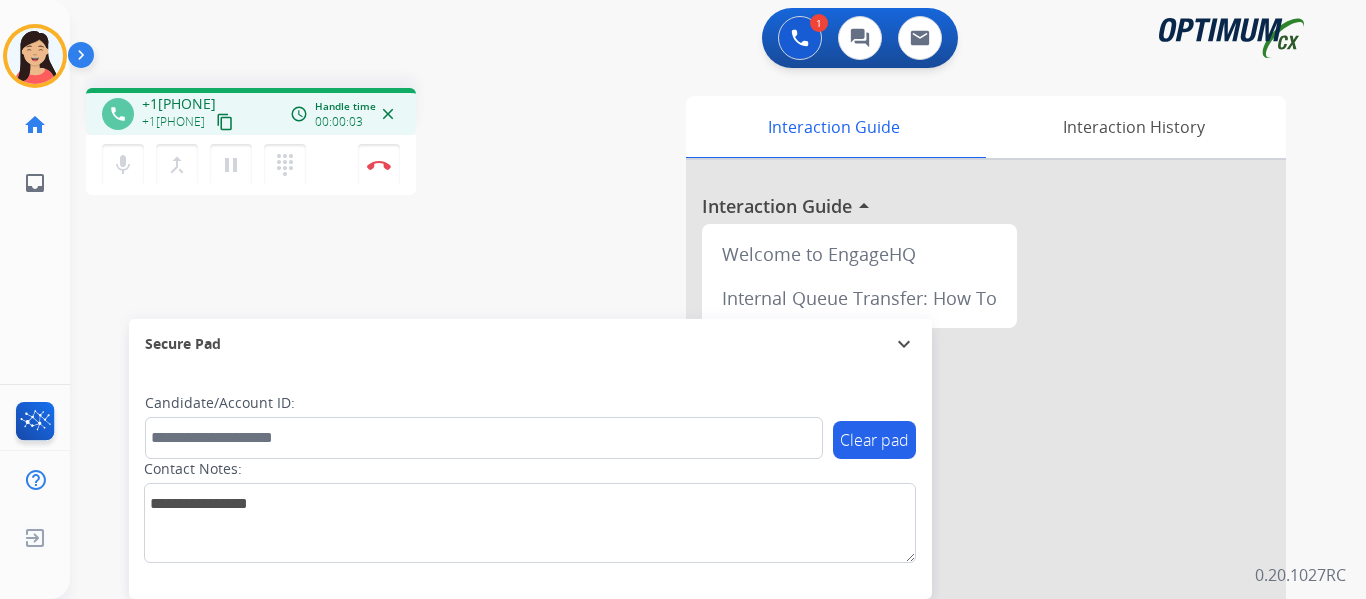 click on "content_copy" at bounding box center [225, 122] 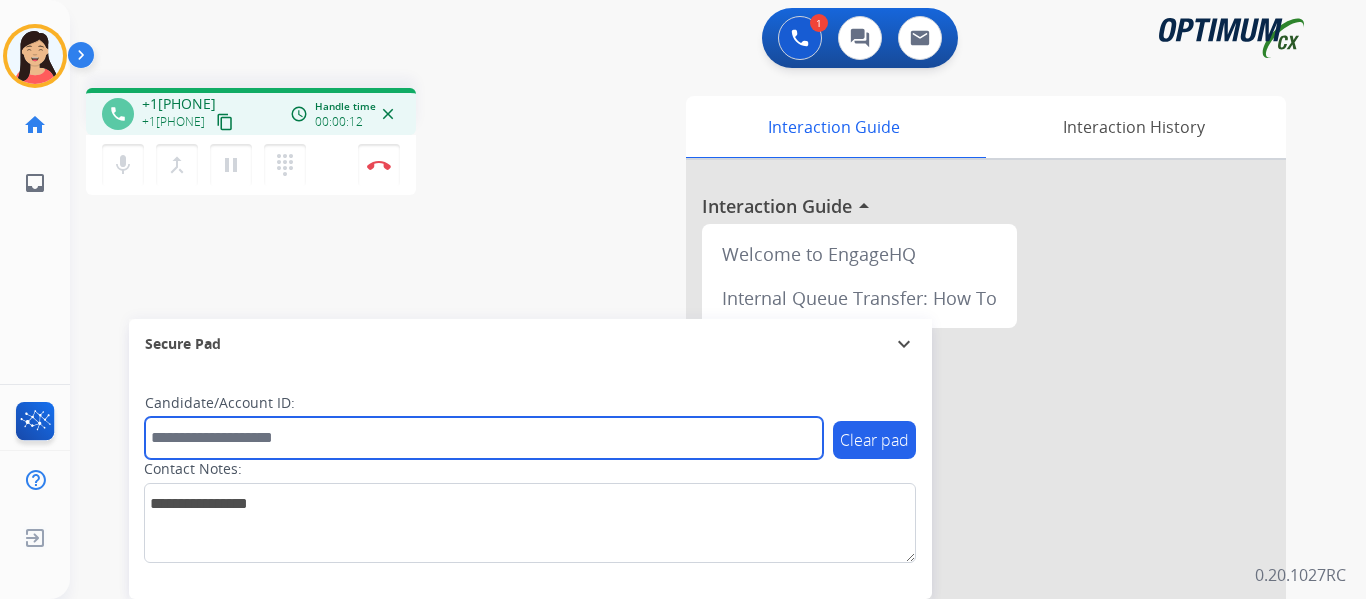 click at bounding box center [484, 438] 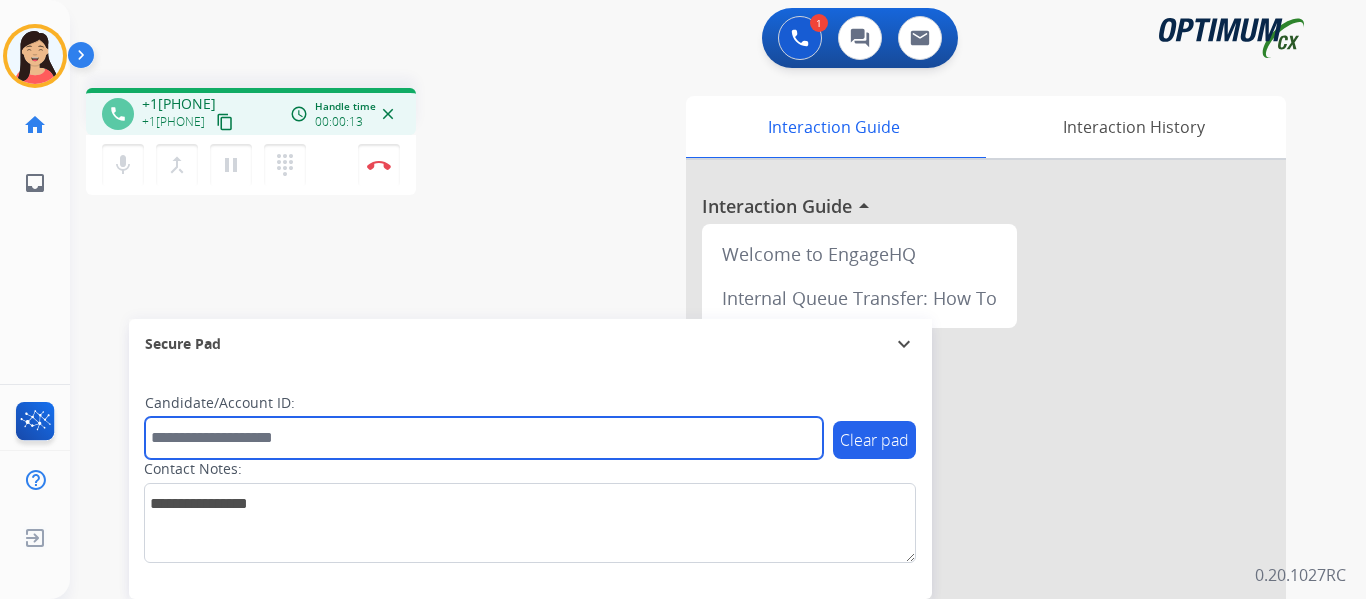 paste on "*******" 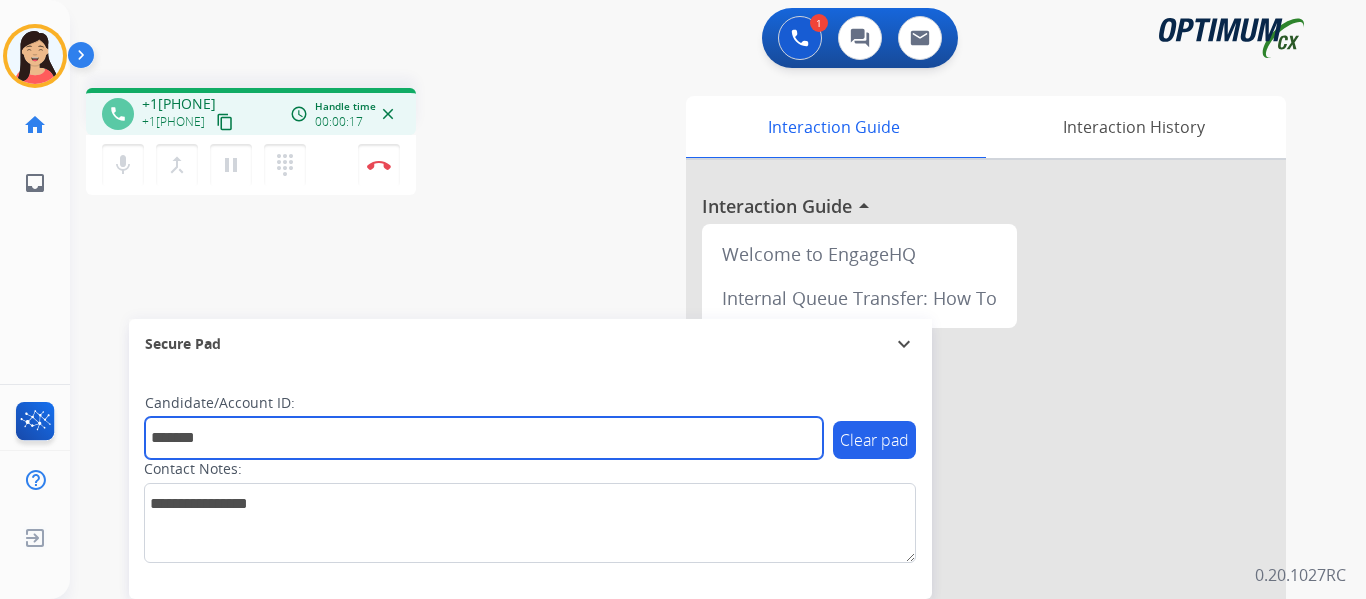 type on "*******" 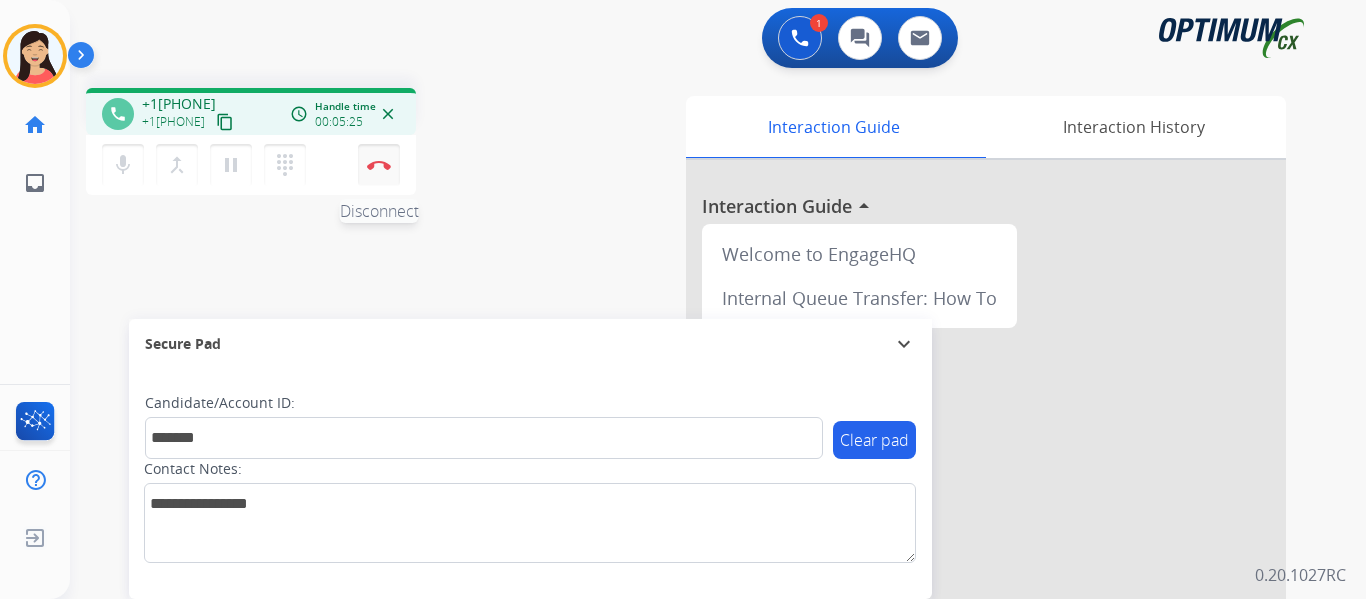 click at bounding box center (379, 165) 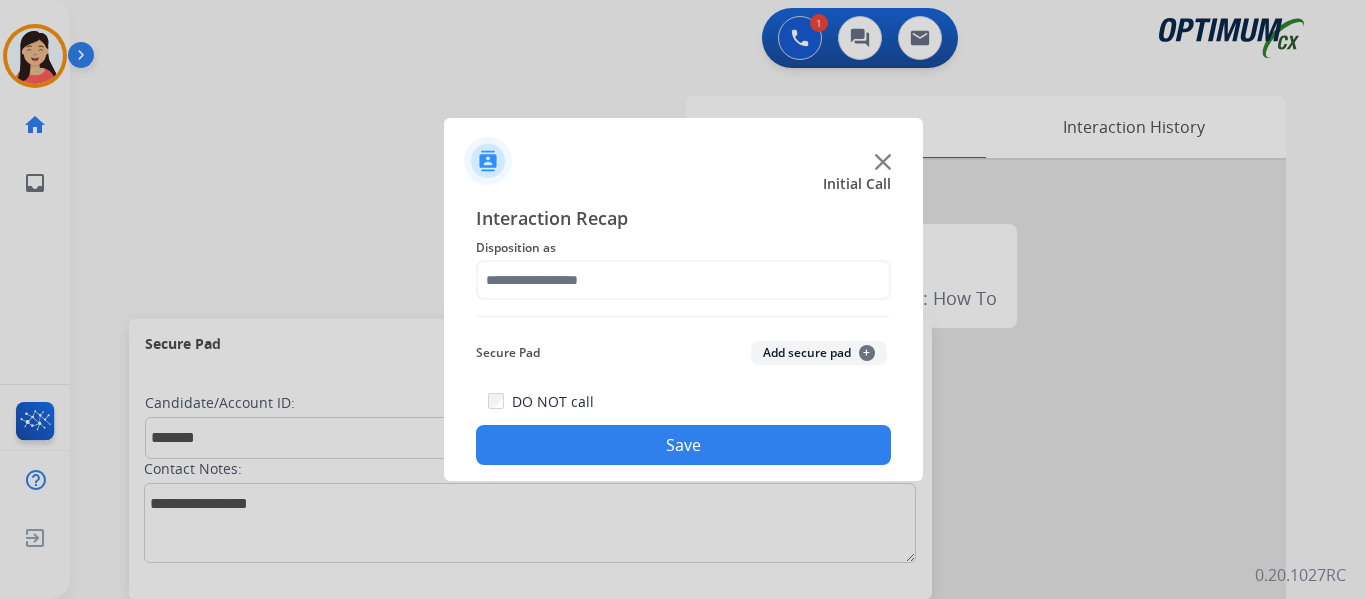 click on "Add secure pad  +" 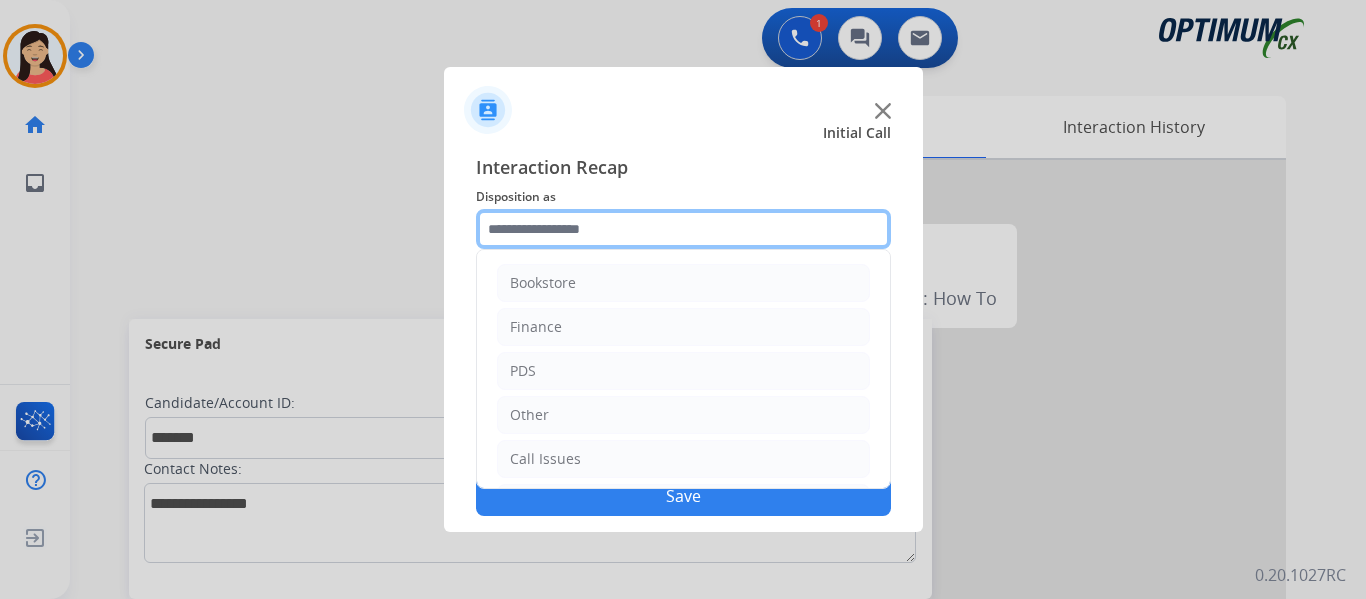 click 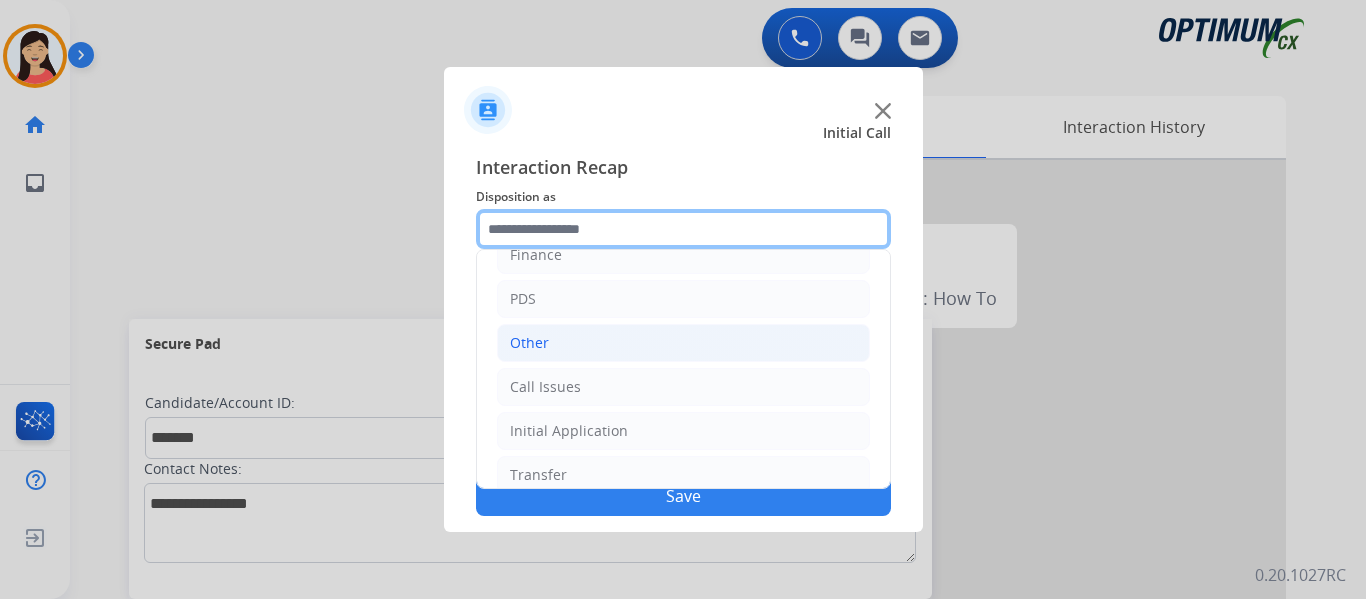 scroll, scrollTop: 136, scrollLeft: 0, axis: vertical 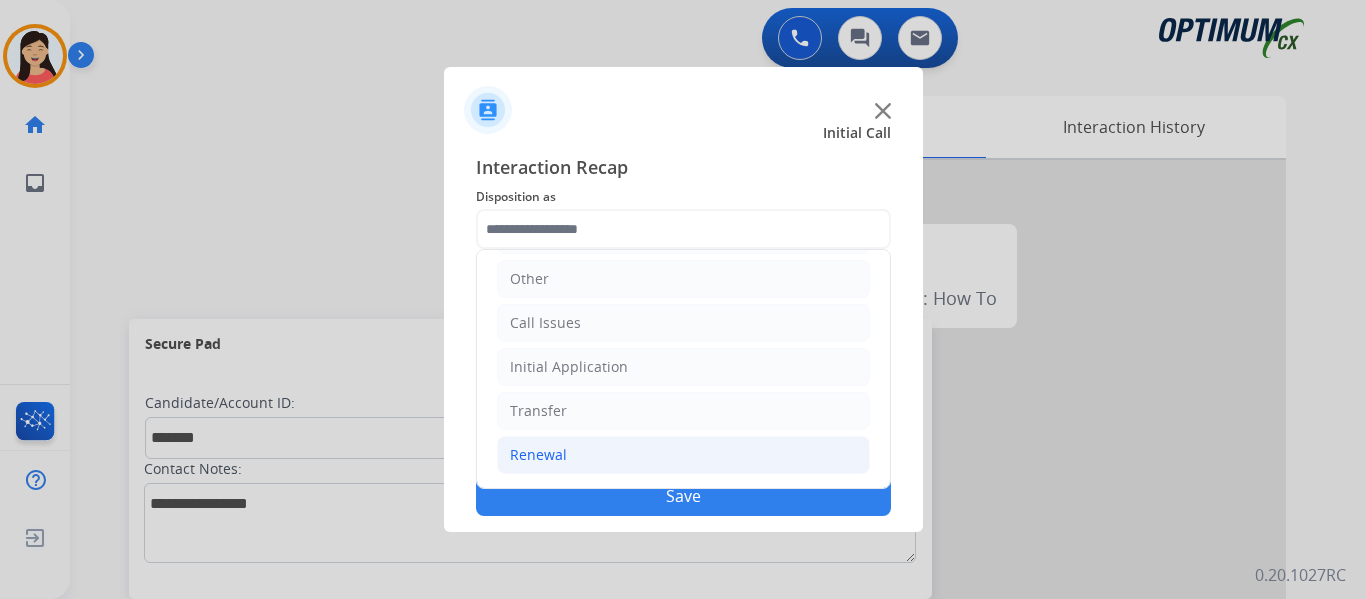 click on "Renewal" 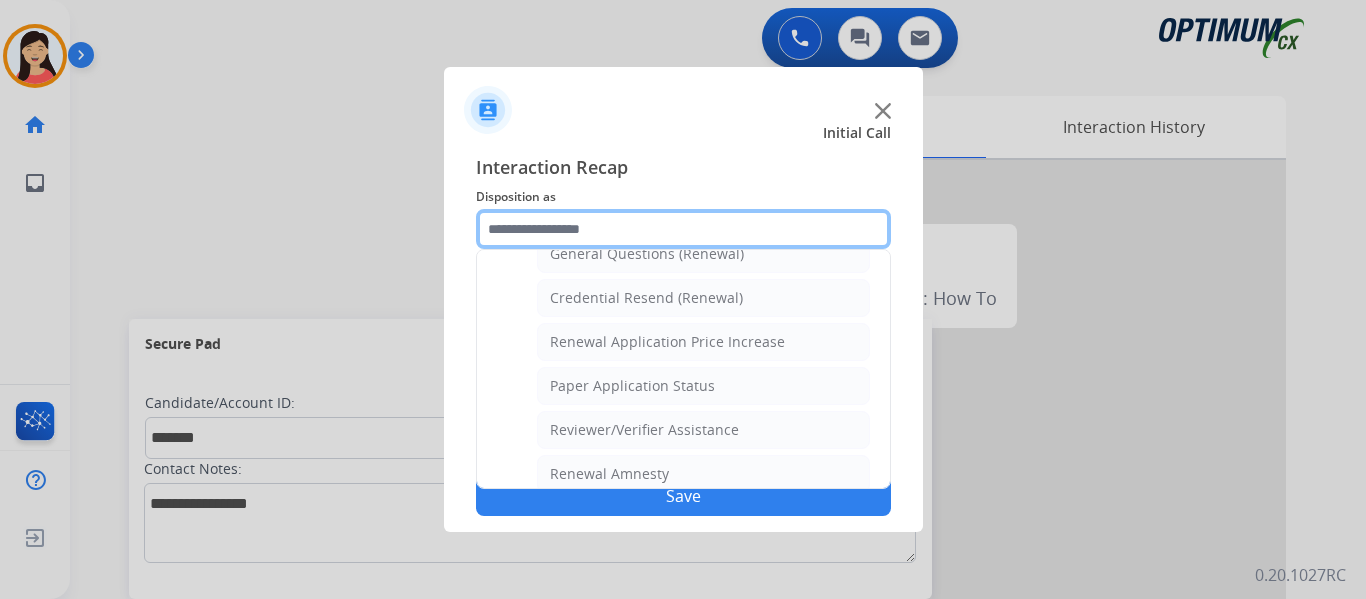 scroll, scrollTop: 772, scrollLeft: 0, axis: vertical 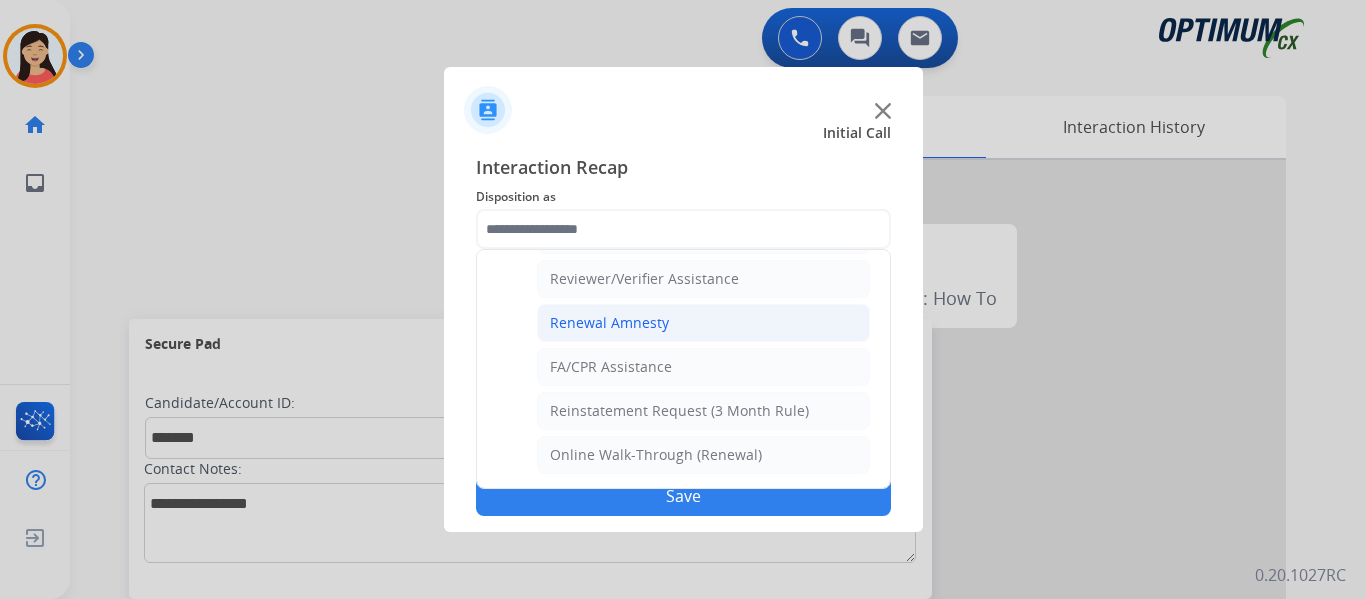 click on "Renewal Amnesty" 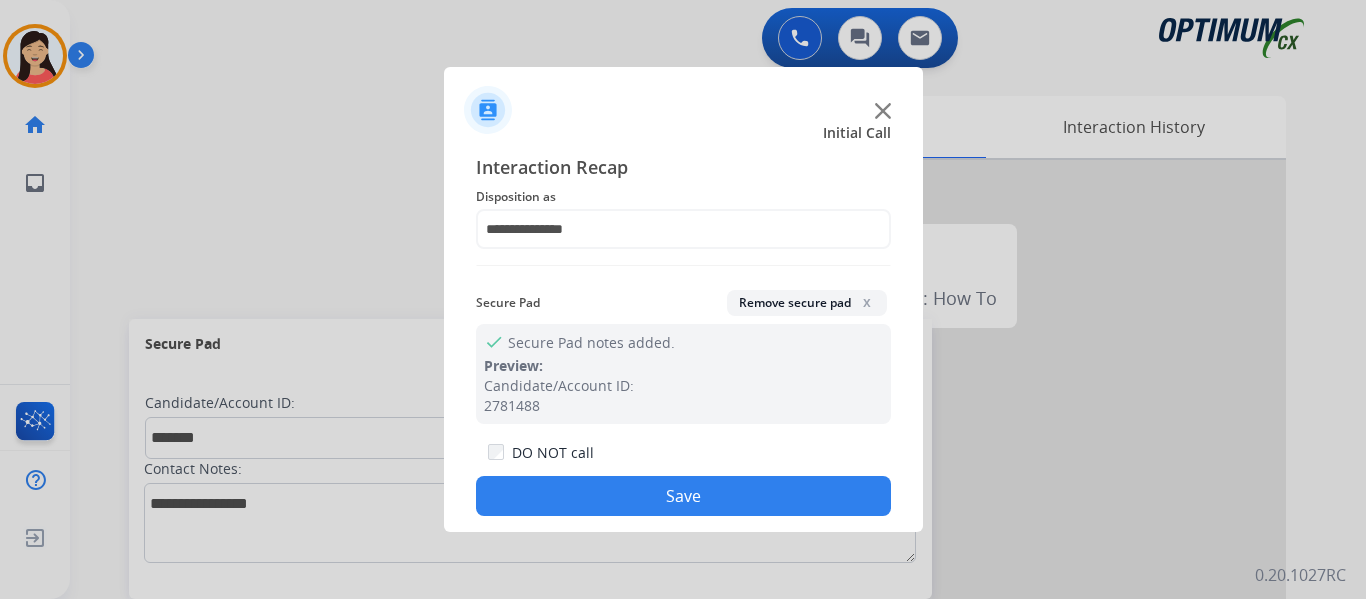 click on "Save" 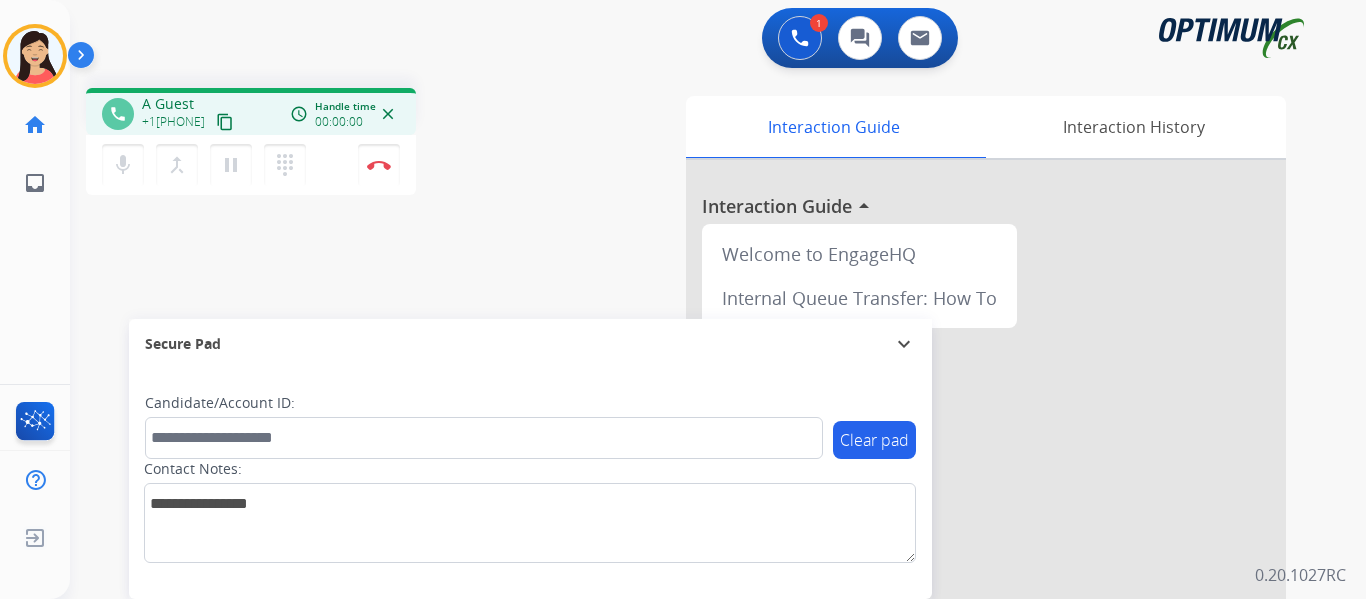 click on "content_copy" at bounding box center [225, 122] 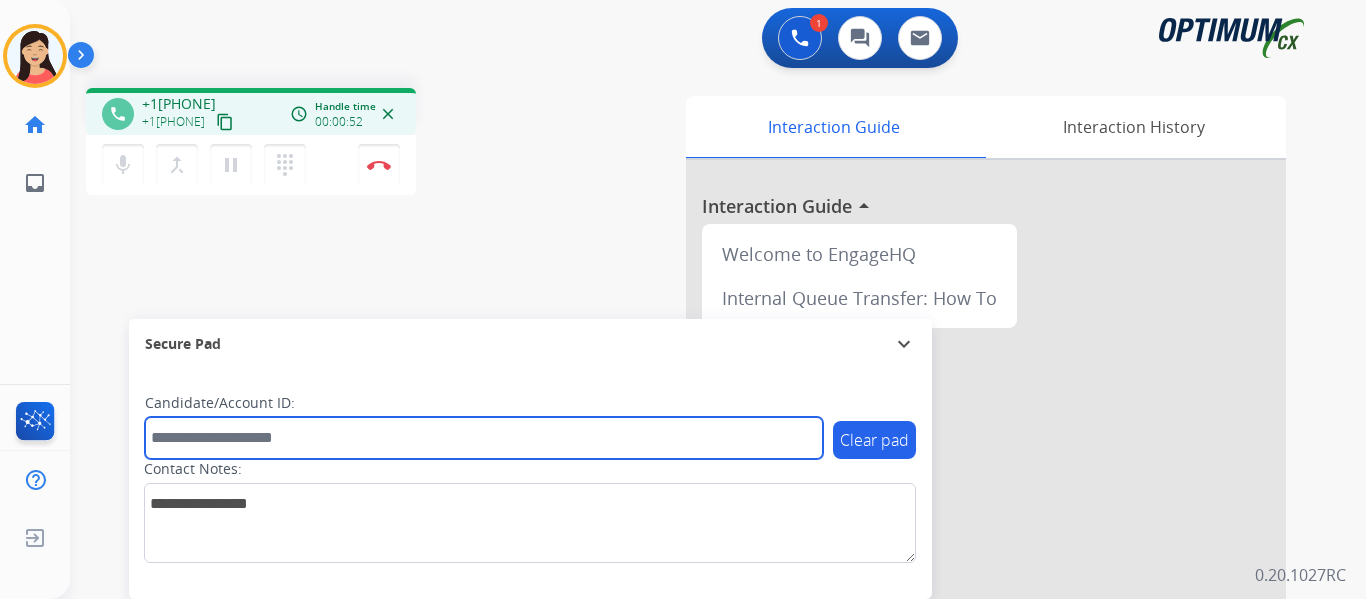 click at bounding box center [484, 438] 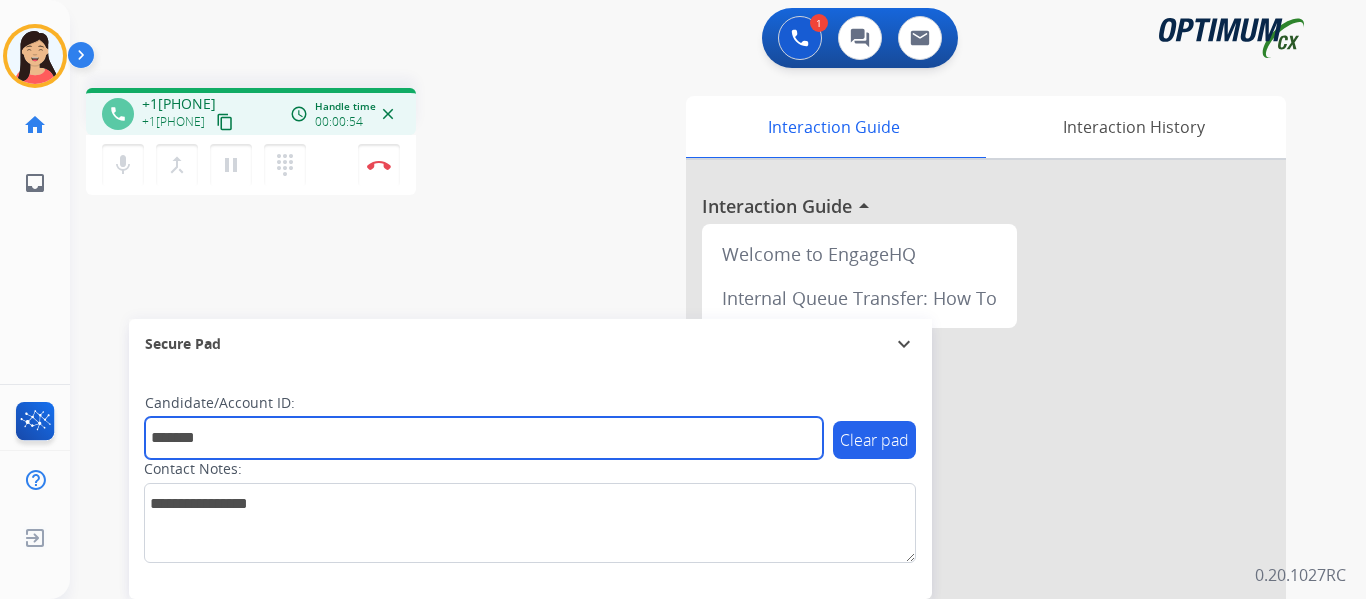 type on "*******" 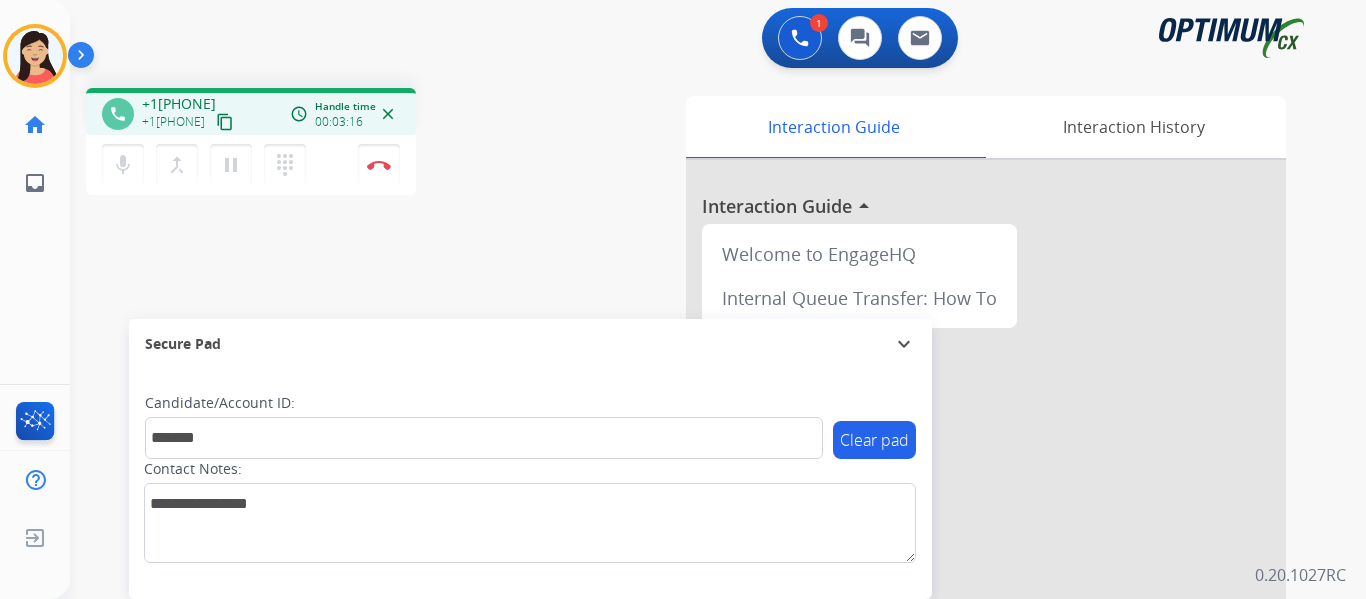 drag, startPoint x: 378, startPoint y: 160, endPoint x: 445, endPoint y: 193, distance: 74.68601 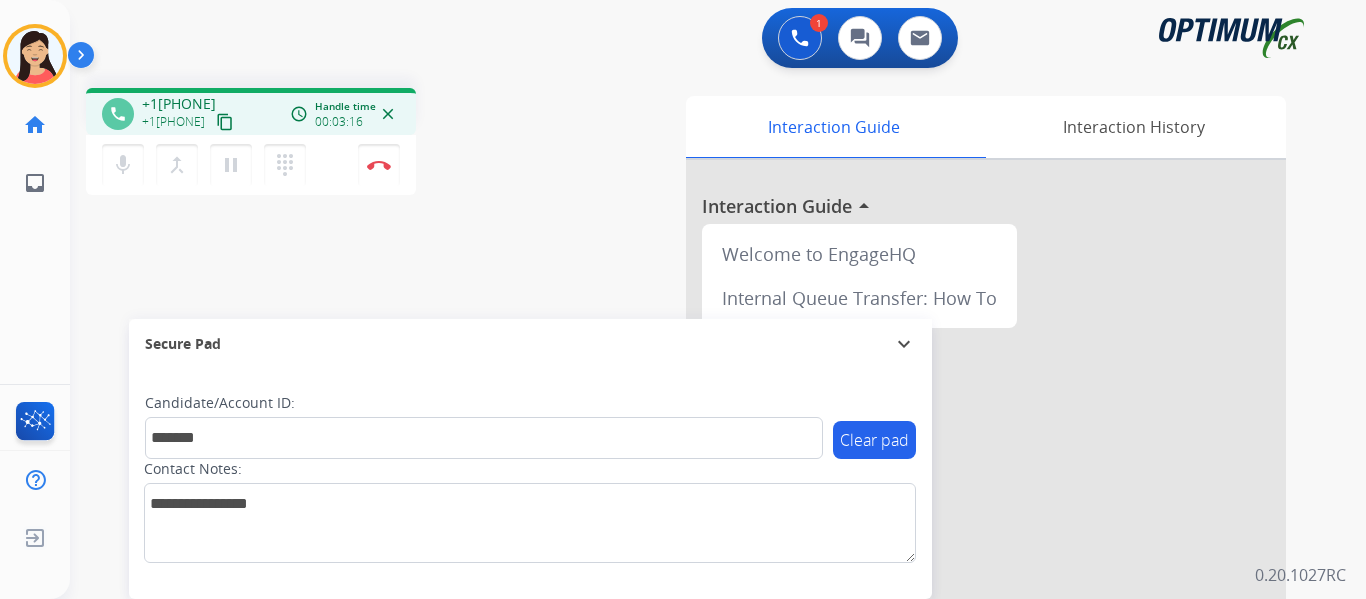 click on "Disconnect" at bounding box center [379, 165] 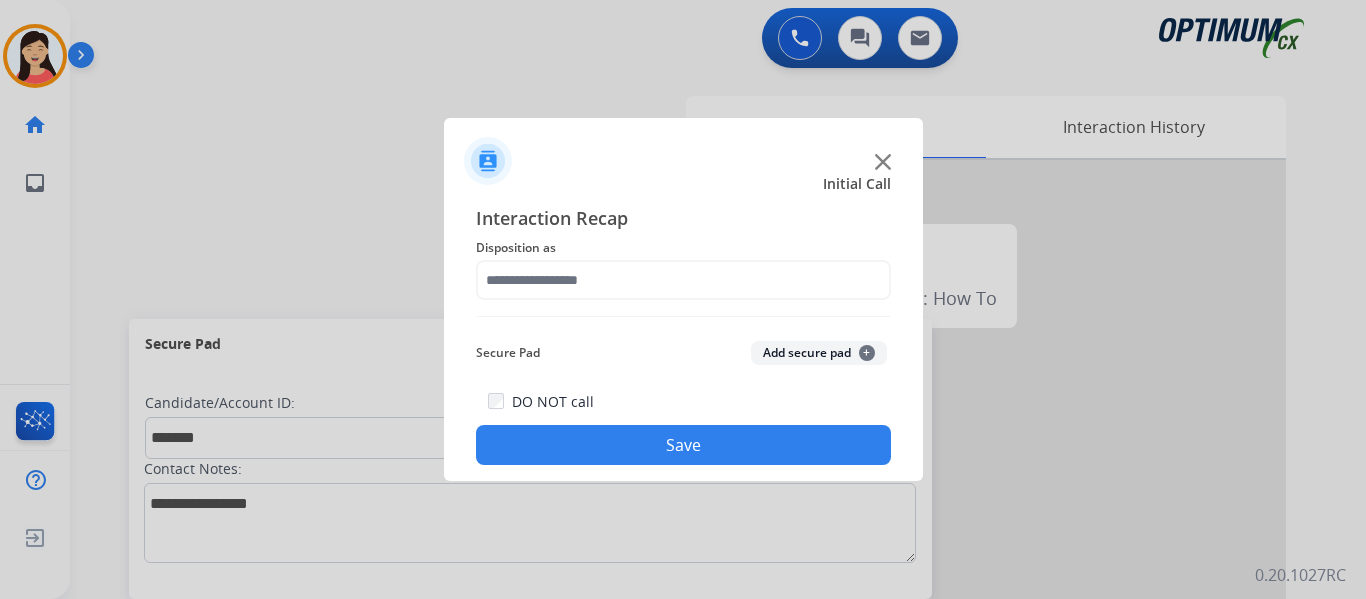 drag, startPoint x: 782, startPoint y: 349, endPoint x: 662, endPoint y: 295, distance: 131.59027 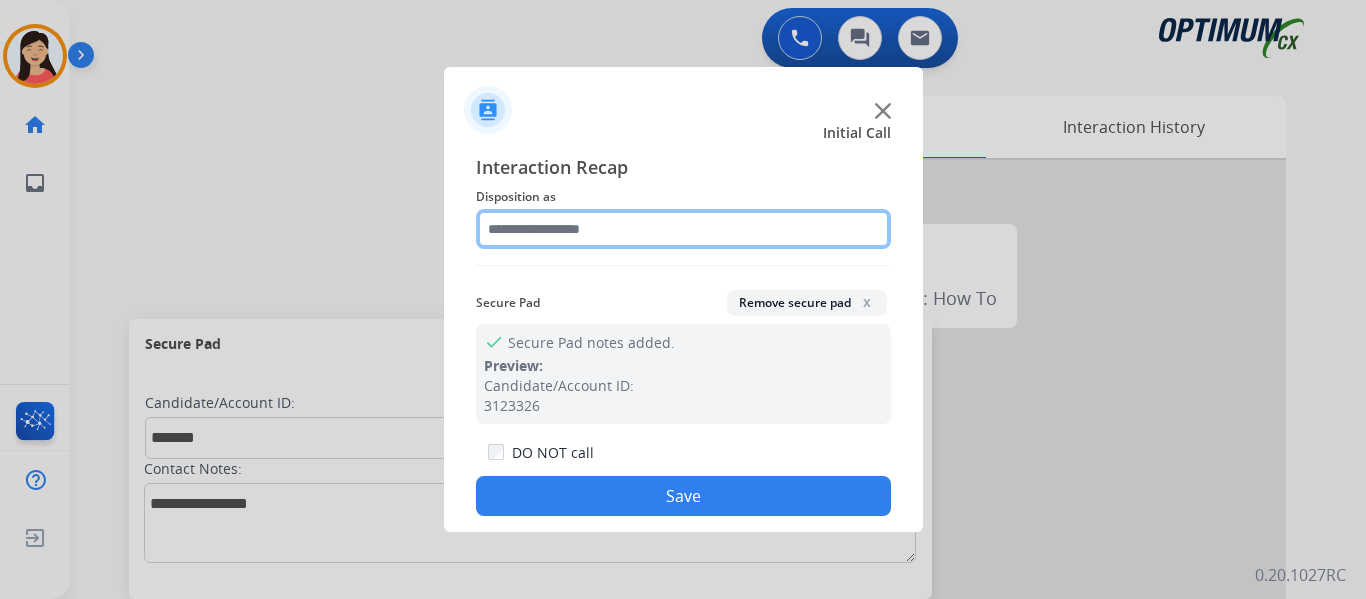 click 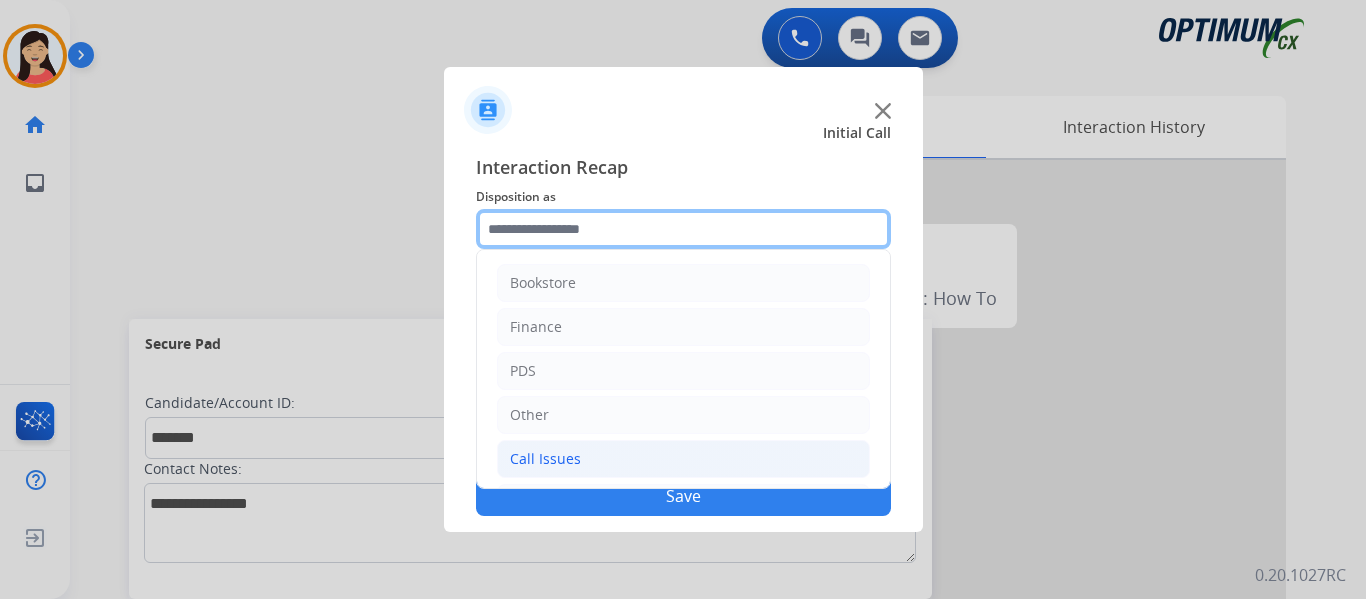 scroll, scrollTop: 136, scrollLeft: 0, axis: vertical 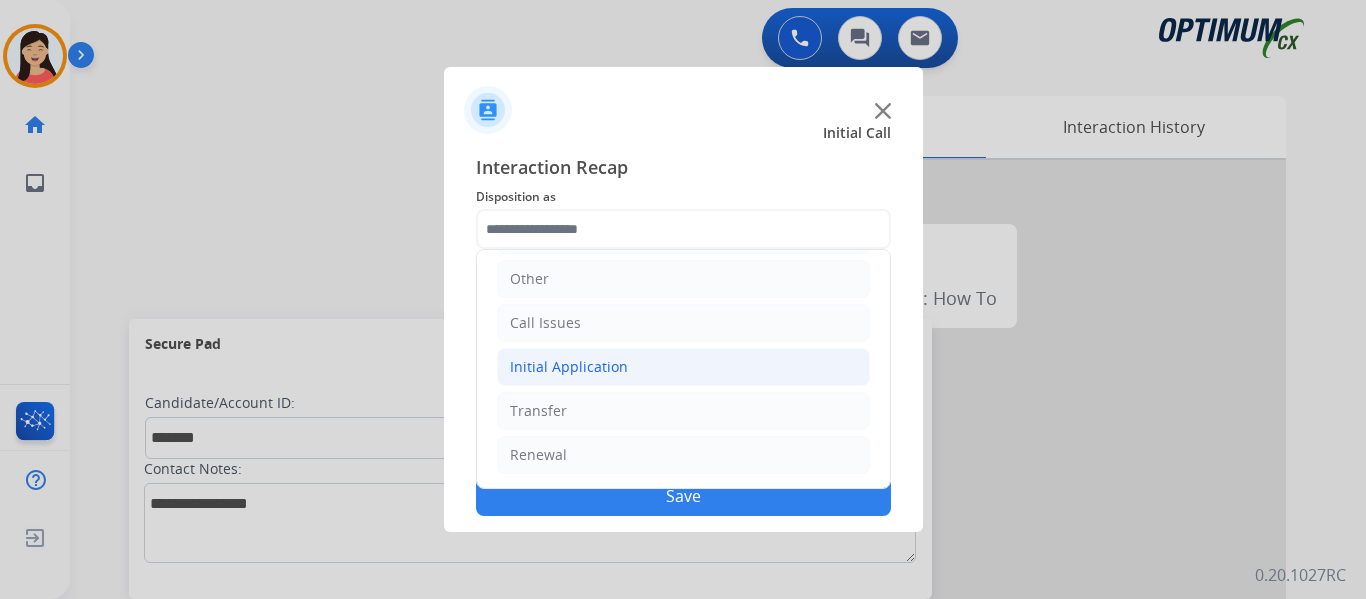 click on "Initial Application" 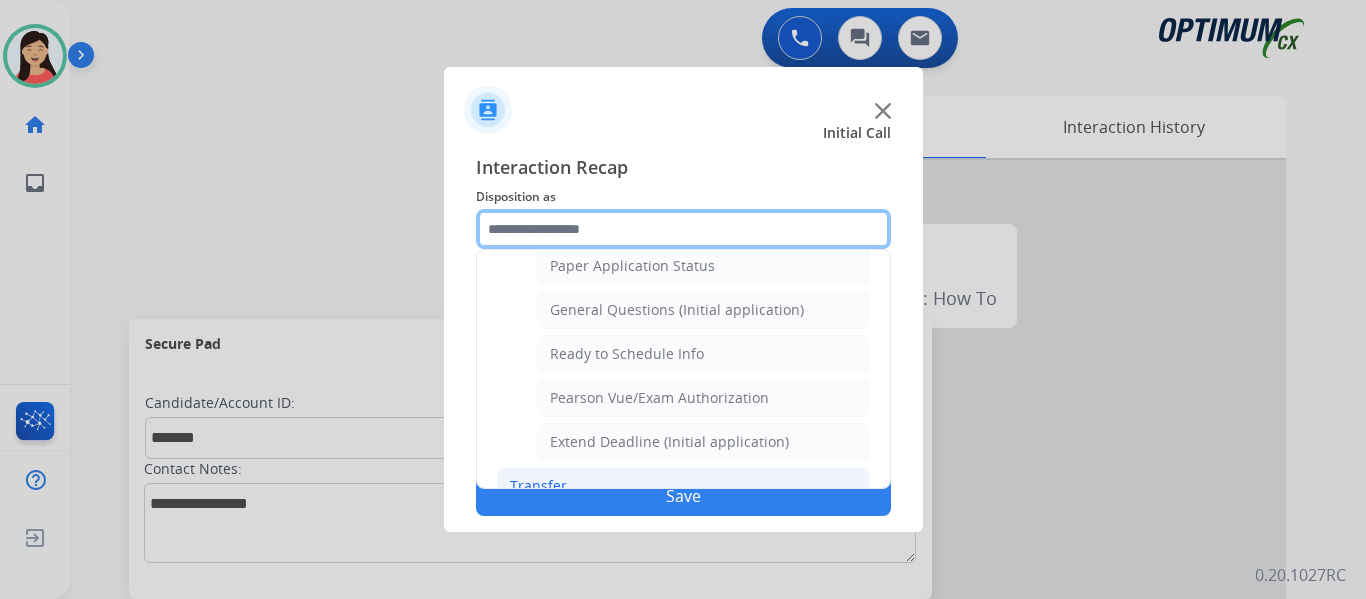 scroll, scrollTop: 1212, scrollLeft: 0, axis: vertical 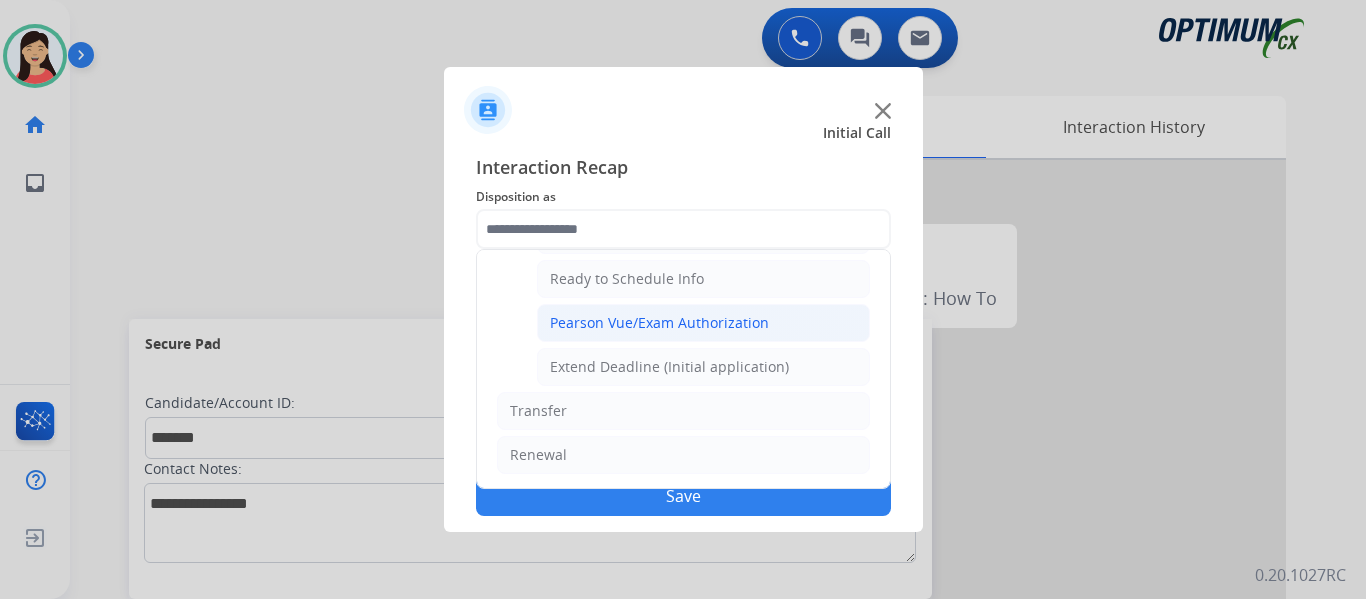 click on "Pearson Vue/Exam Authorization" 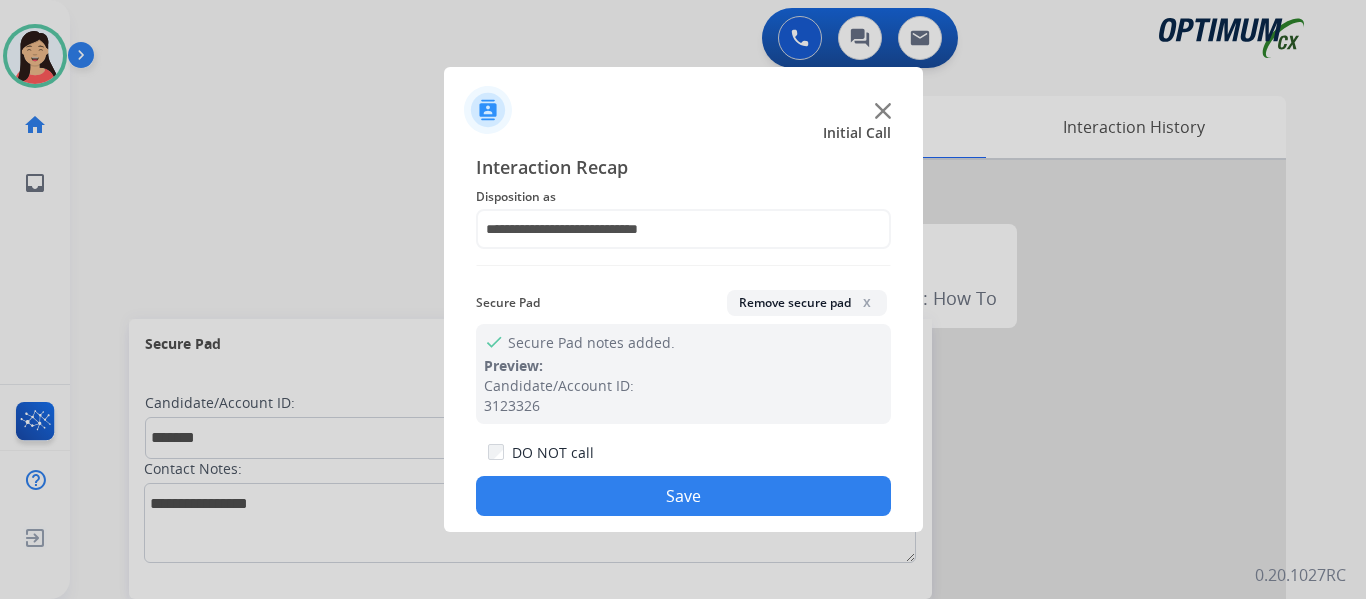 click on "Save" 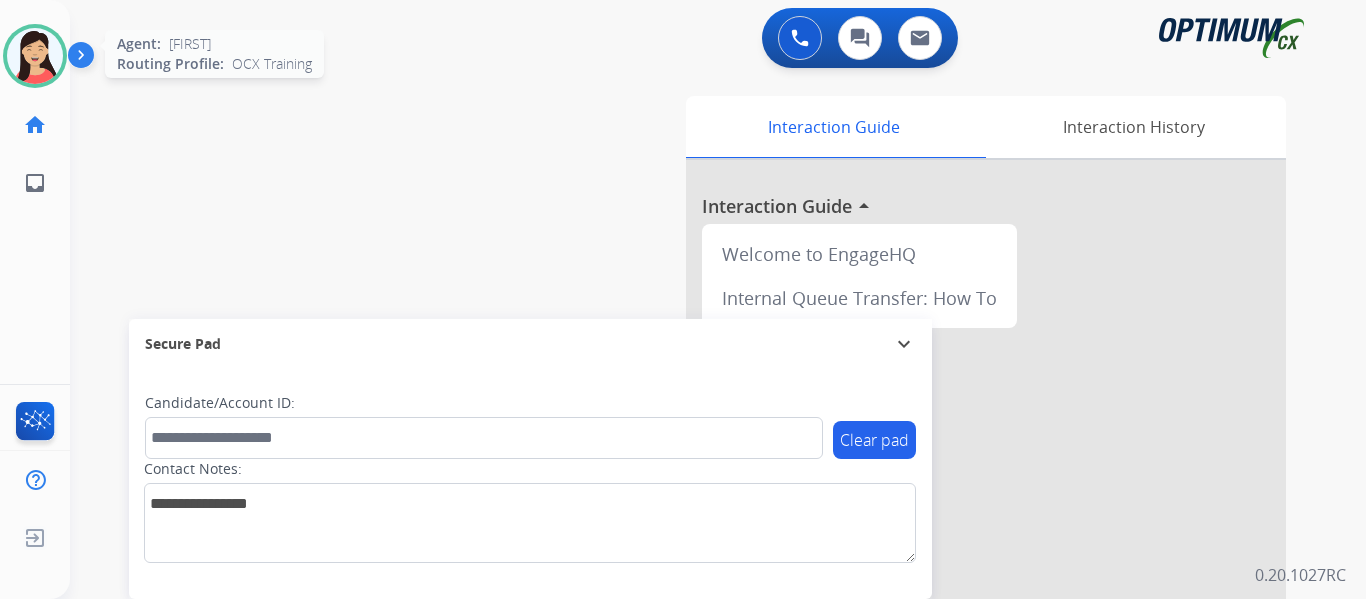 click at bounding box center [35, 56] 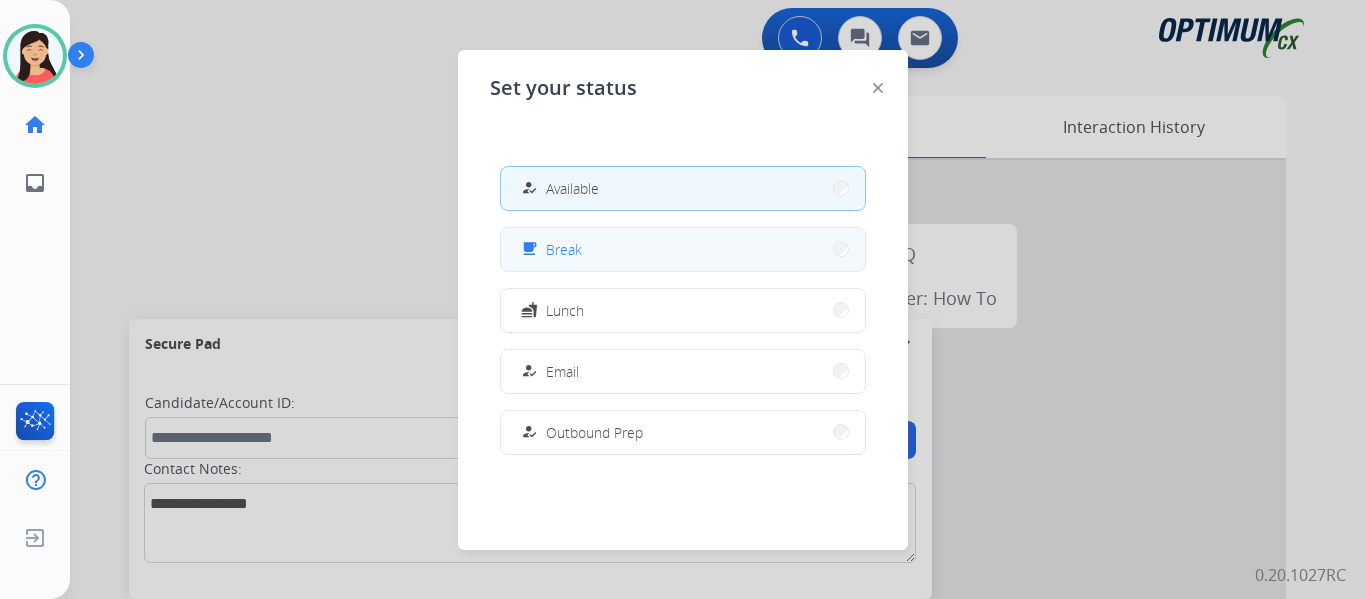 click on "free_breakfast Break" at bounding box center (683, 249) 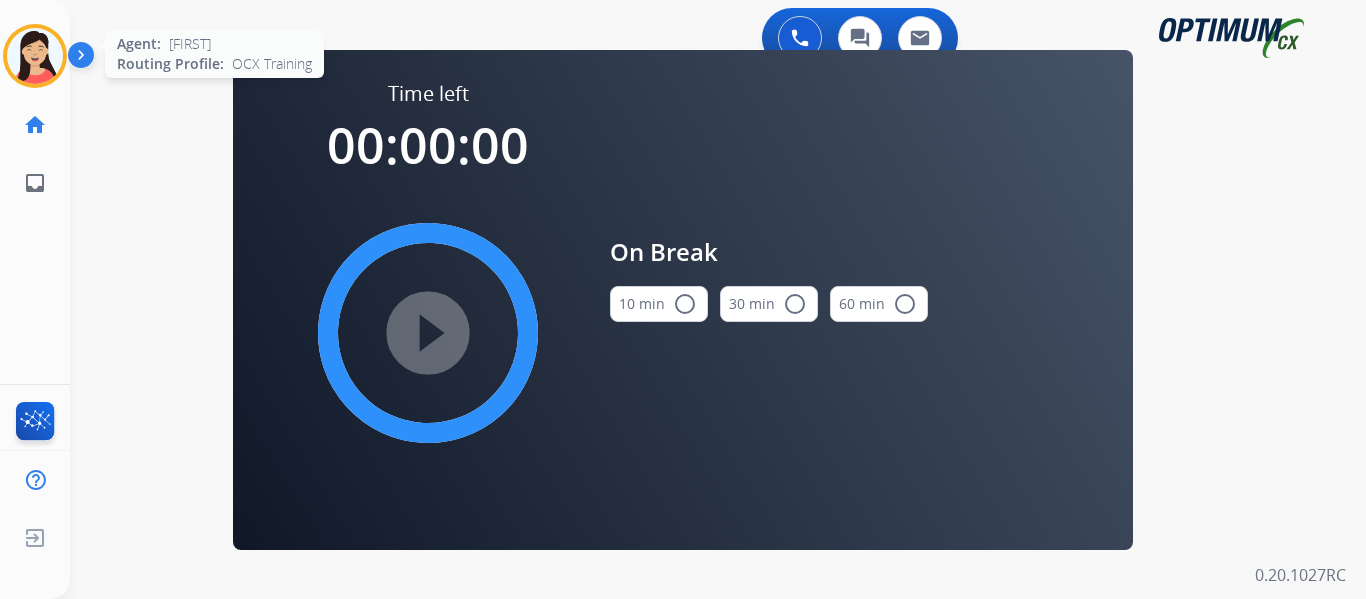 click at bounding box center [35, 56] 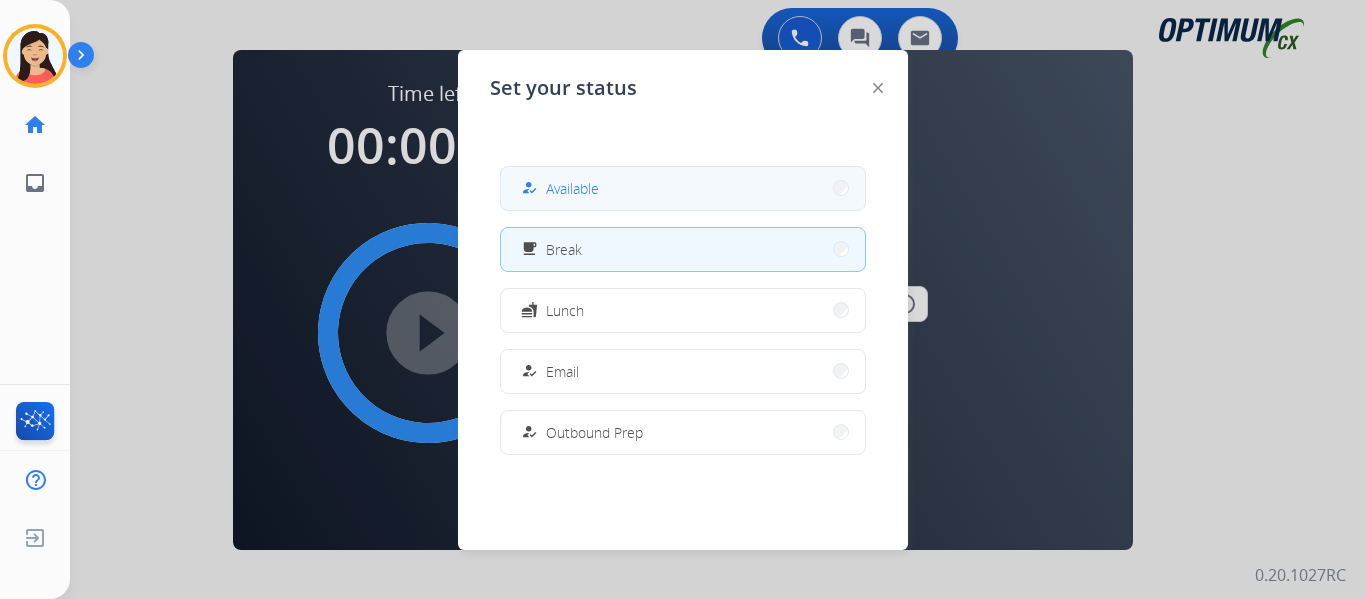 click on "how_to_reg Available" at bounding box center (683, 188) 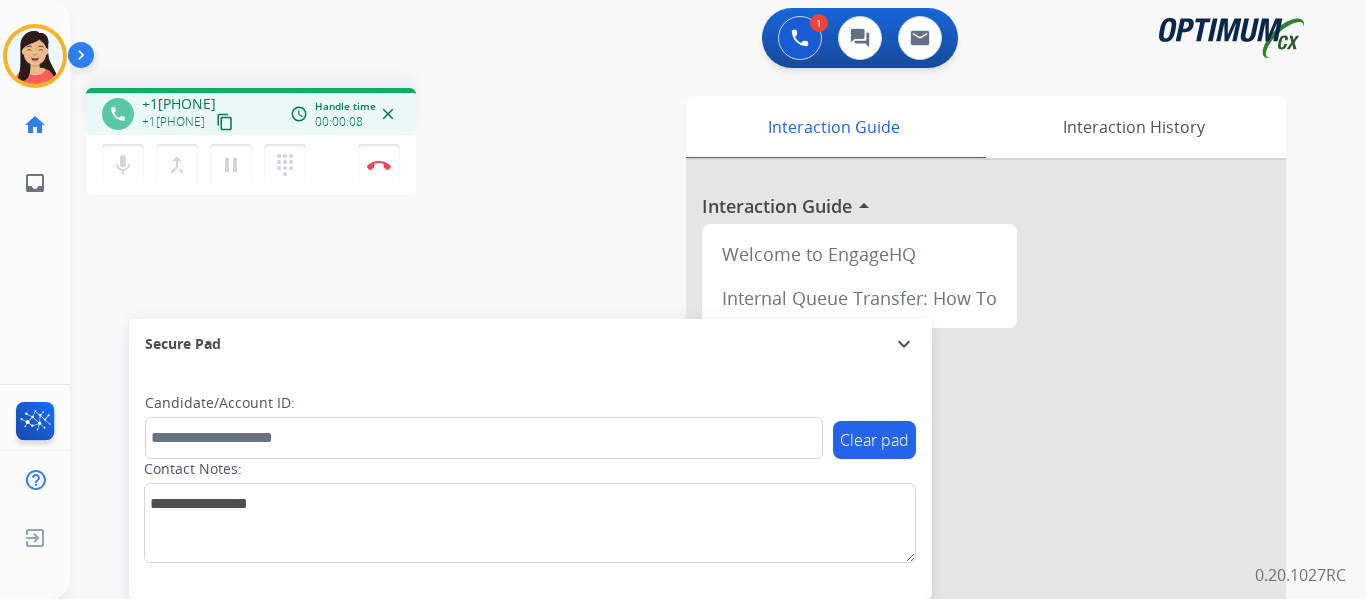 drag, startPoint x: 252, startPoint y: 125, endPoint x: 555, endPoint y: 112, distance: 303.27875 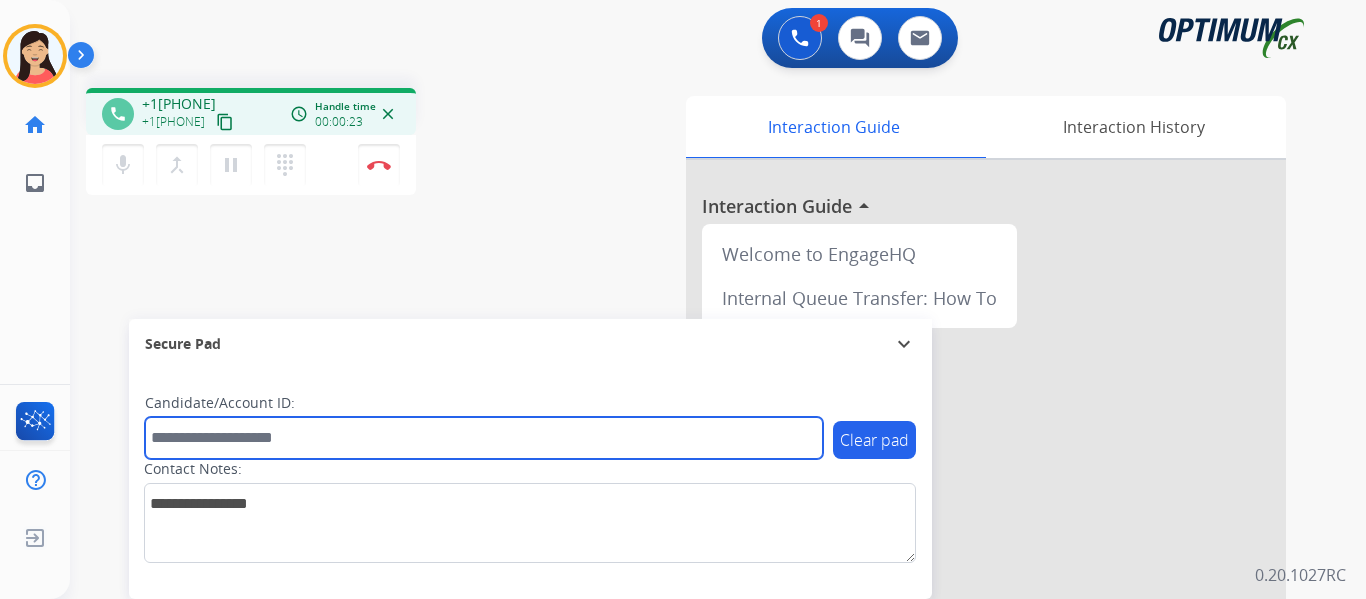 click at bounding box center [484, 438] 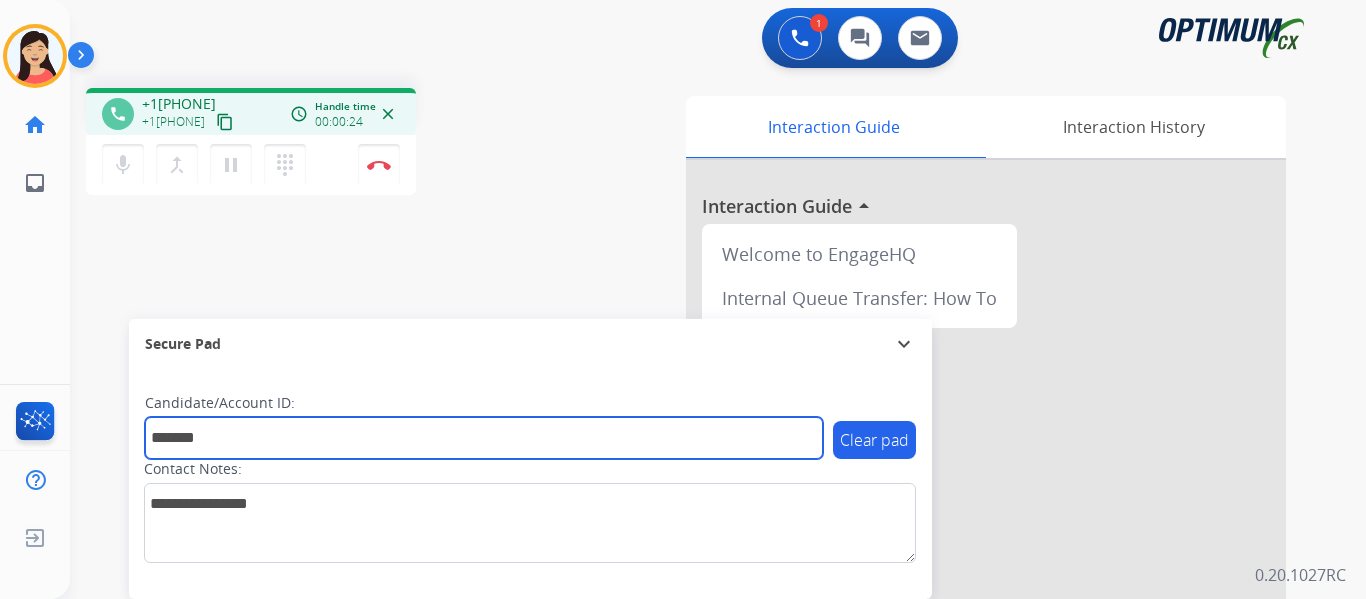 type on "*******" 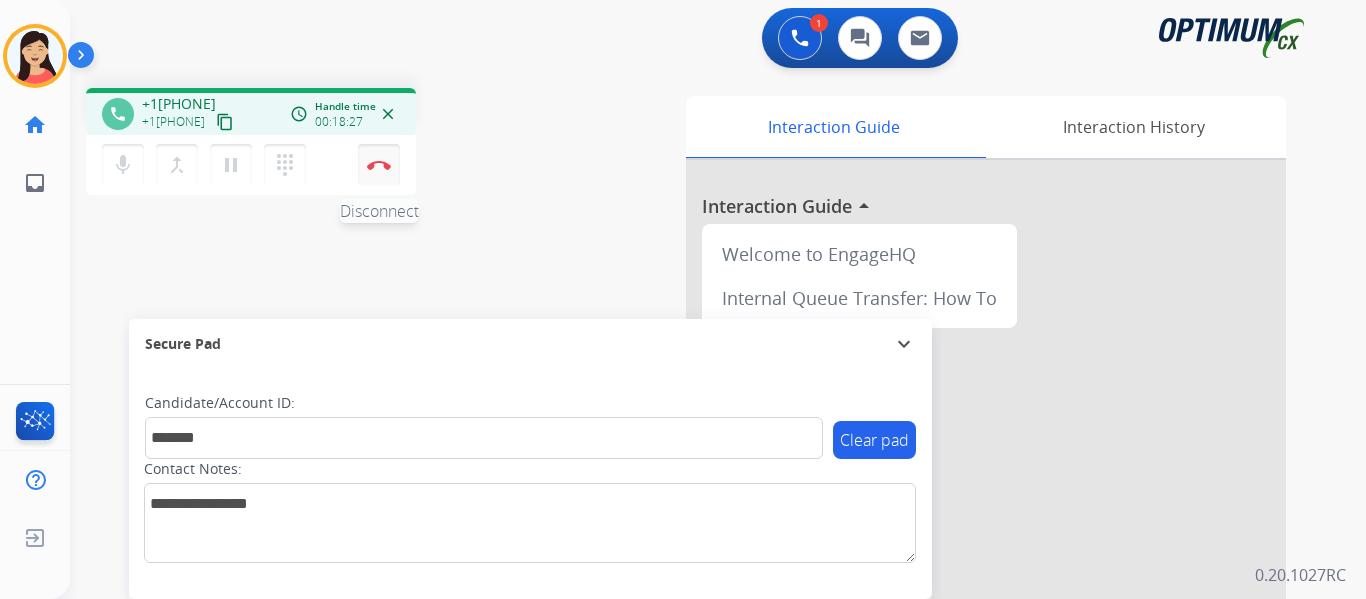 click at bounding box center [379, 165] 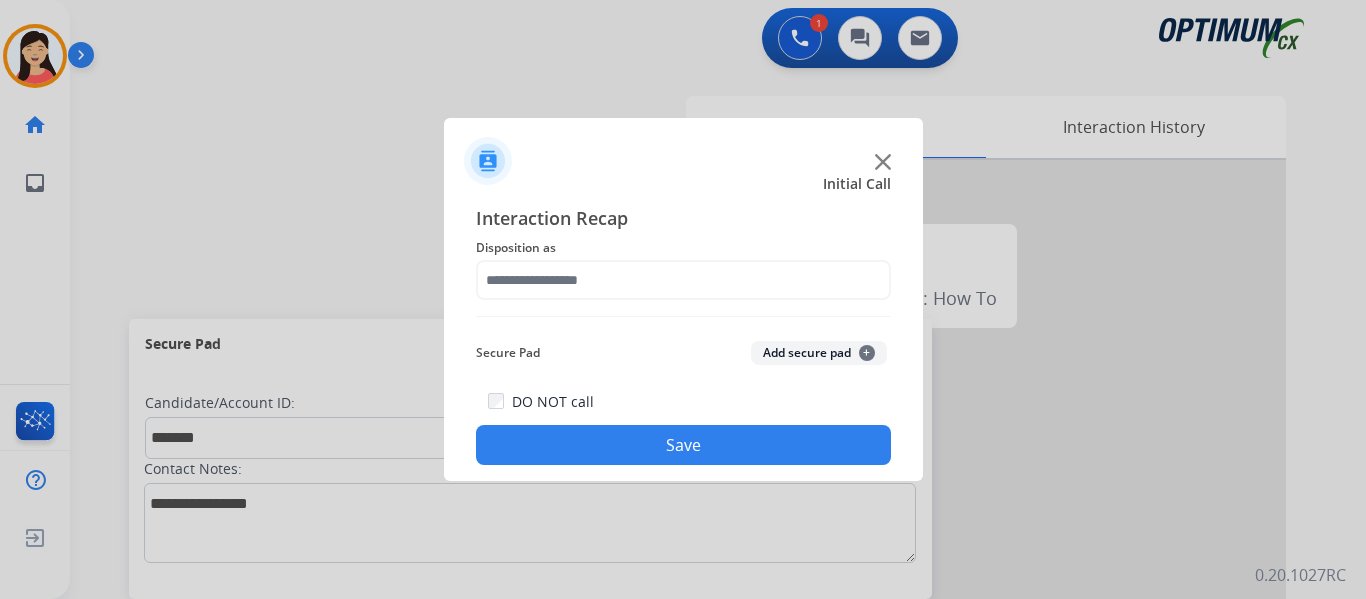 click on "Add secure pad  +" 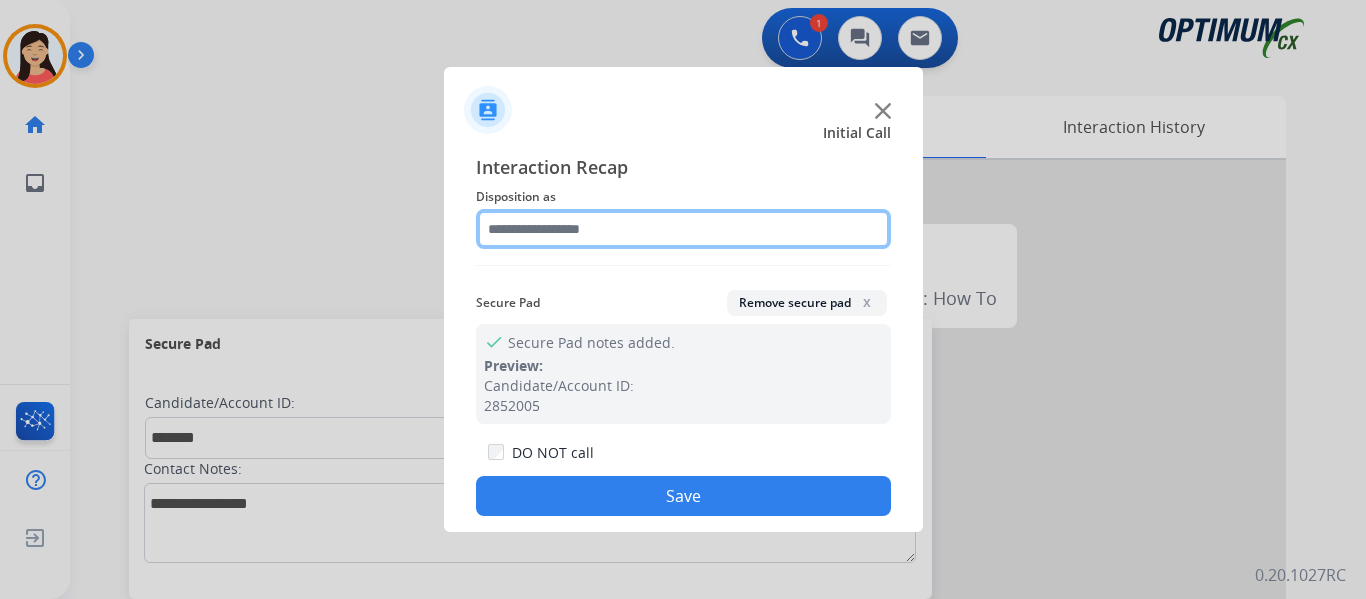 click 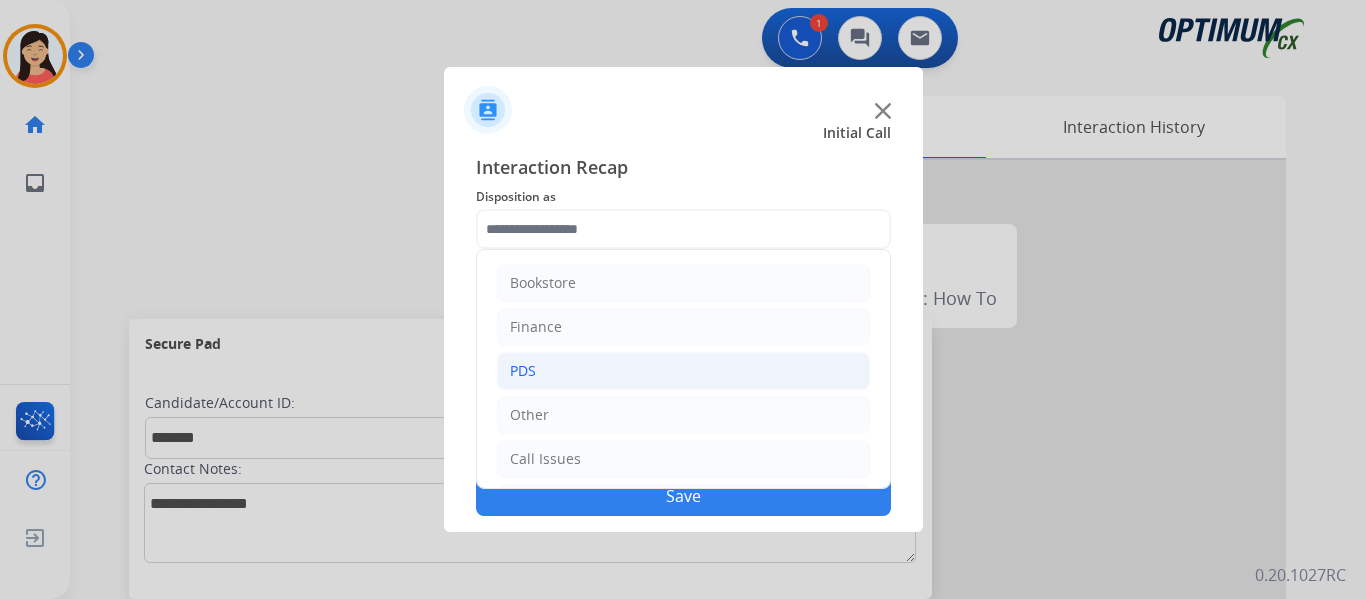 click on "PDS" 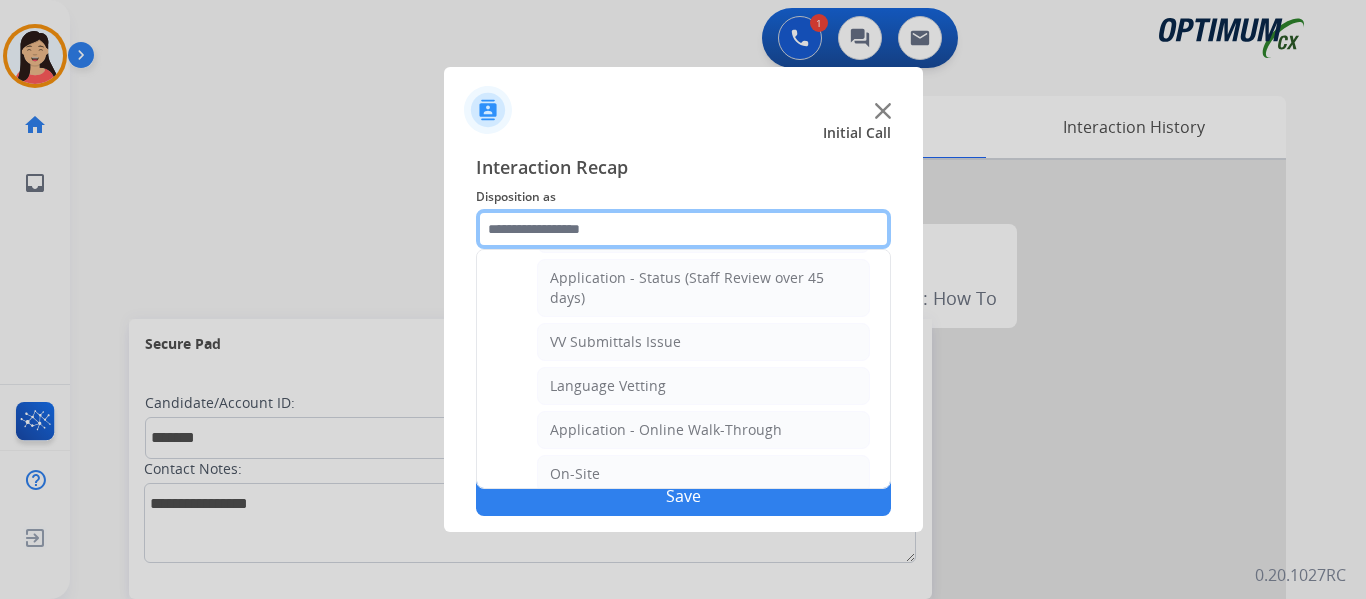scroll, scrollTop: 400, scrollLeft: 0, axis: vertical 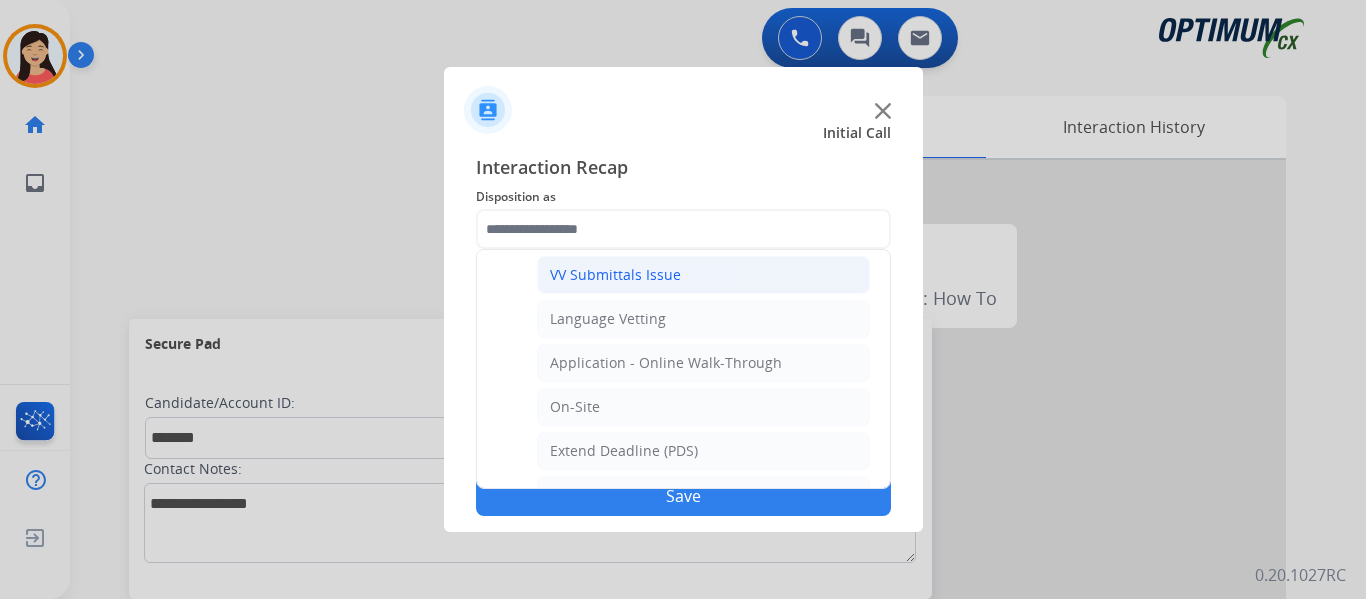 click on "VV Submittals Issue" 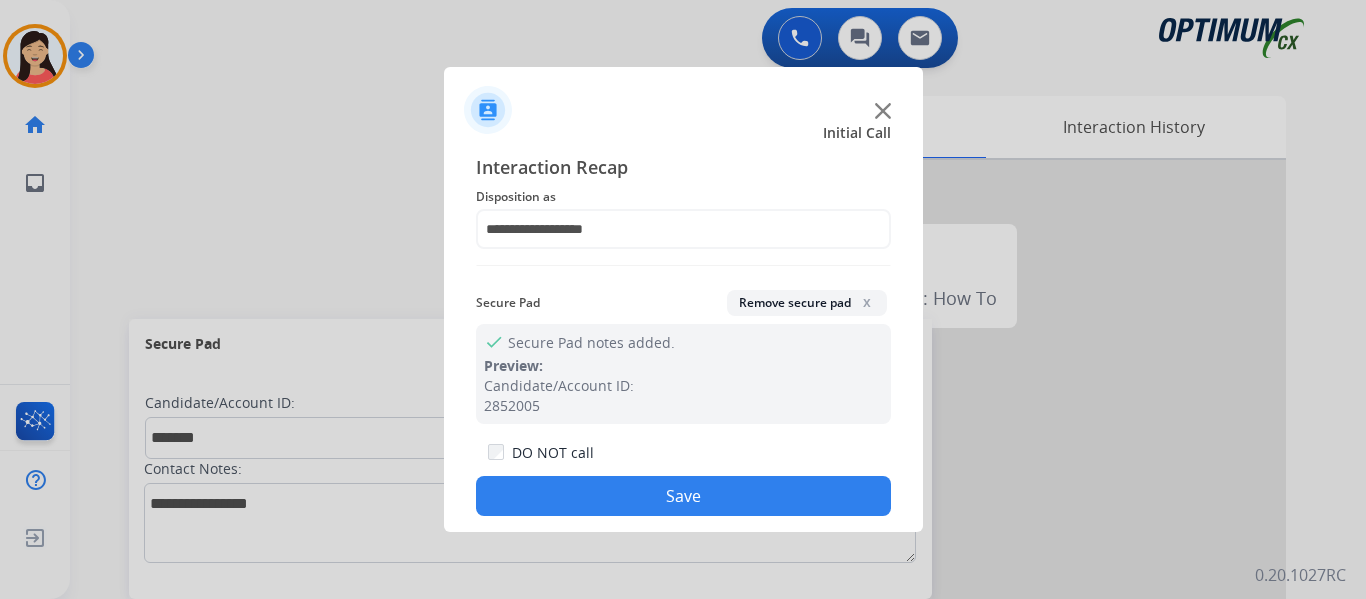 click on "Save" 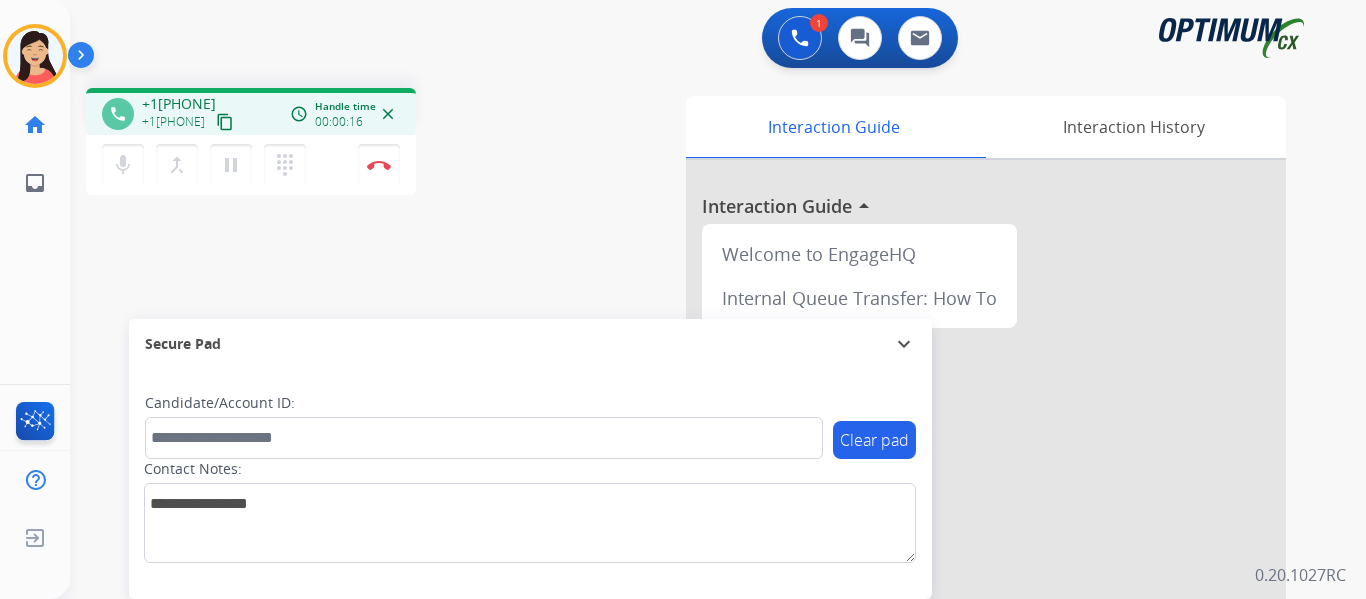 click on "content_copy" at bounding box center (225, 122) 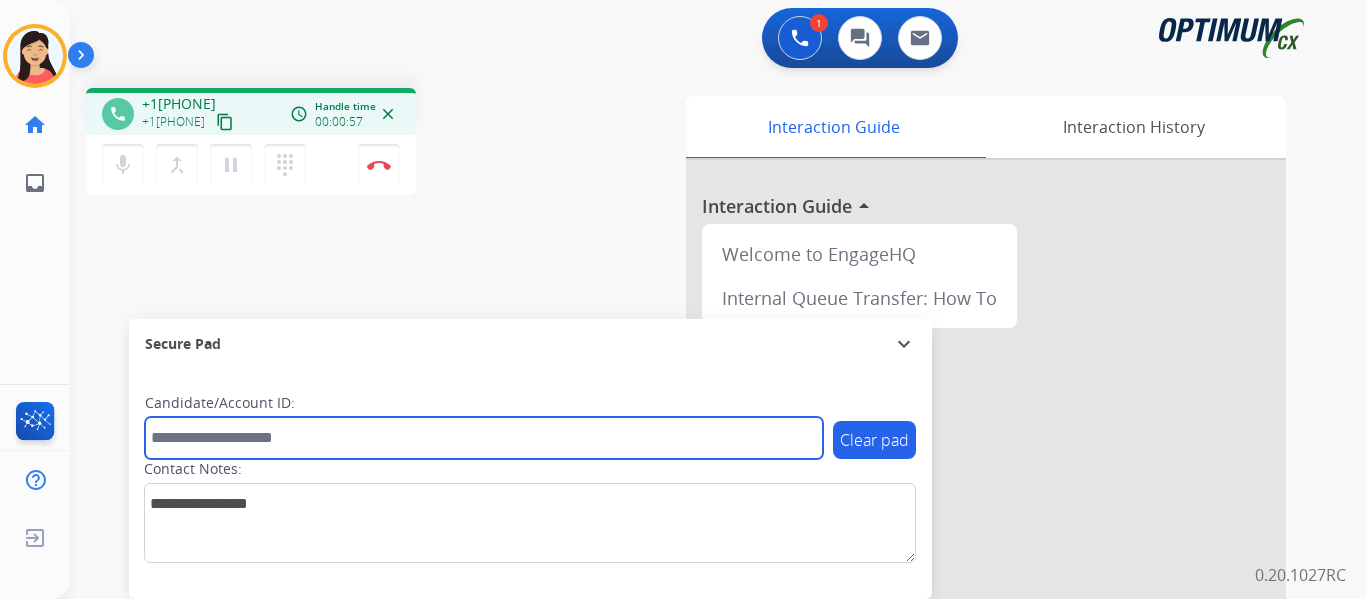 click at bounding box center (484, 438) 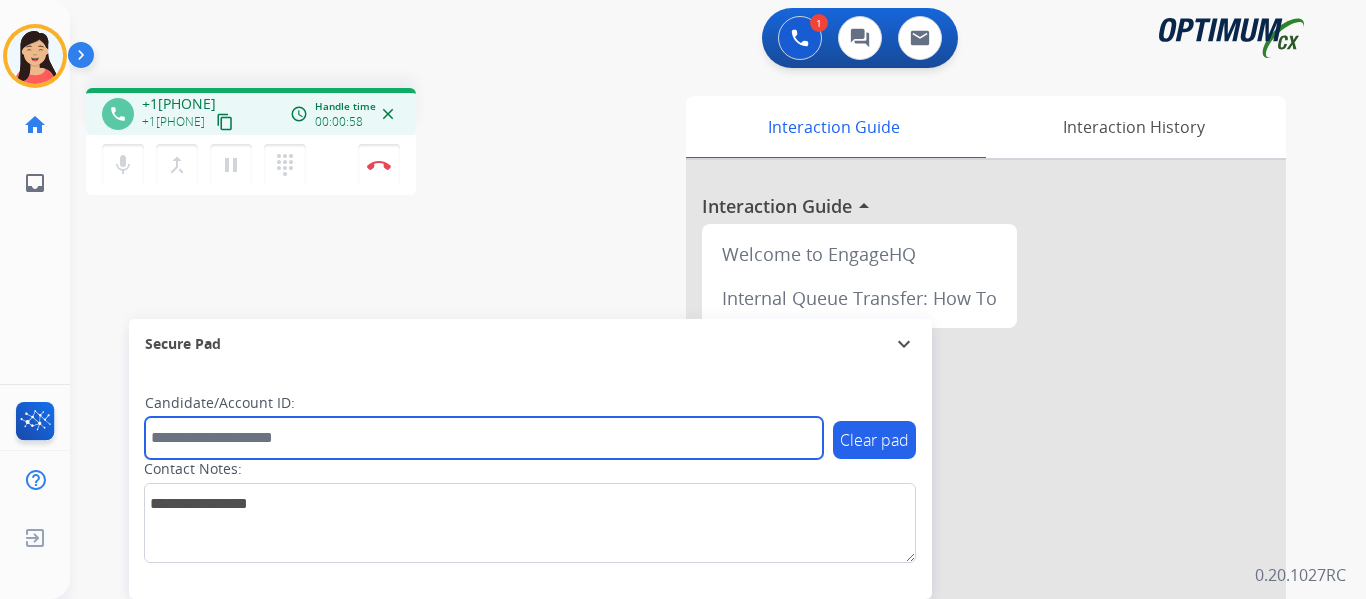 paste on "*******" 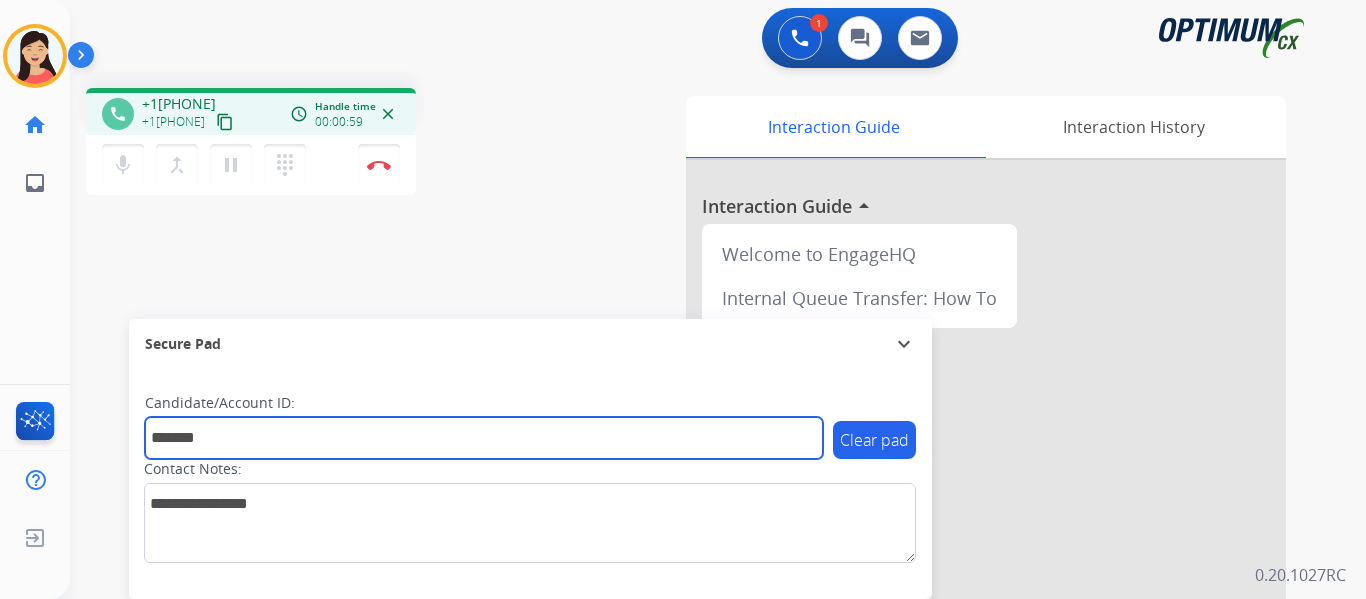 type on "*******" 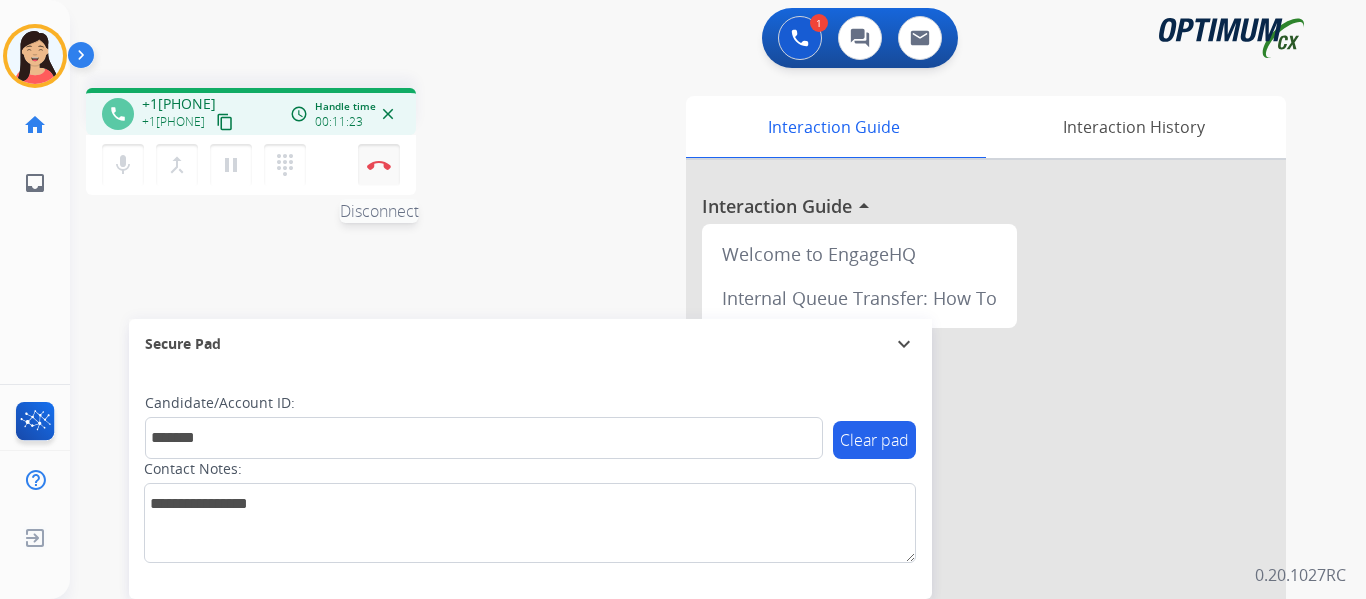 click at bounding box center [379, 165] 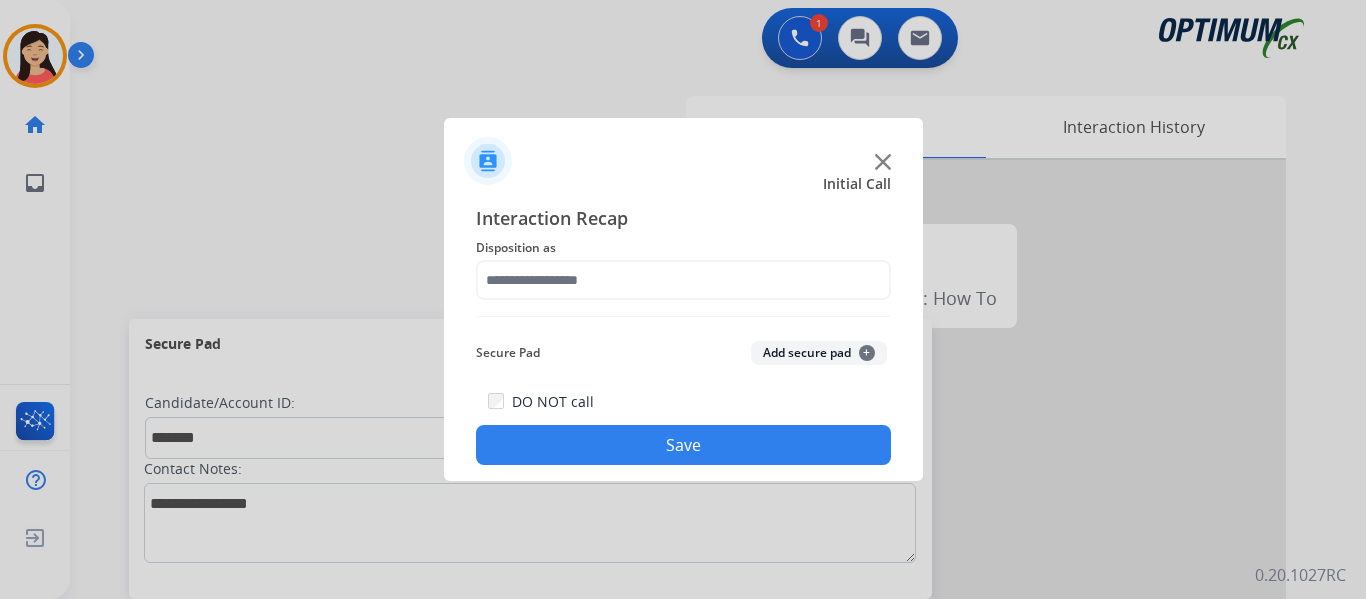 click on "Add secure pad  +" 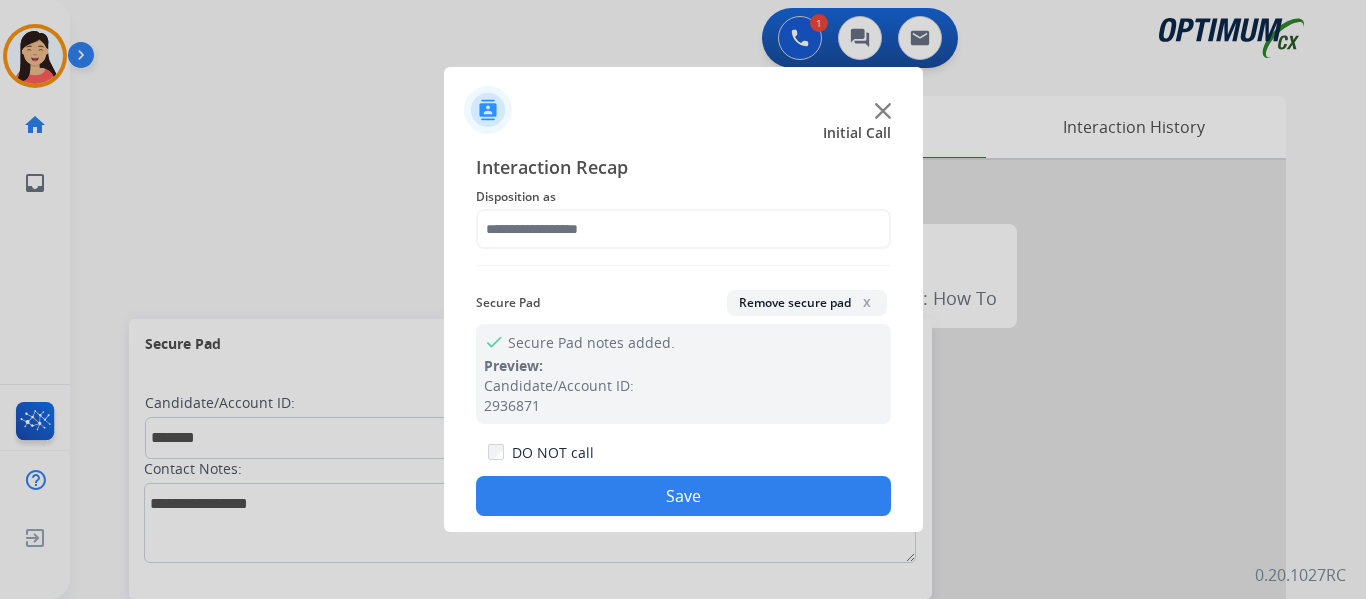 drag, startPoint x: 521, startPoint y: 197, endPoint x: 498, endPoint y: 214, distance: 28.600698 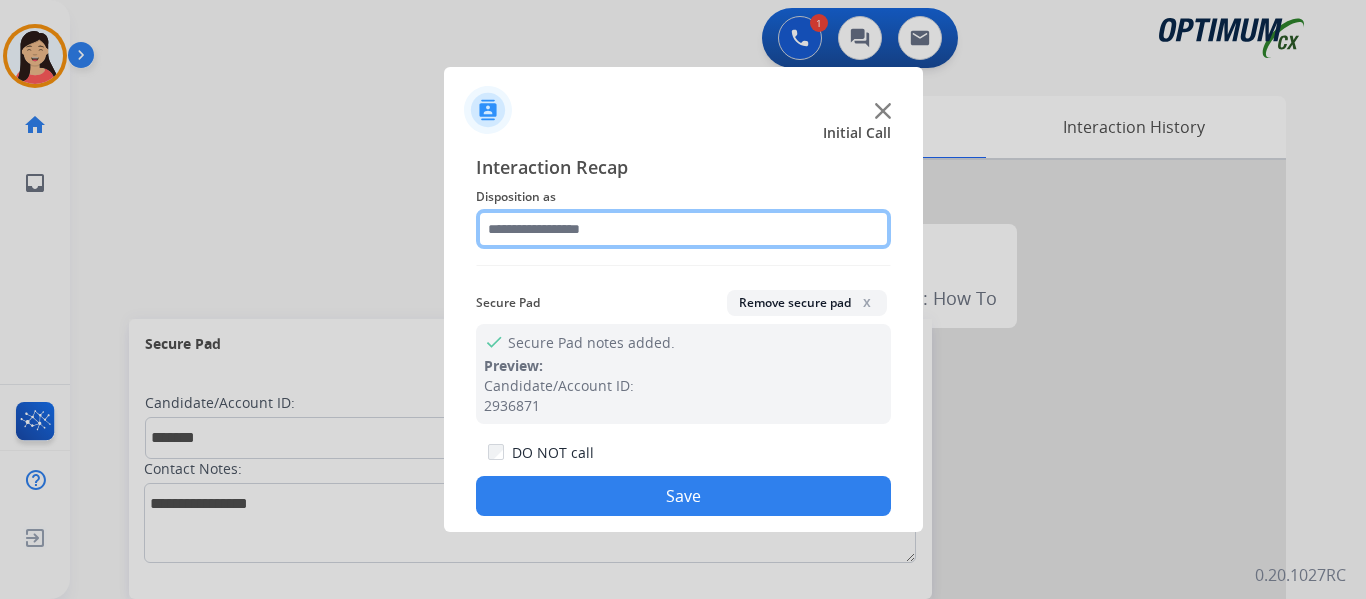 click 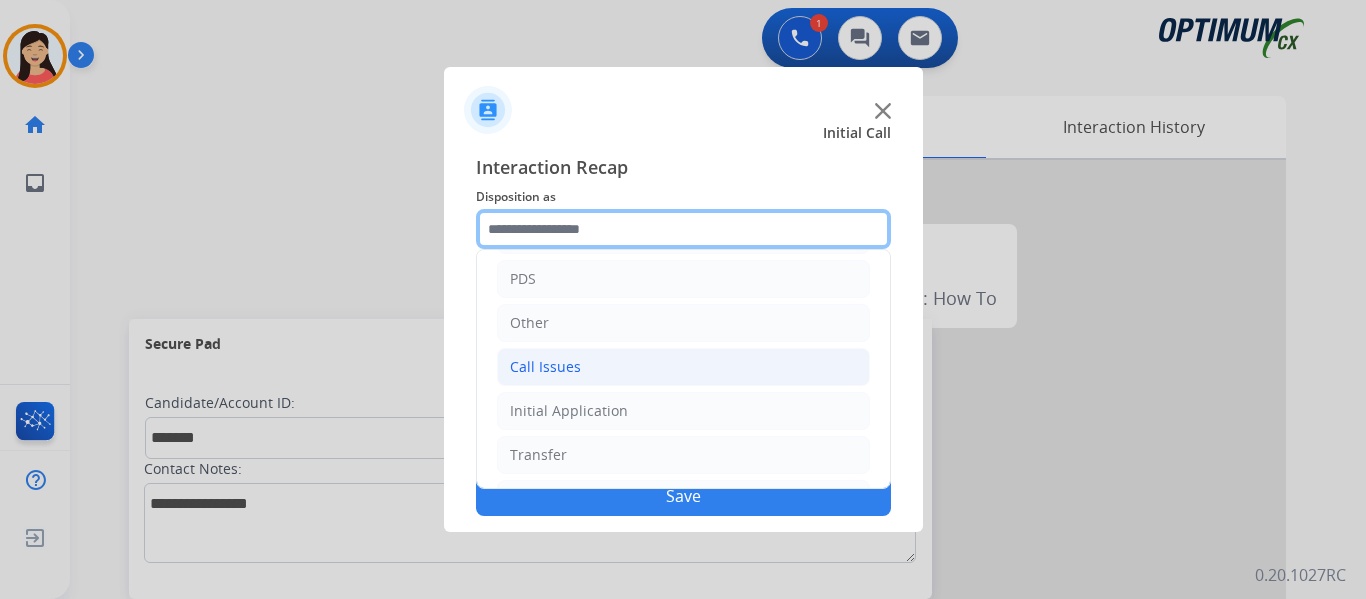 scroll, scrollTop: 136, scrollLeft: 0, axis: vertical 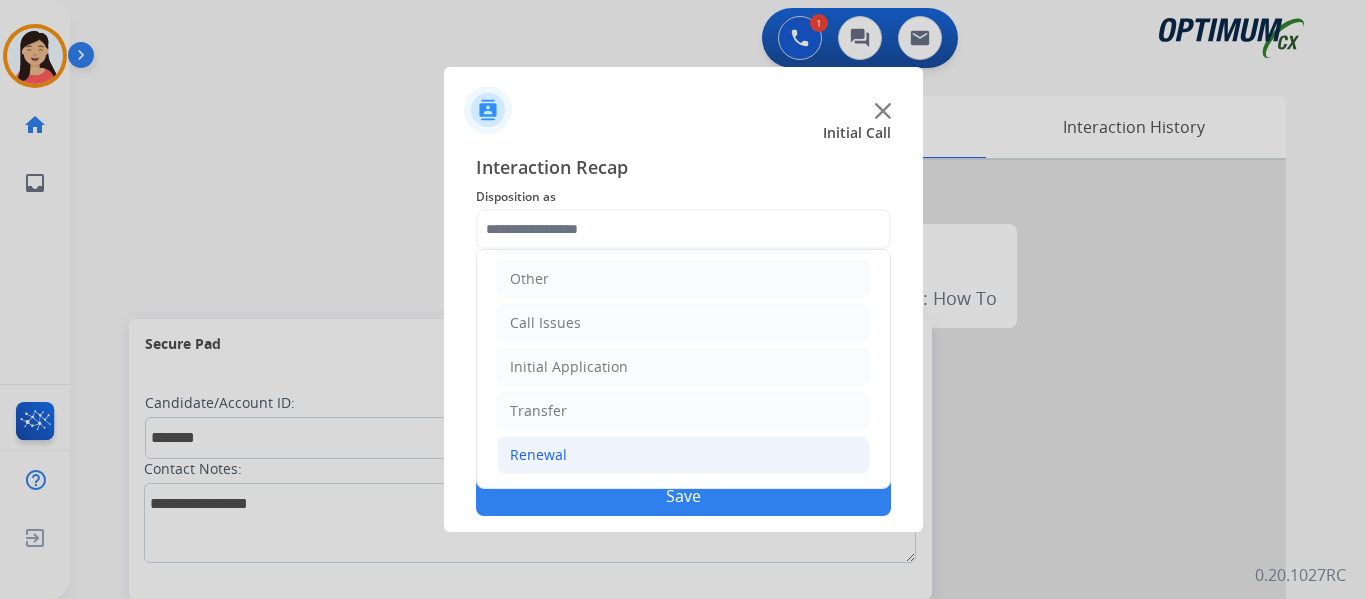 click on "Renewal" 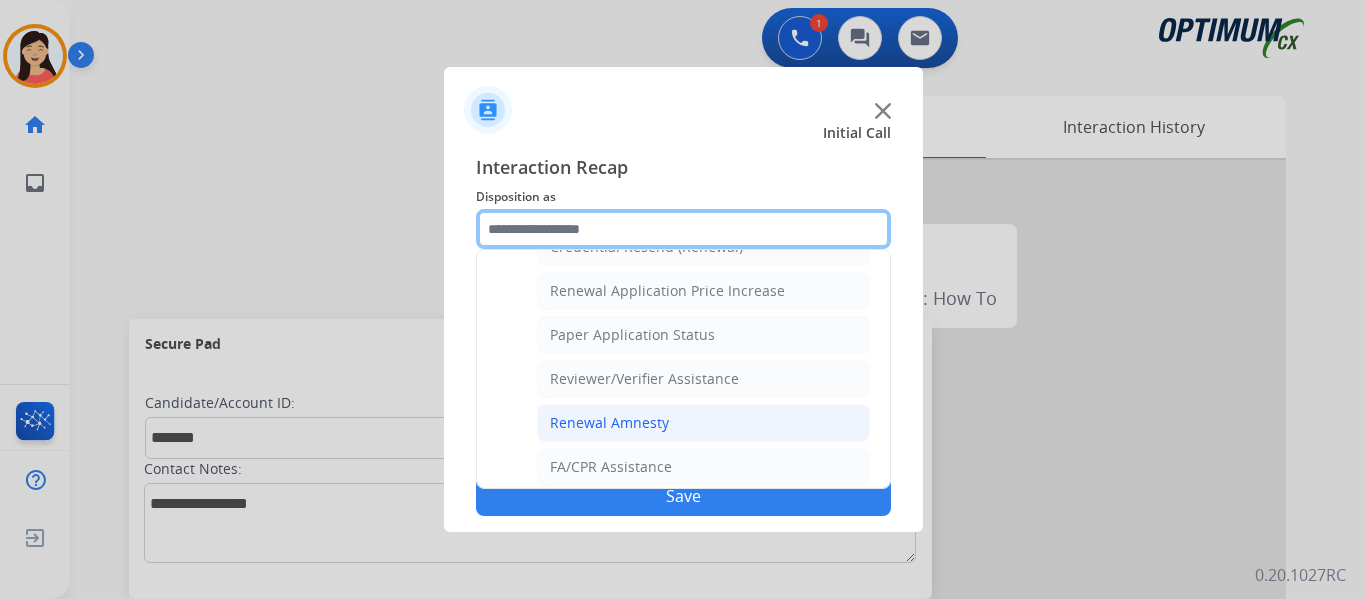 scroll, scrollTop: 572, scrollLeft: 0, axis: vertical 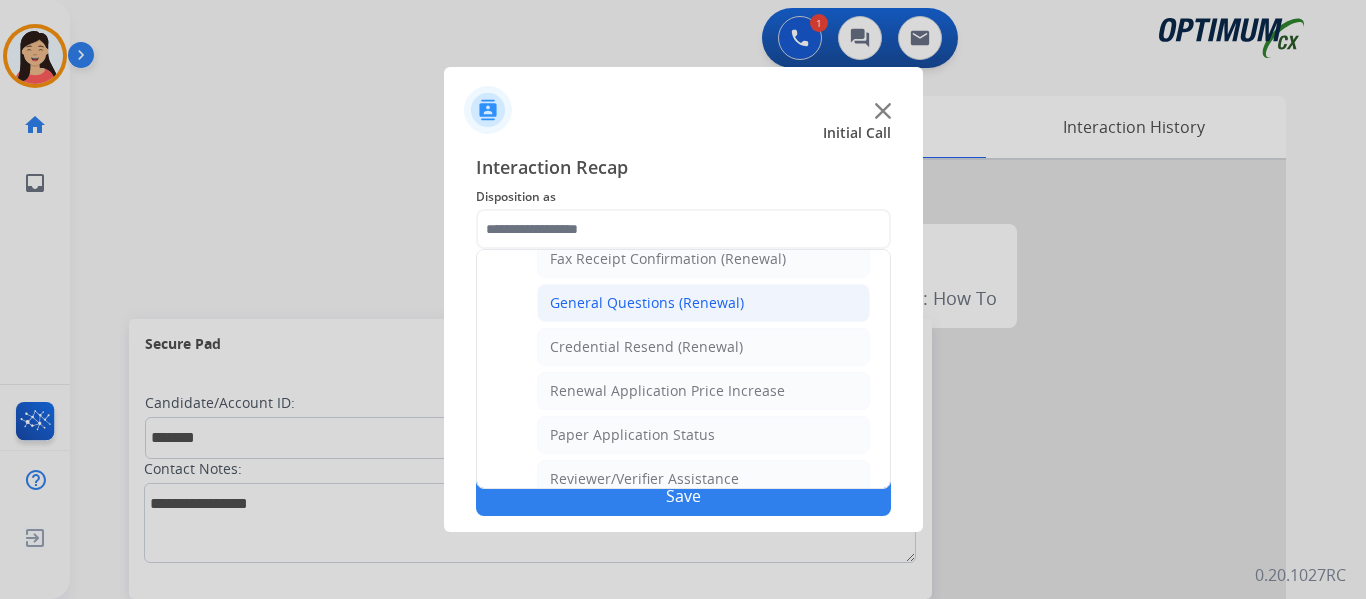 click on "General Questions (Renewal)" 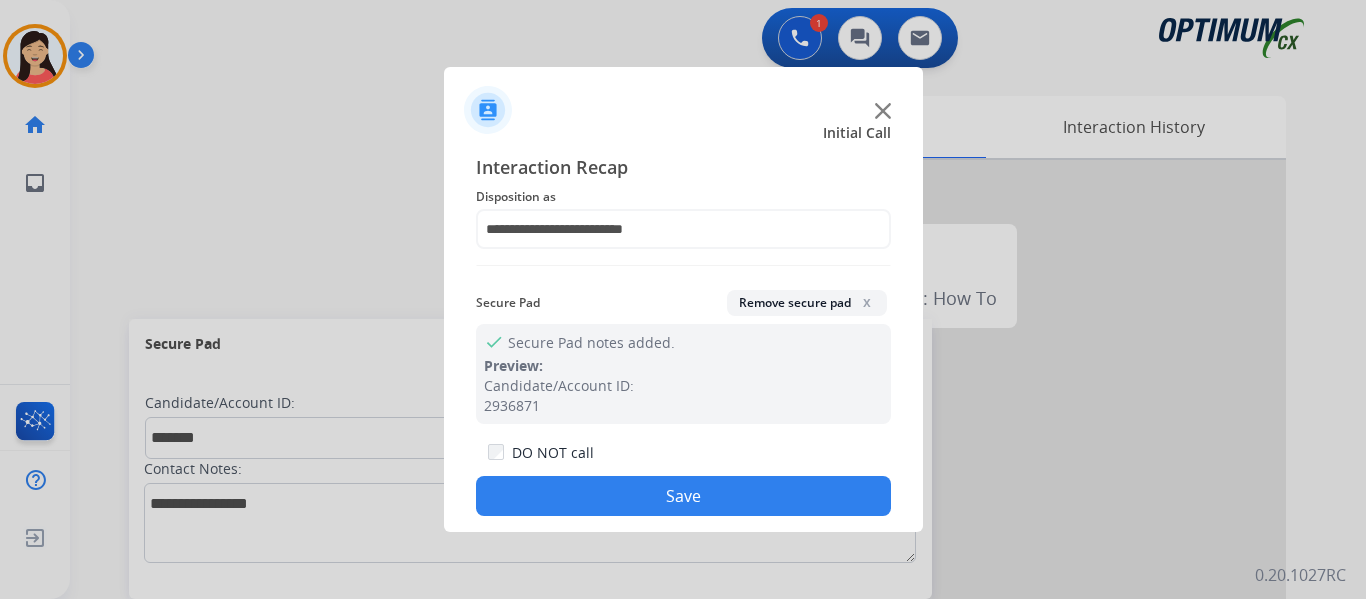 click on "Save" 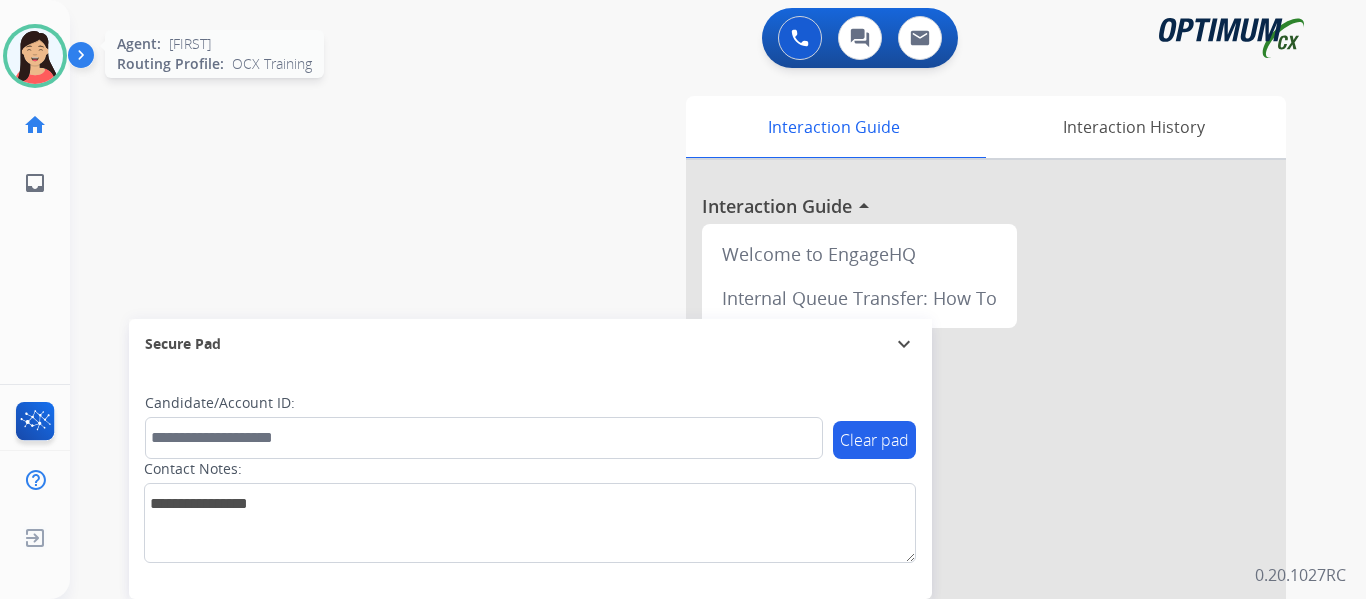 click at bounding box center (35, 56) 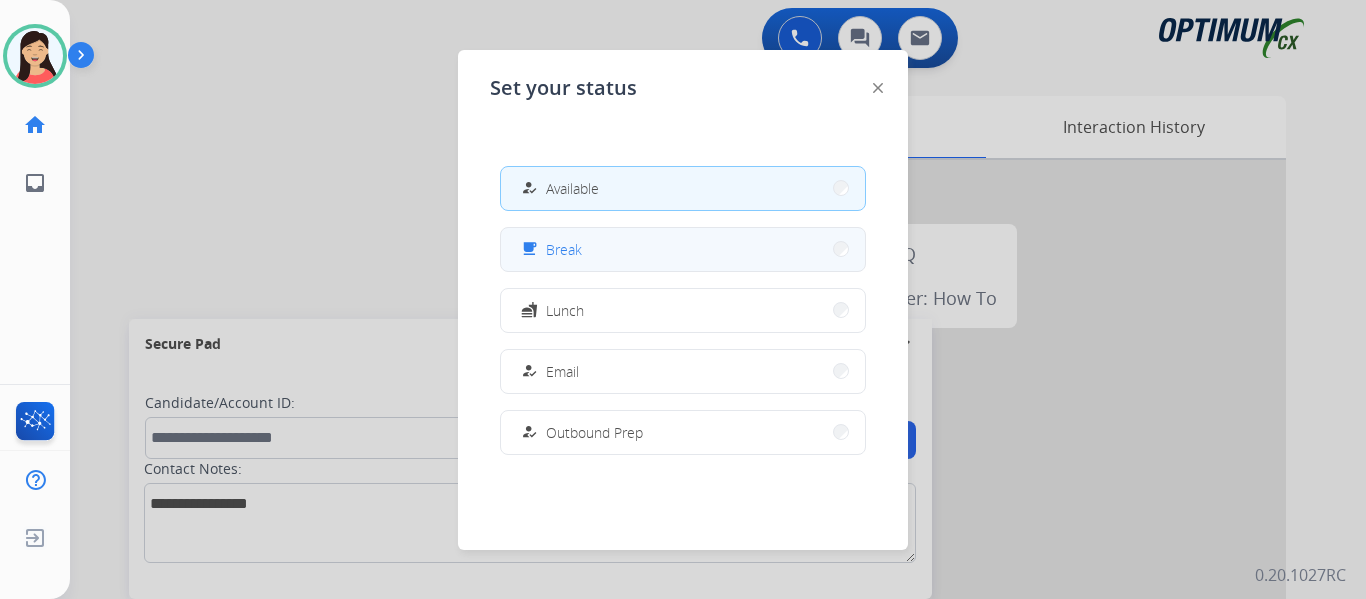 click on "free_breakfast Break" at bounding box center [683, 249] 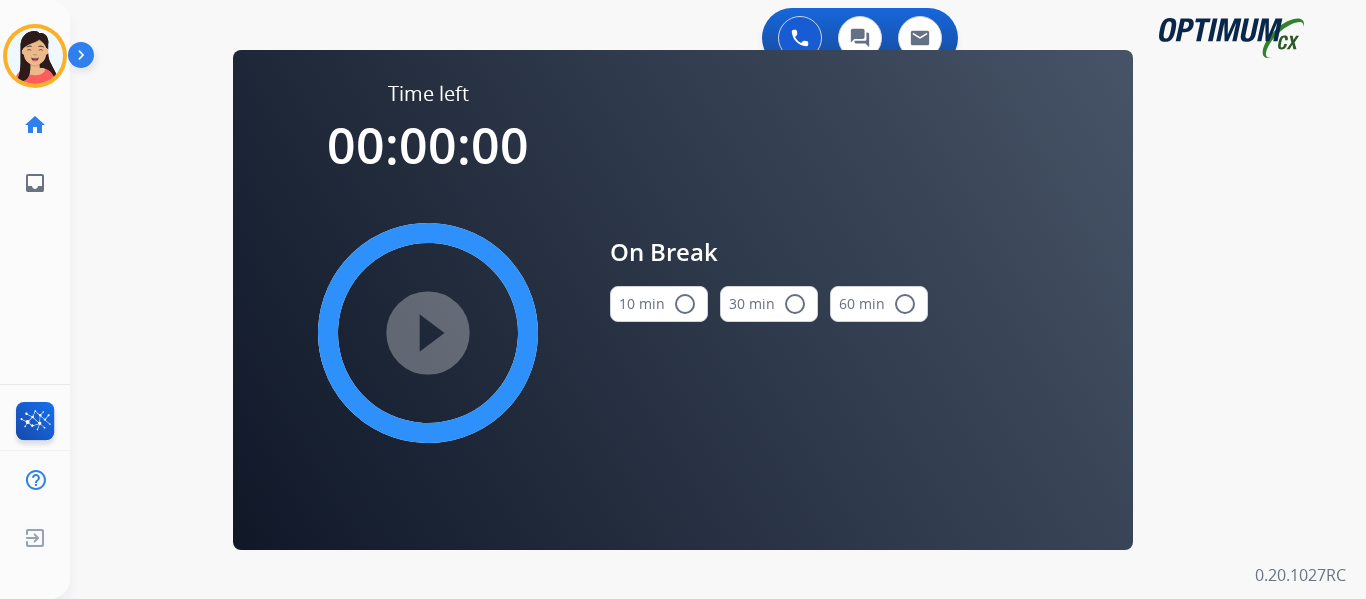 click on "radio_button_unchecked" at bounding box center (685, 304) 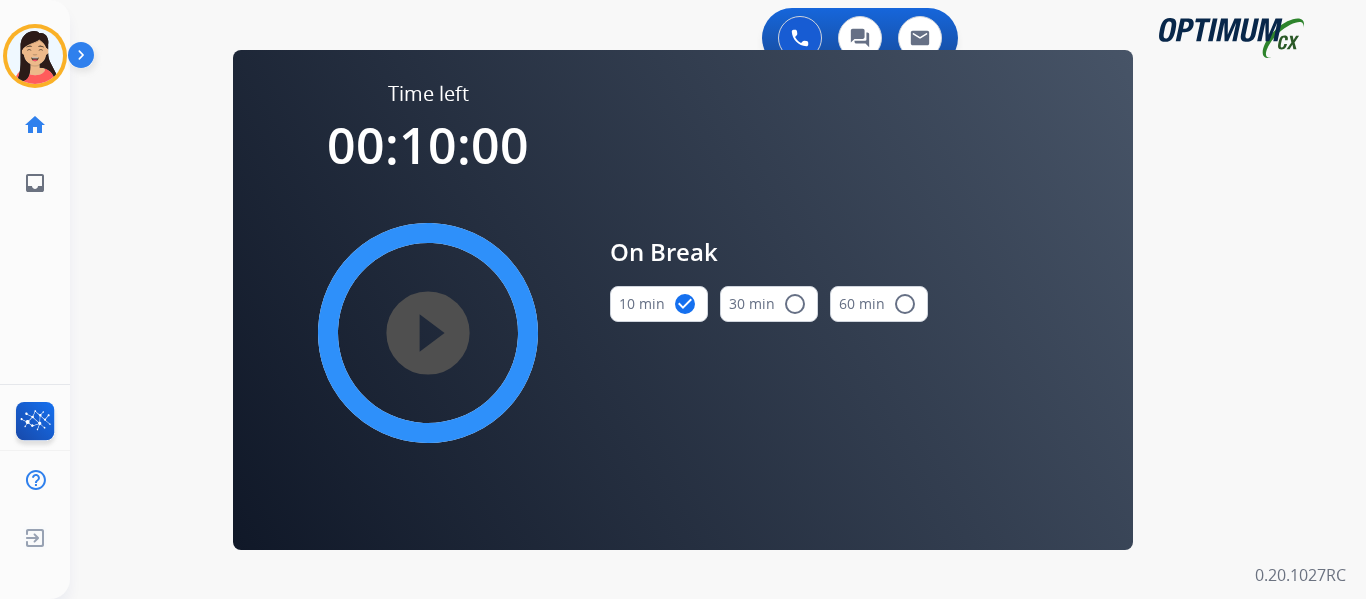 click on "play_circle_filled" at bounding box center [428, 333] 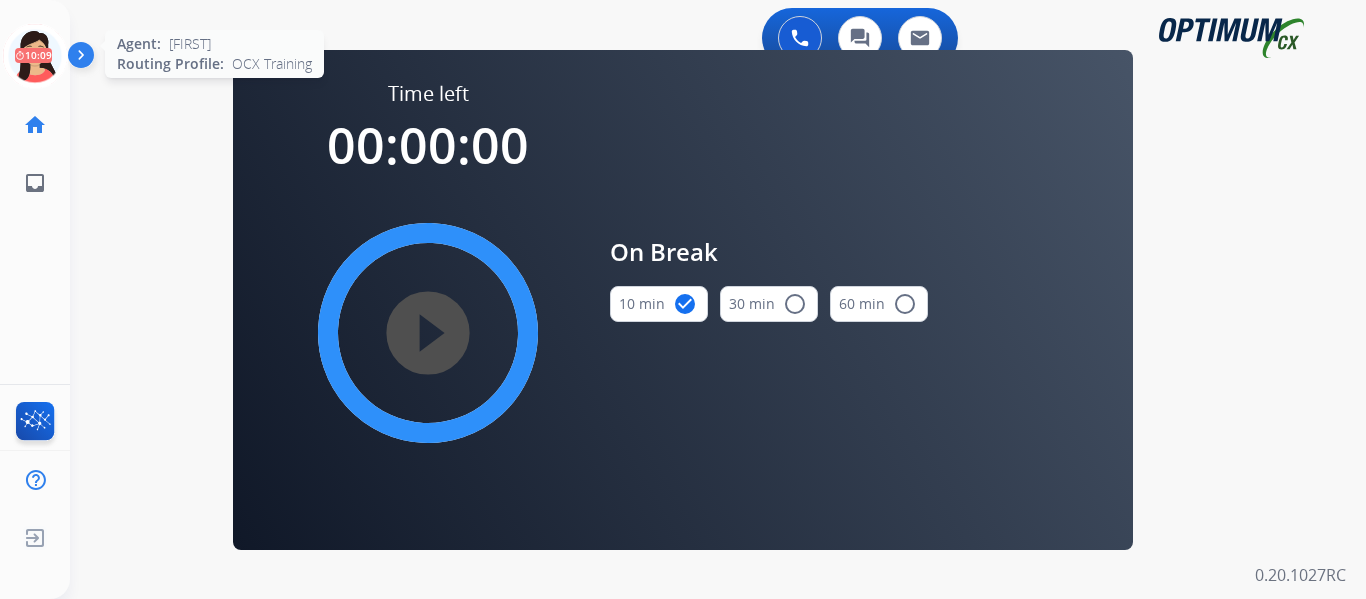 click 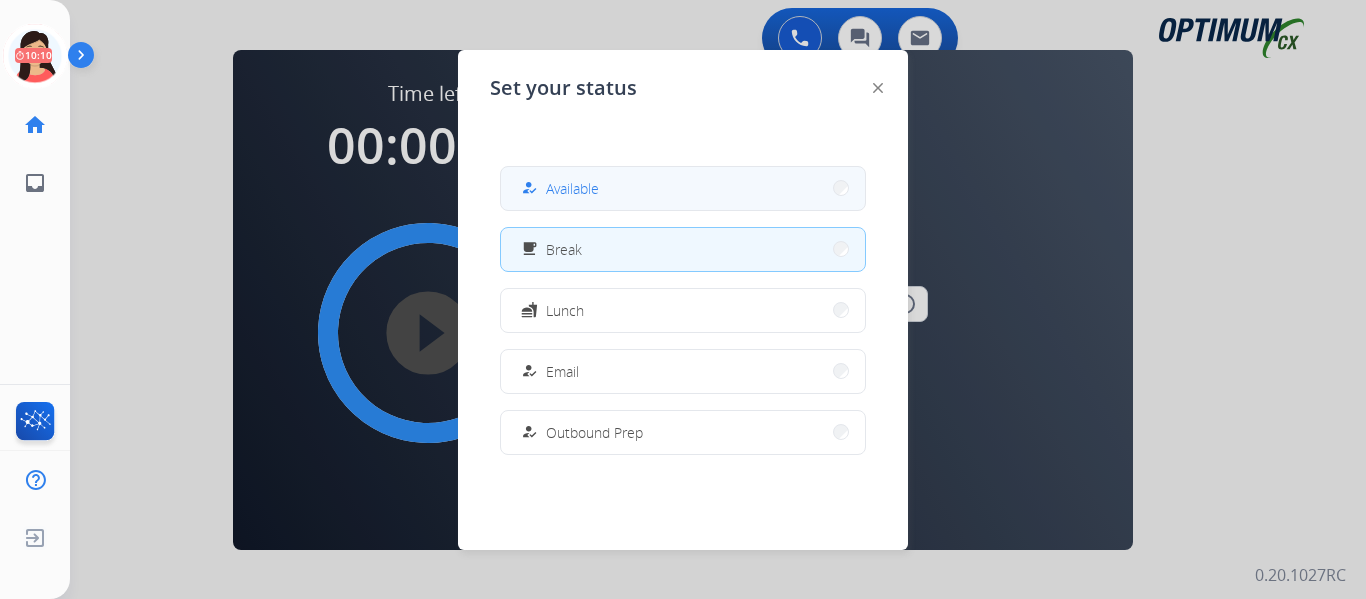 click on "how_to_reg" at bounding box center (529, 188) 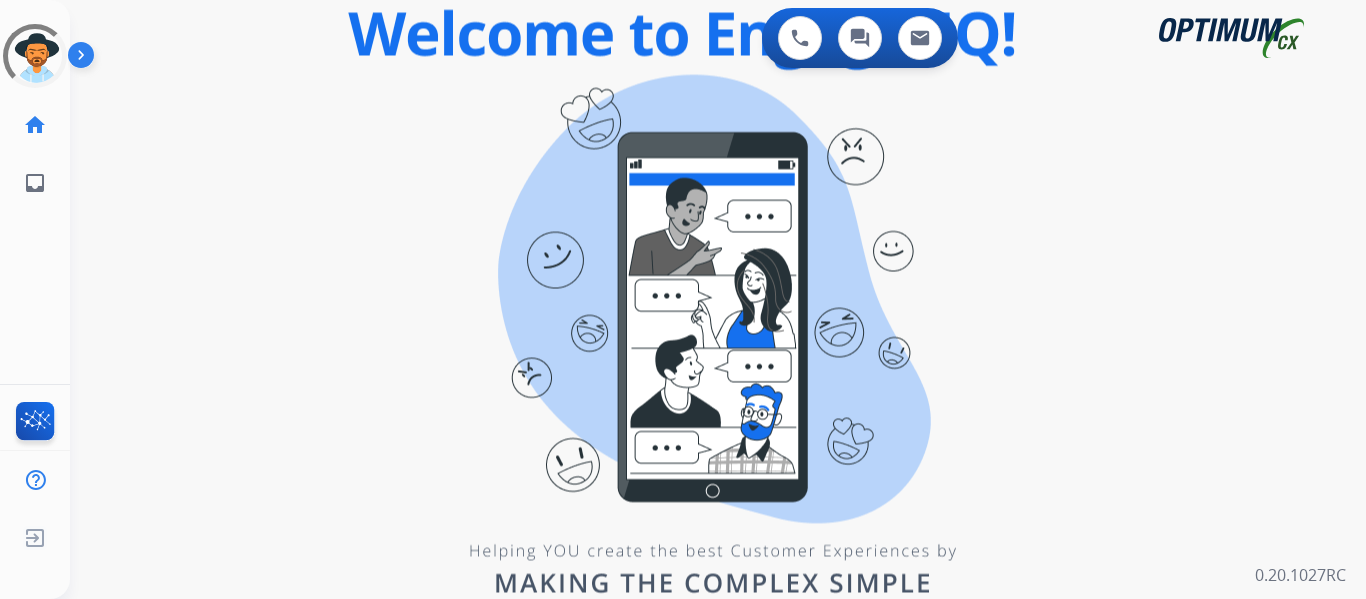 scroll, scrollTop: 0, scrollLeft: 0, axis: both 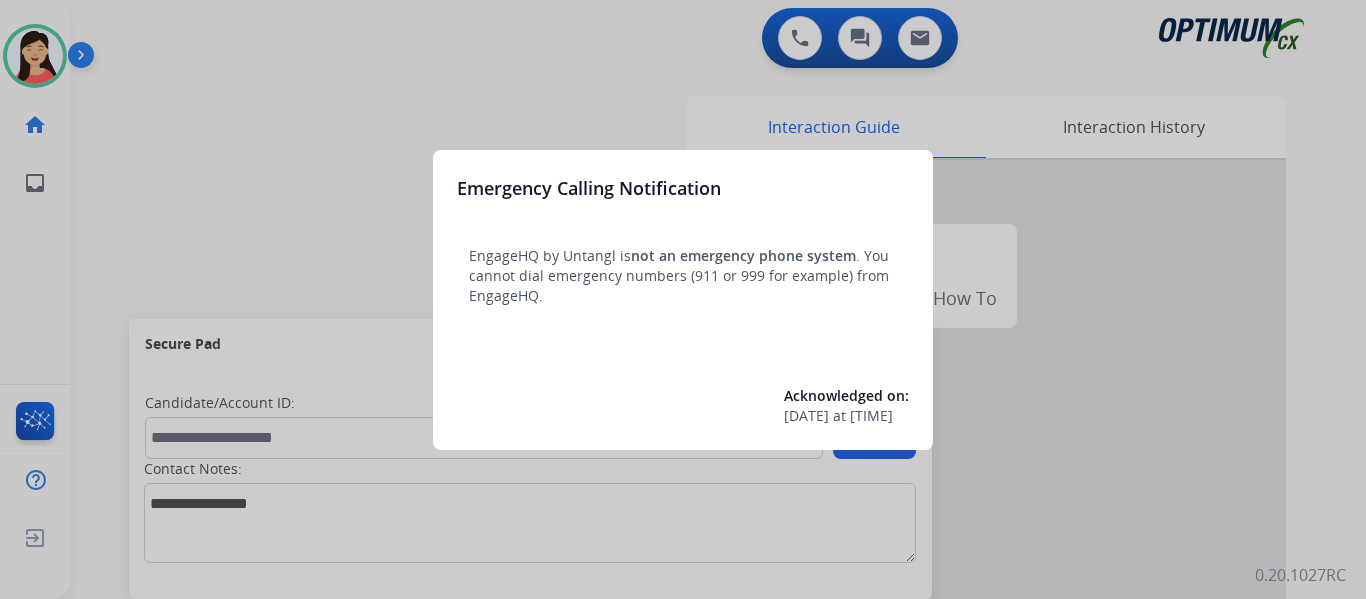 click at bounding box center [683, 299] 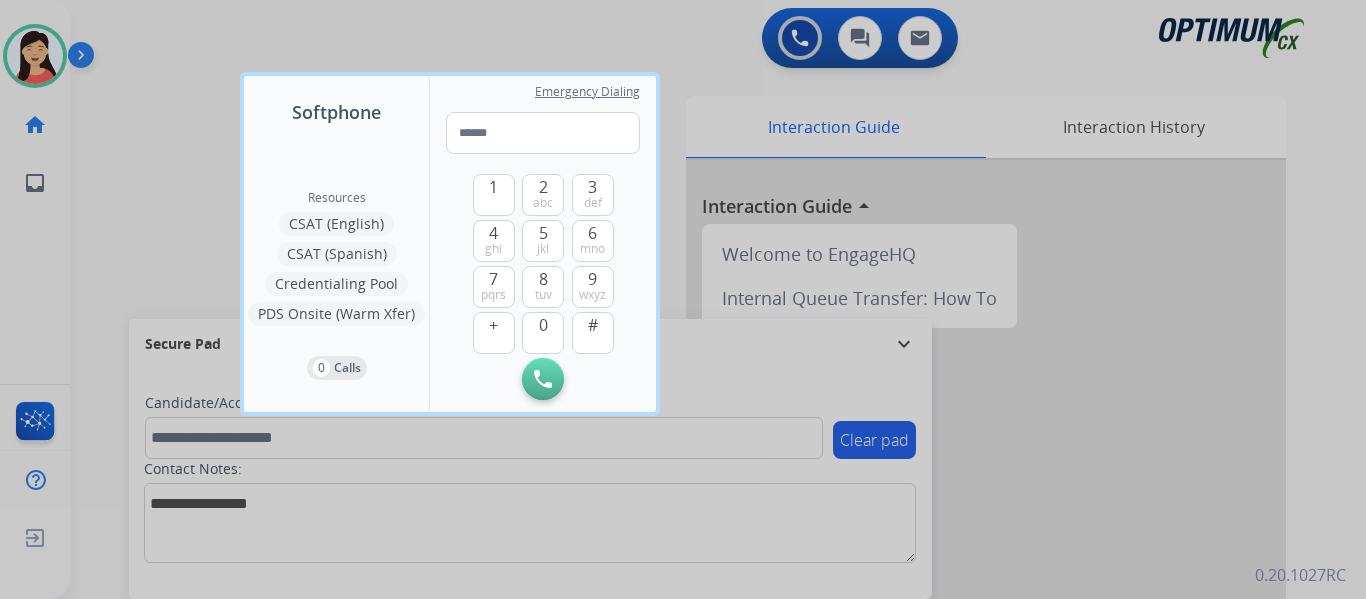 click at bounding box center (683, 299) 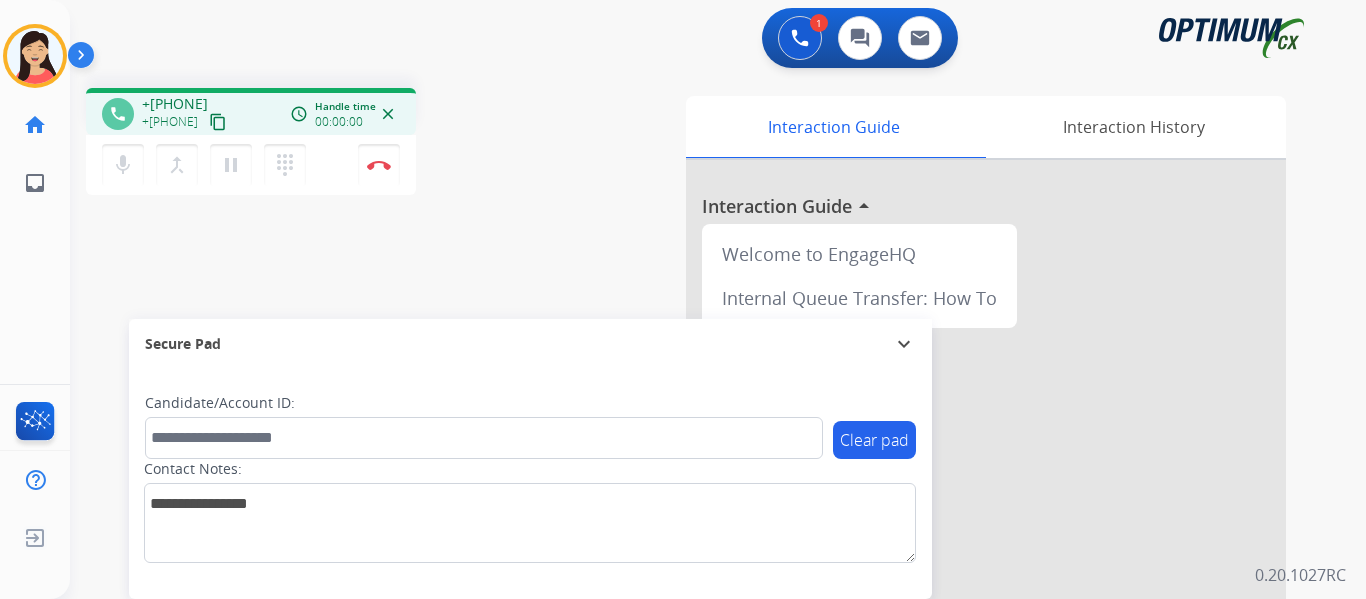 click on "content_copy" at bounding box center (218, 122) 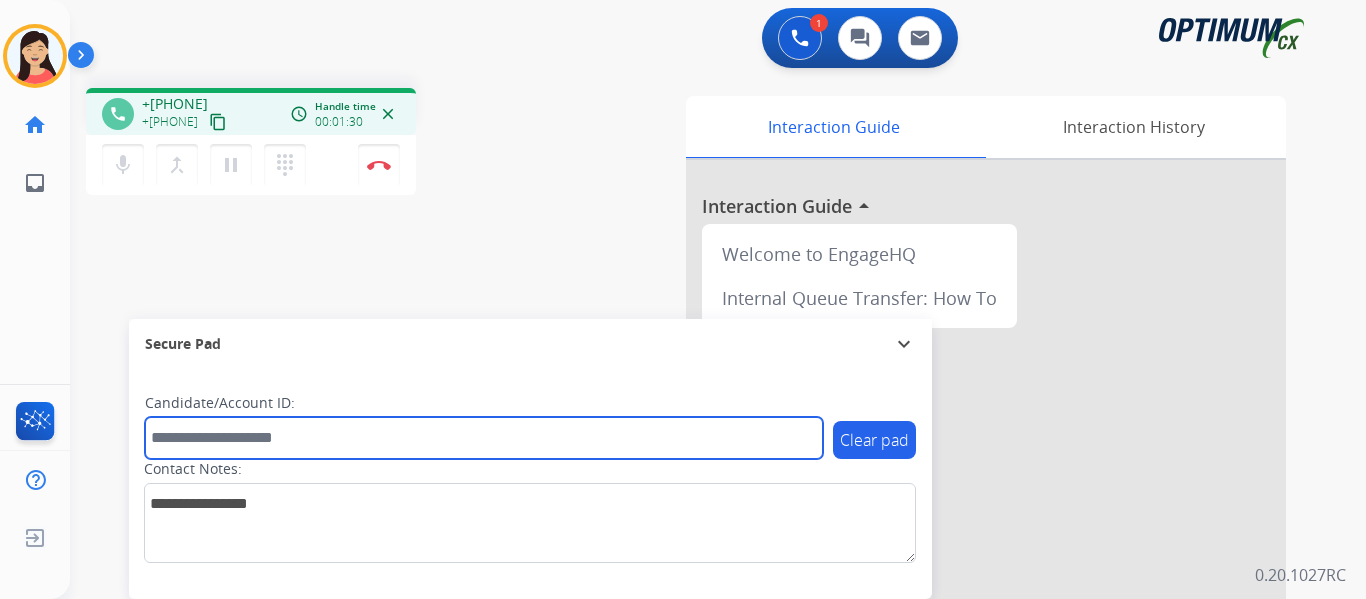 click at bounding box center (484, 438) 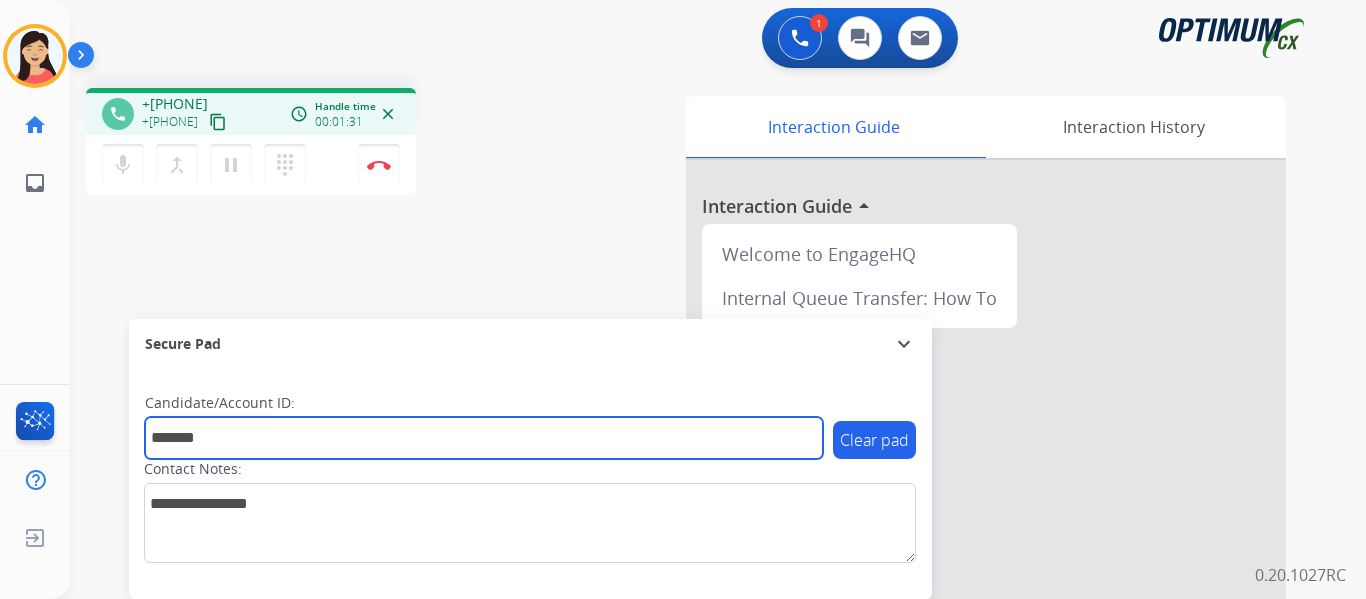 type on "*******" 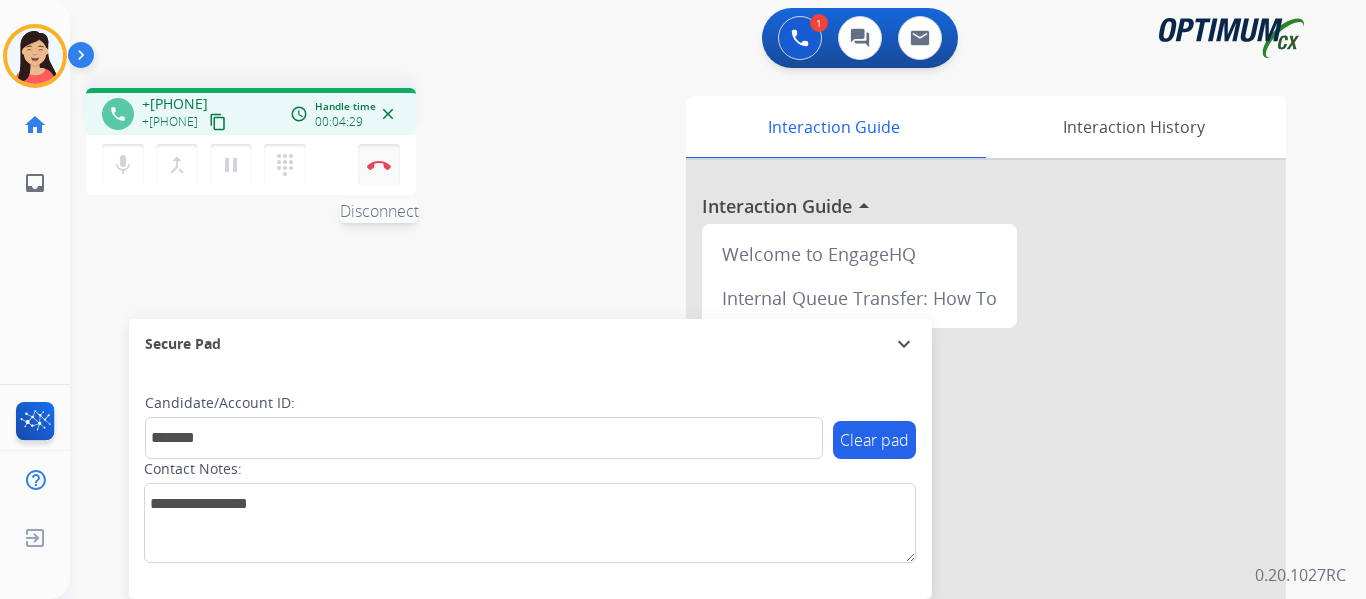 click at bounding box center (379, 165) 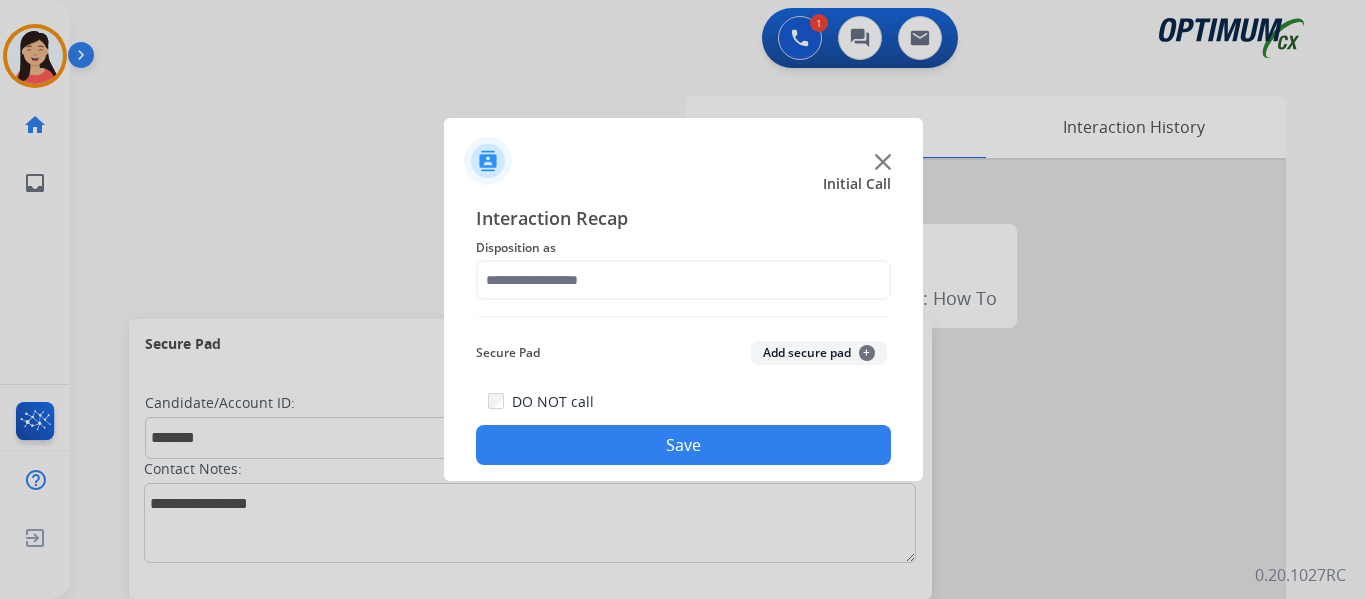 click on "Add secure pad  +" 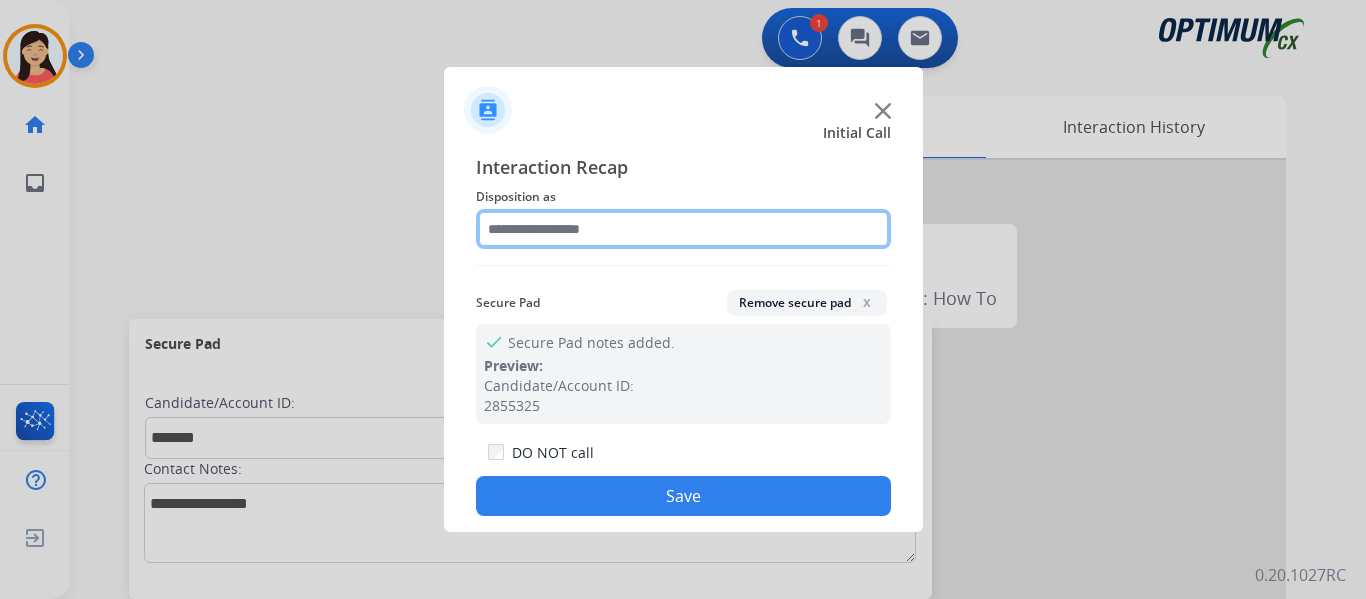 click 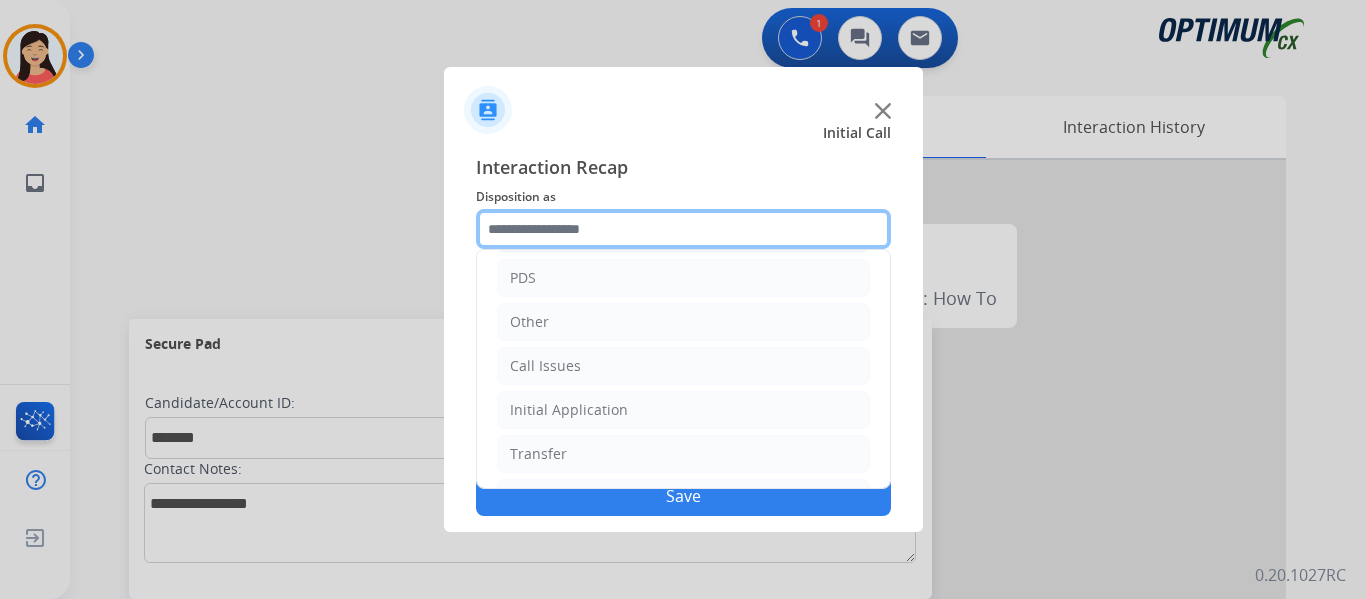 scroll, scrollTop: 136, scrollLeft: 0, axis: vertical 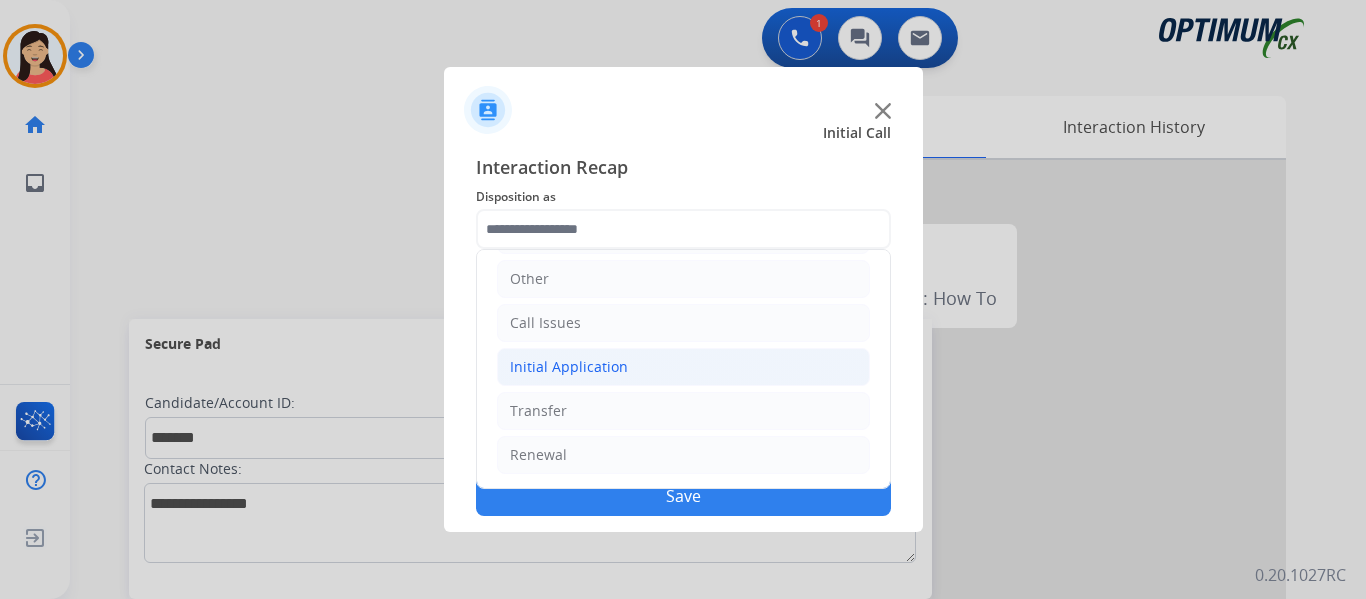 click on "Initial Application" 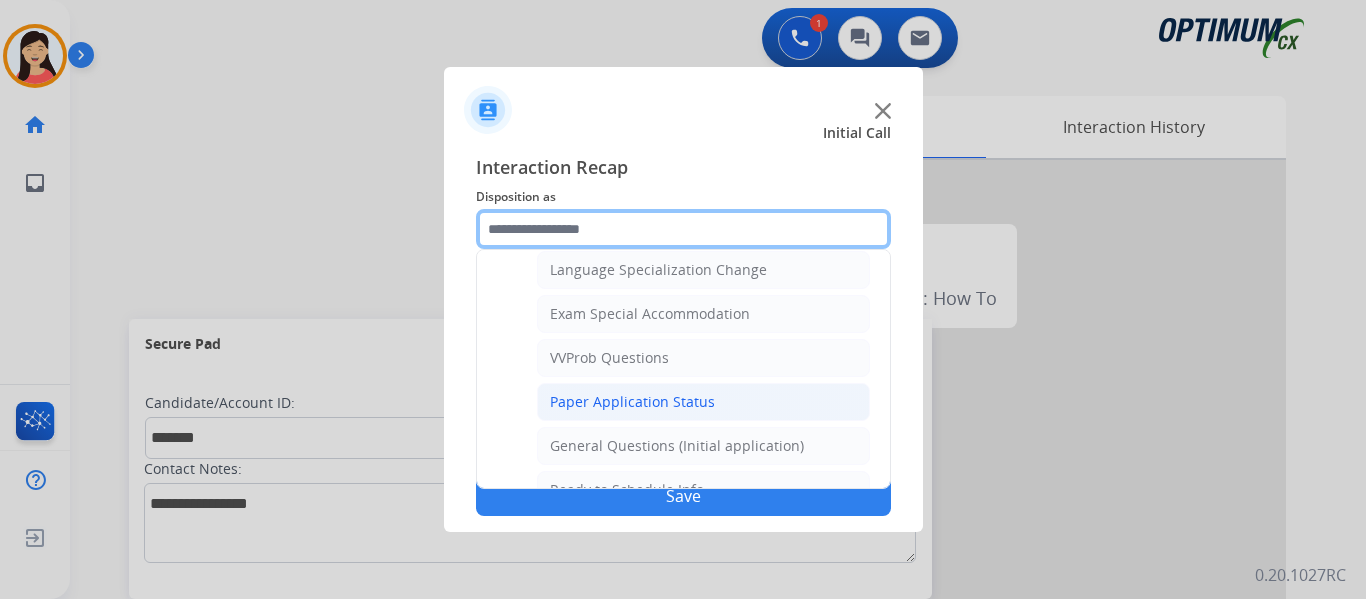 scroll, scrollTop: 1036, scrollLeft: 0, axis: vertical 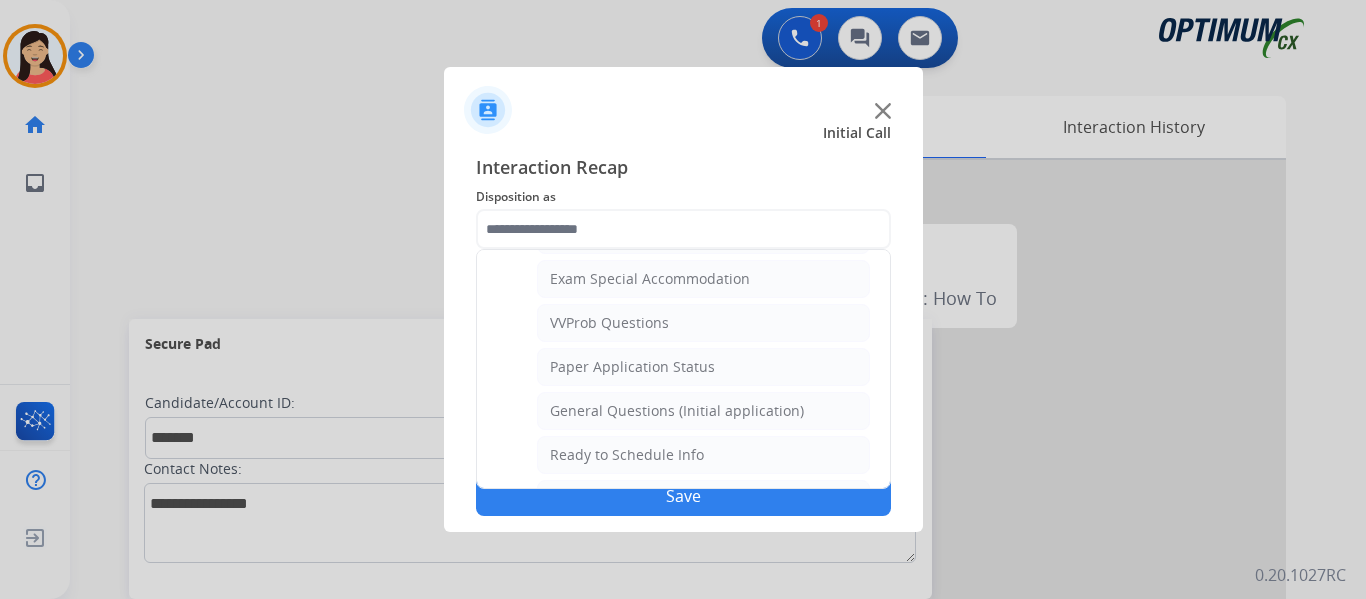 click on "General Questions (Initial application)" 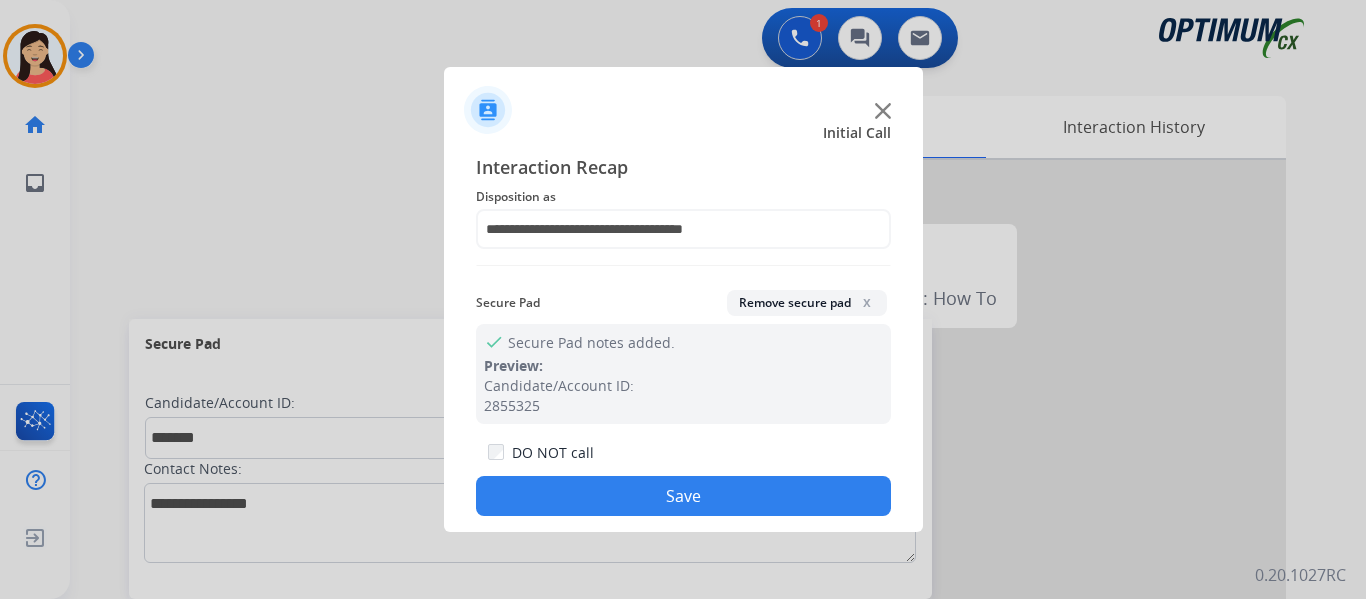 click on "Save" 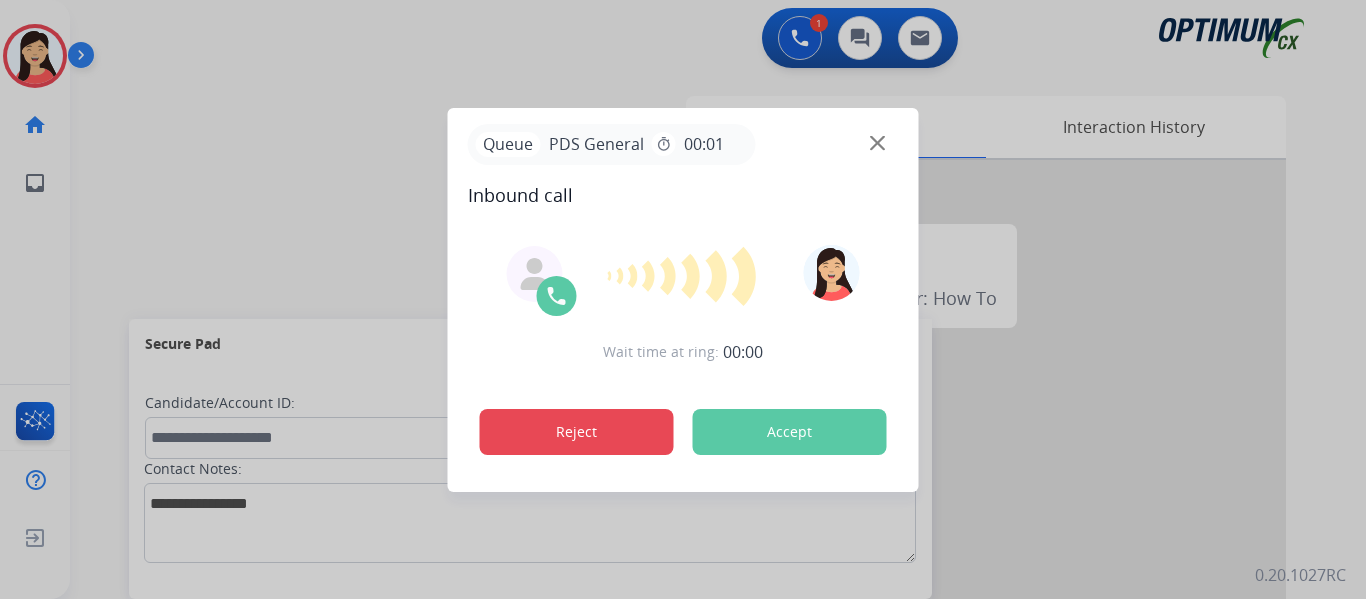 click on "Reject" at bounding box center [577, 432] 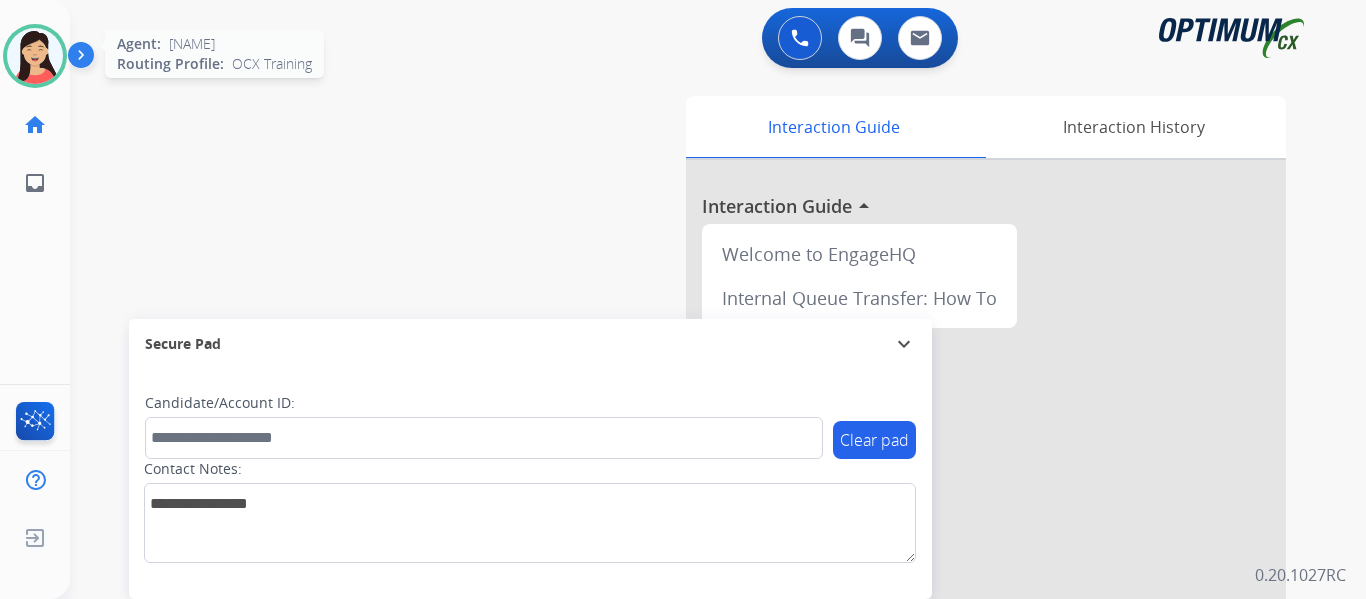 click at bounding box center (35, 56) 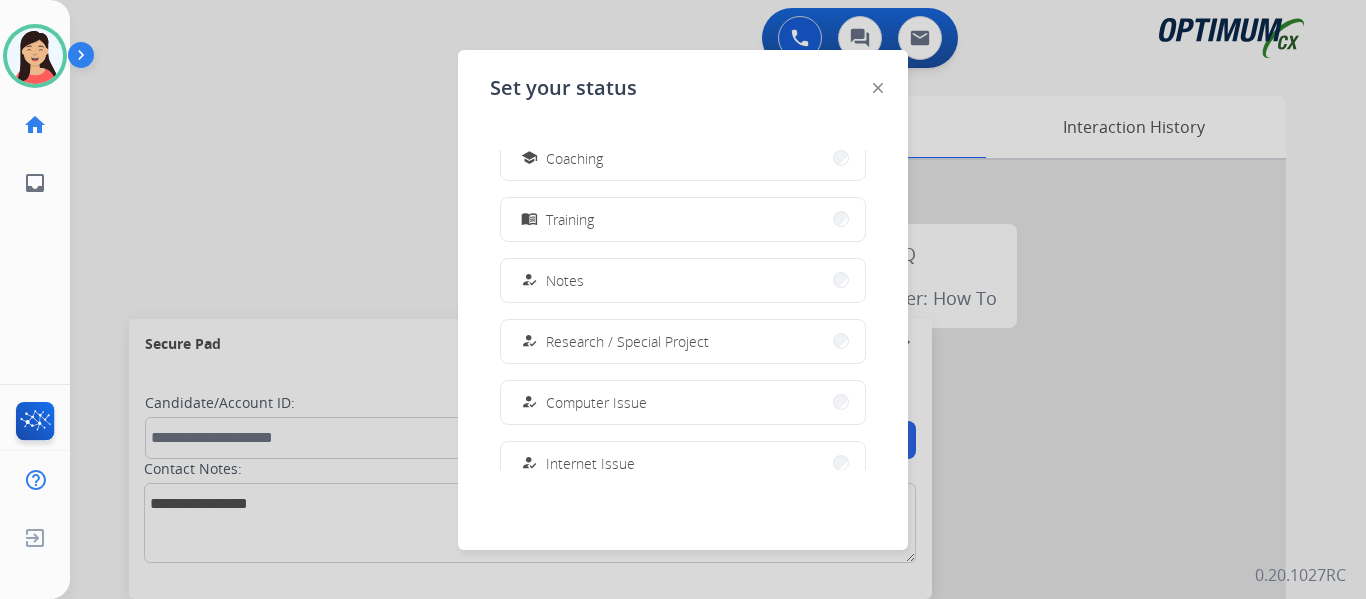 scroll, scrollTop: 499, scrollLeft: 0, axis: vertical 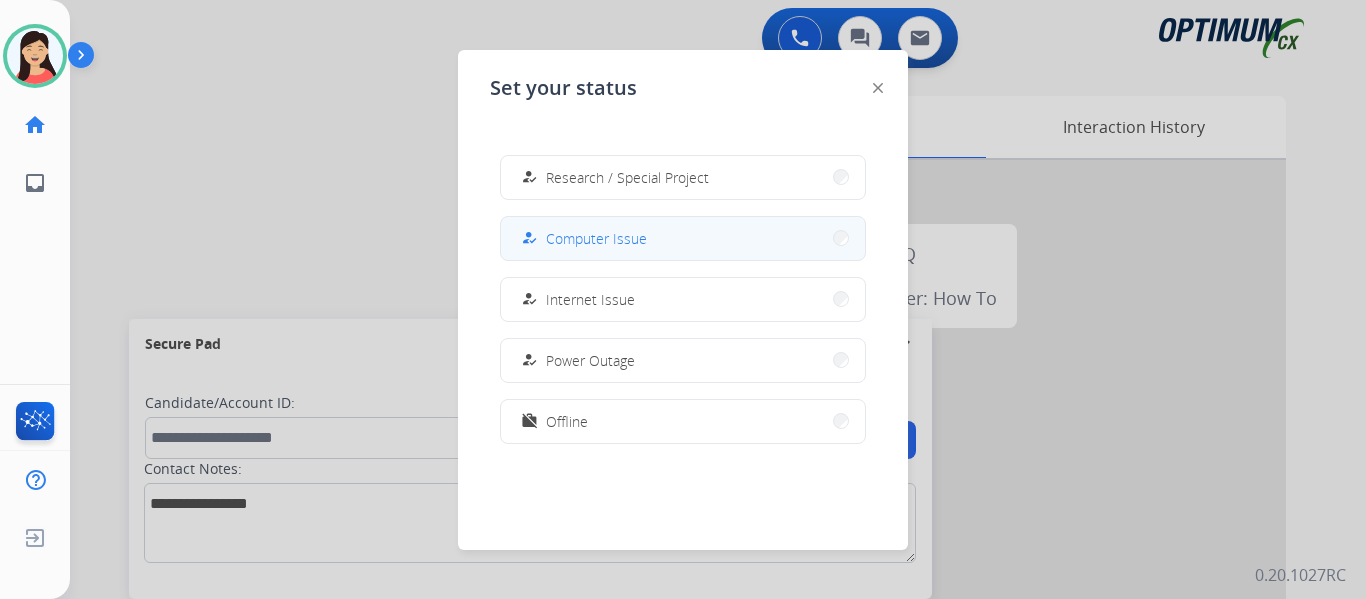 click on "how_to_reg Computer Issue" at bounding box center [683, 238] 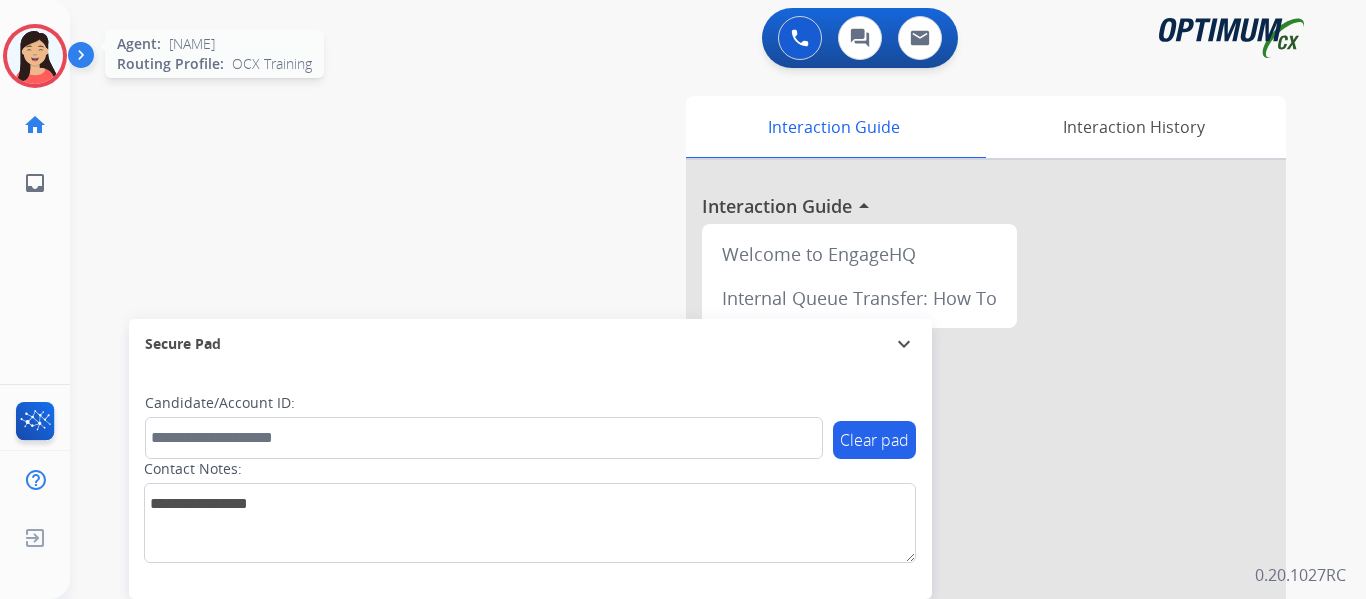 click at bounding box center (35, 56) 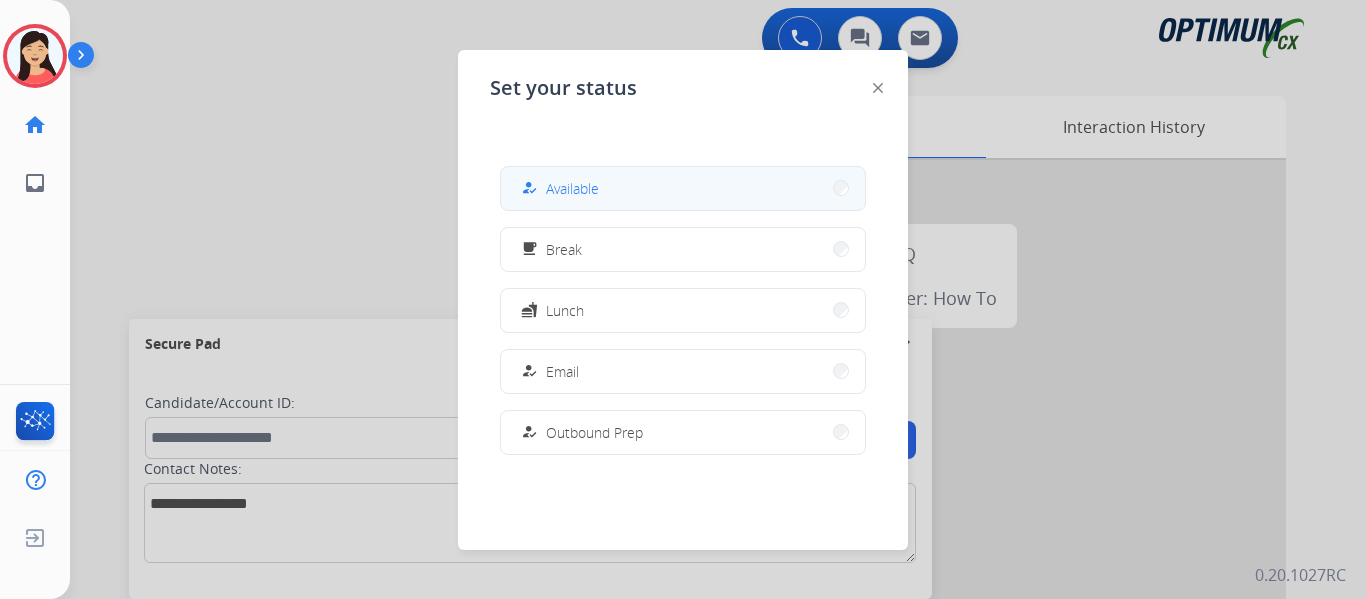 click on "how_to_reg Available" at bounding box center (683, 188) 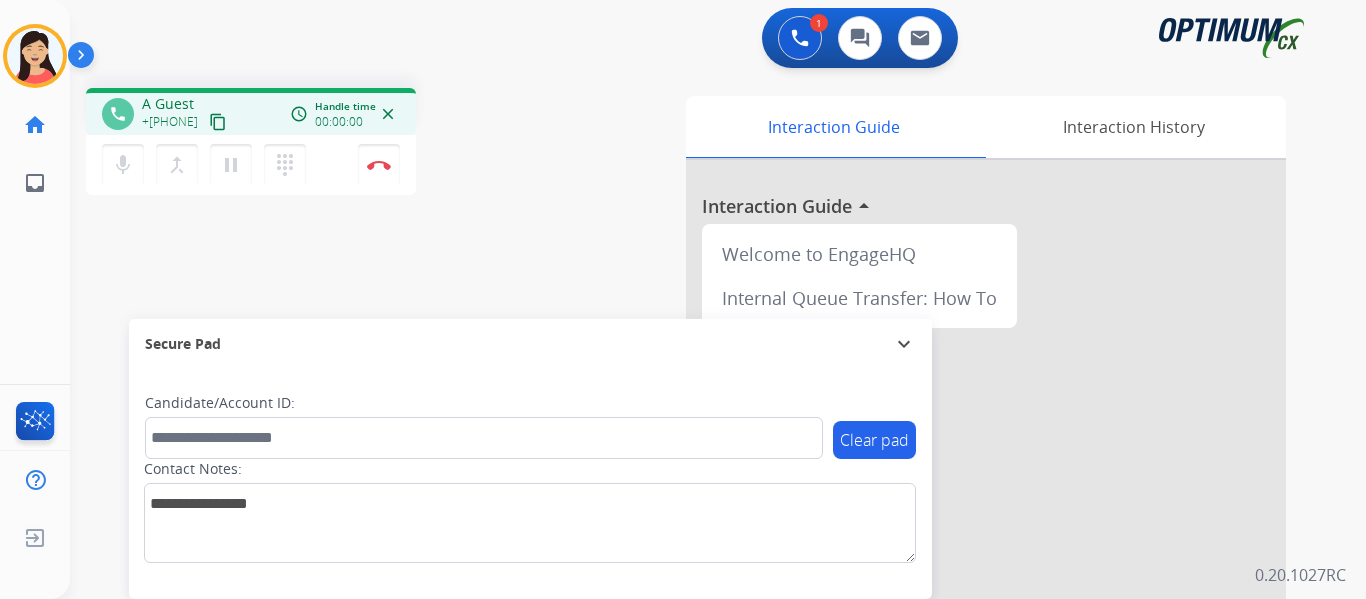 click on "content_copy" at bounding box center (218, 122) 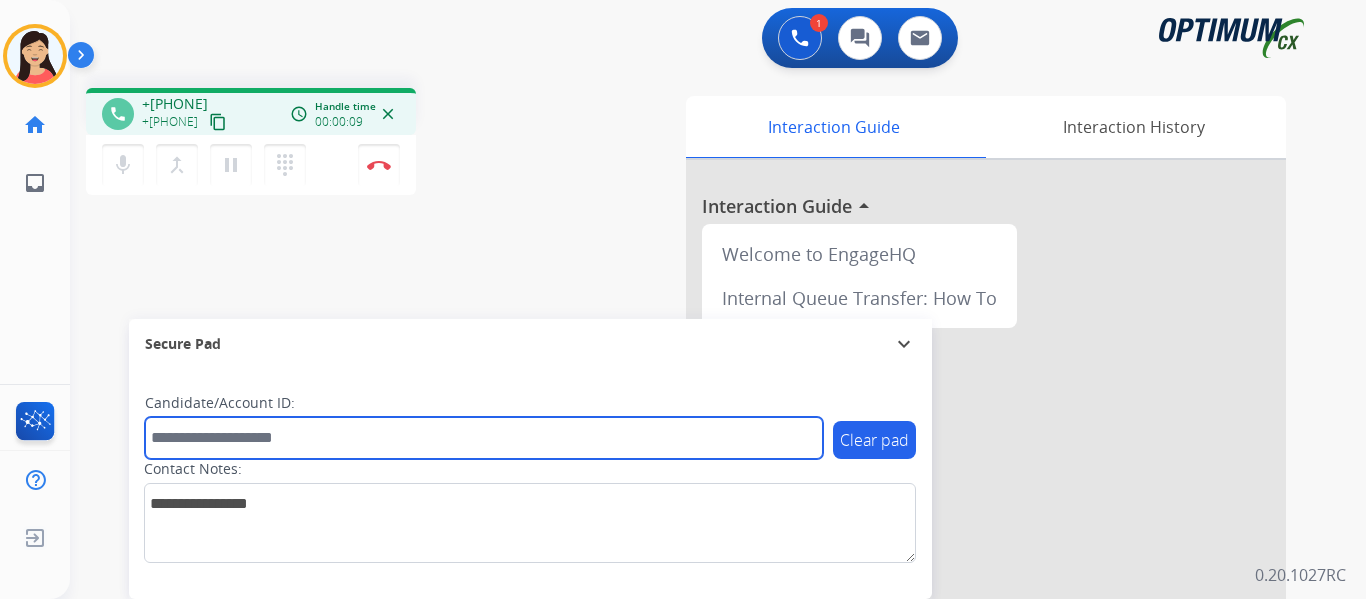 drag, startPoint x: 325, startPoint y: 437, endPoint x: 358, endPoint y: 431, distance: 33.54102 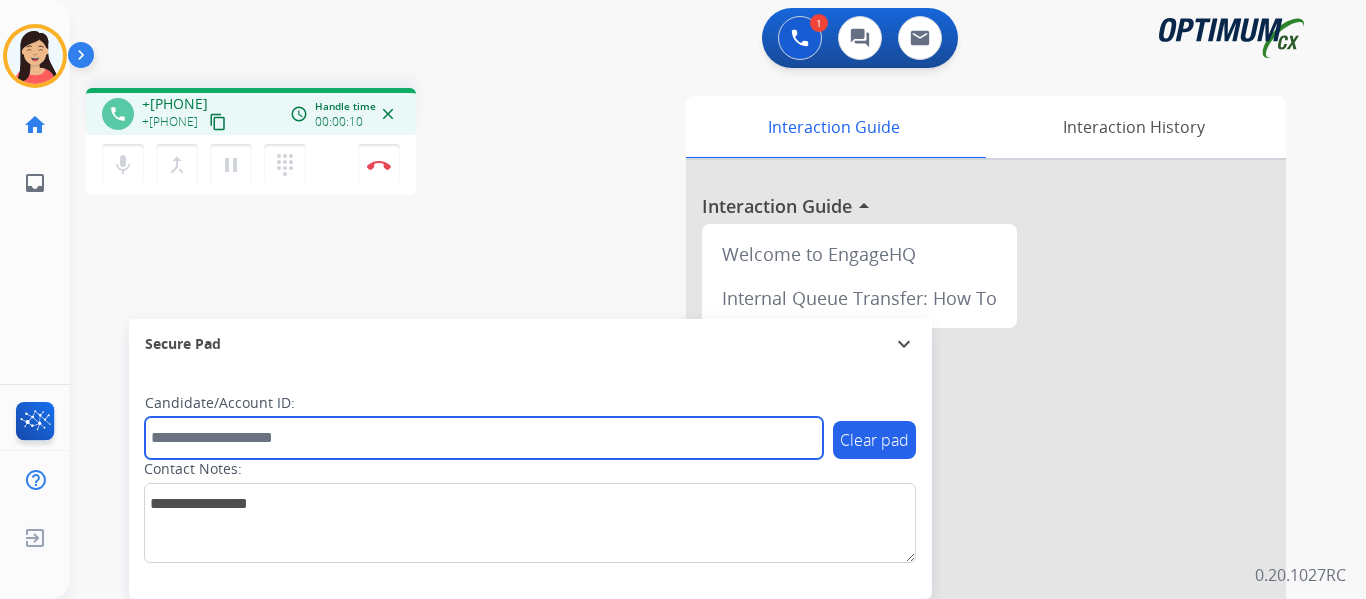 paste on "*******" 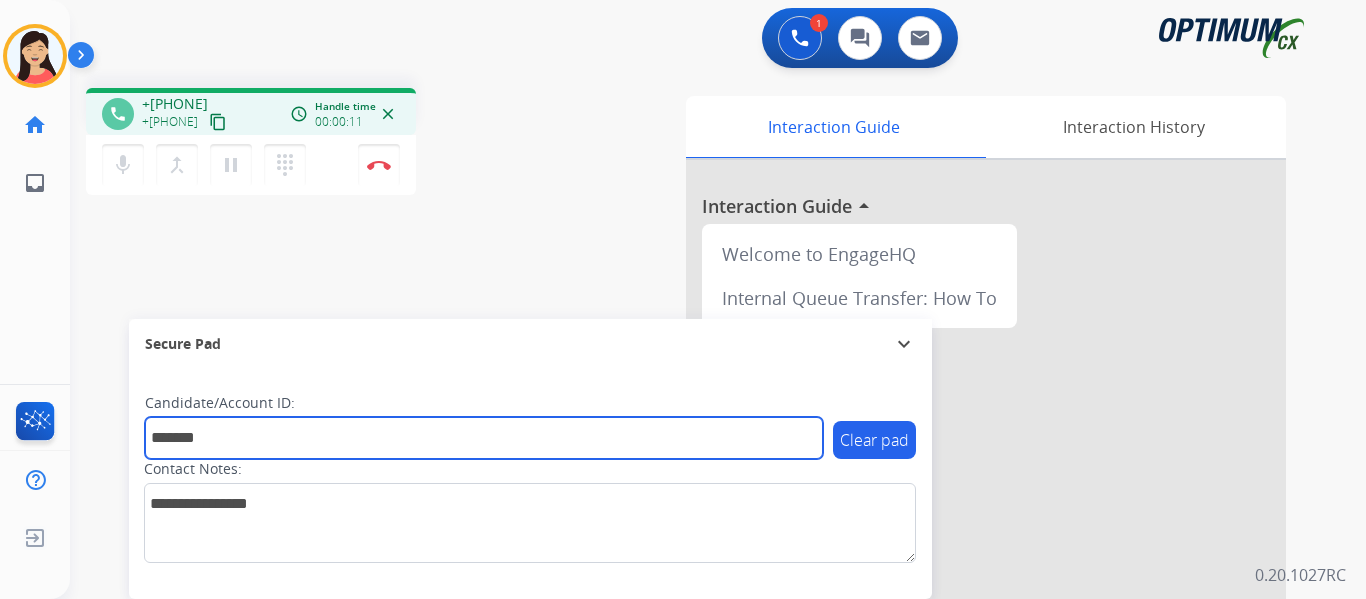 type on "*******" 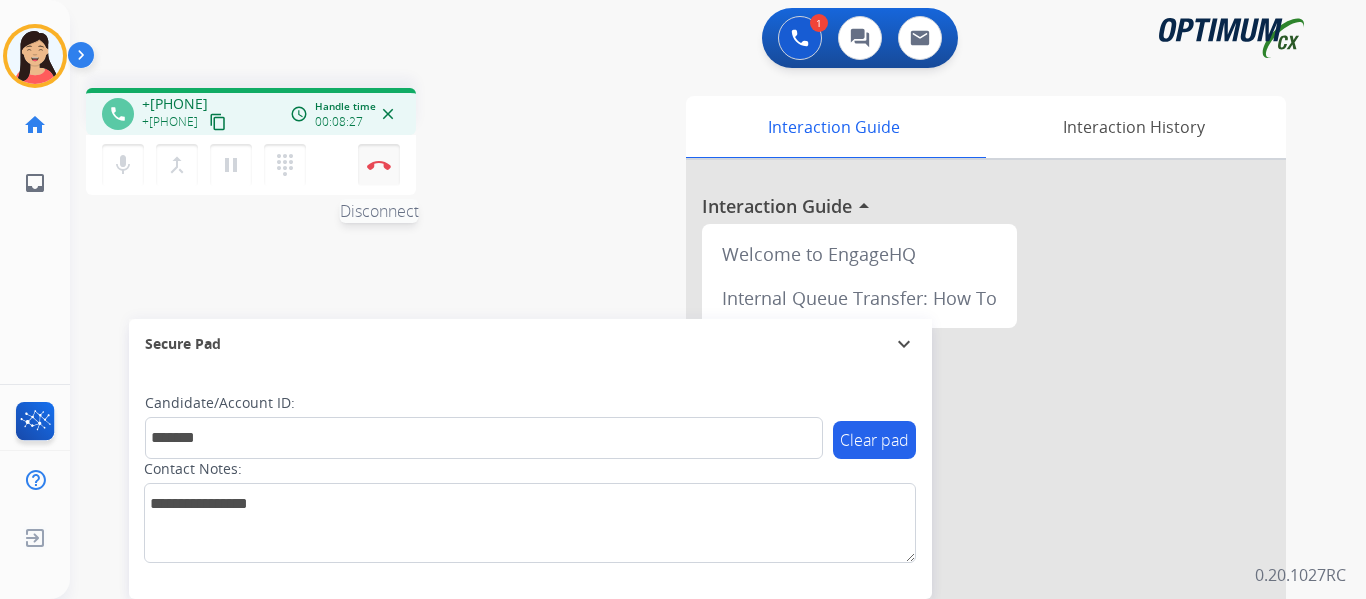 click at bounding box center [379, 165] 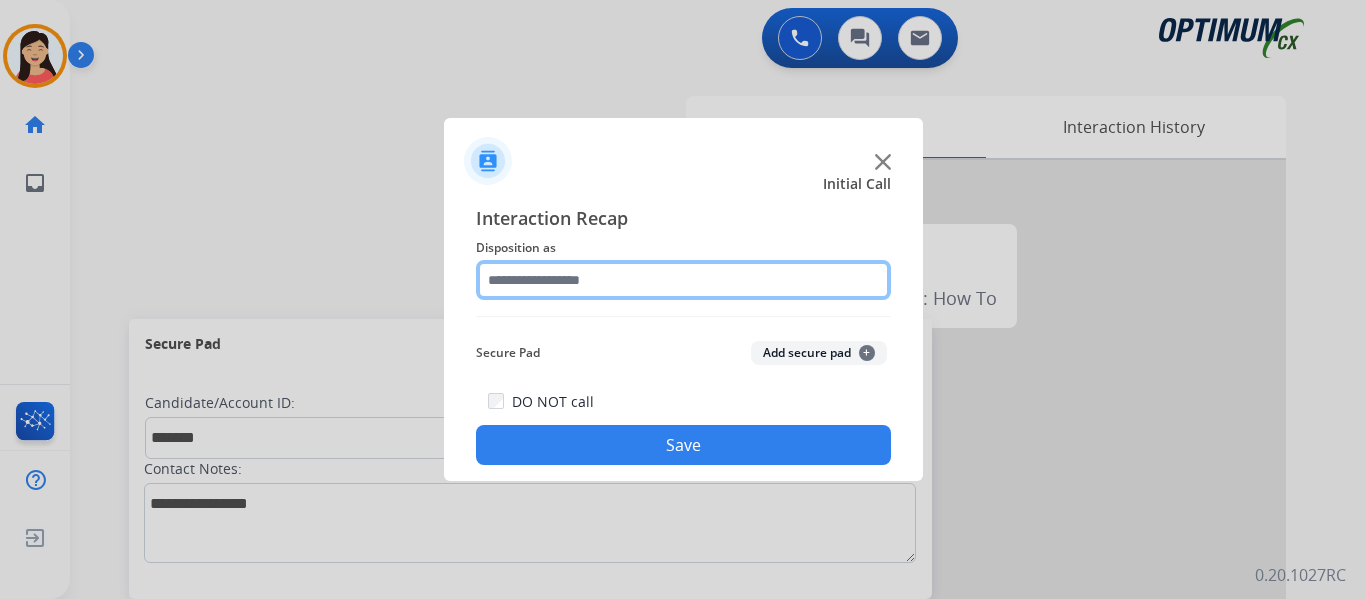 click 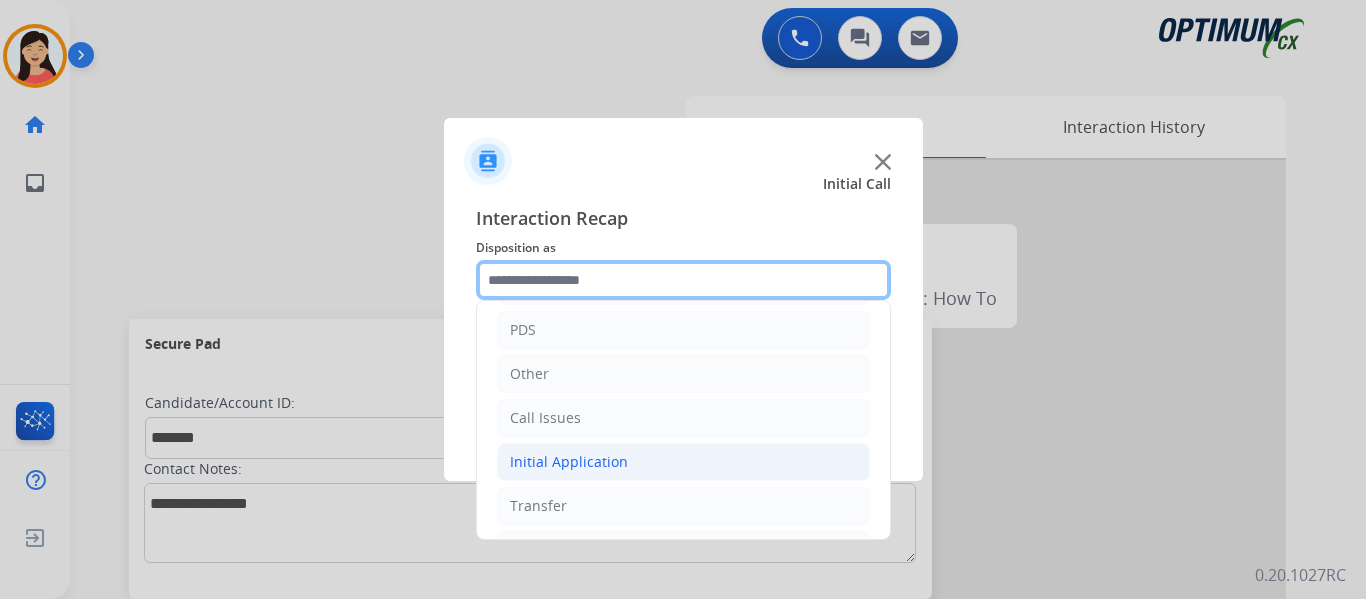 scroll, scrollTop: 136, scrollLeft: 0, axis: vertical 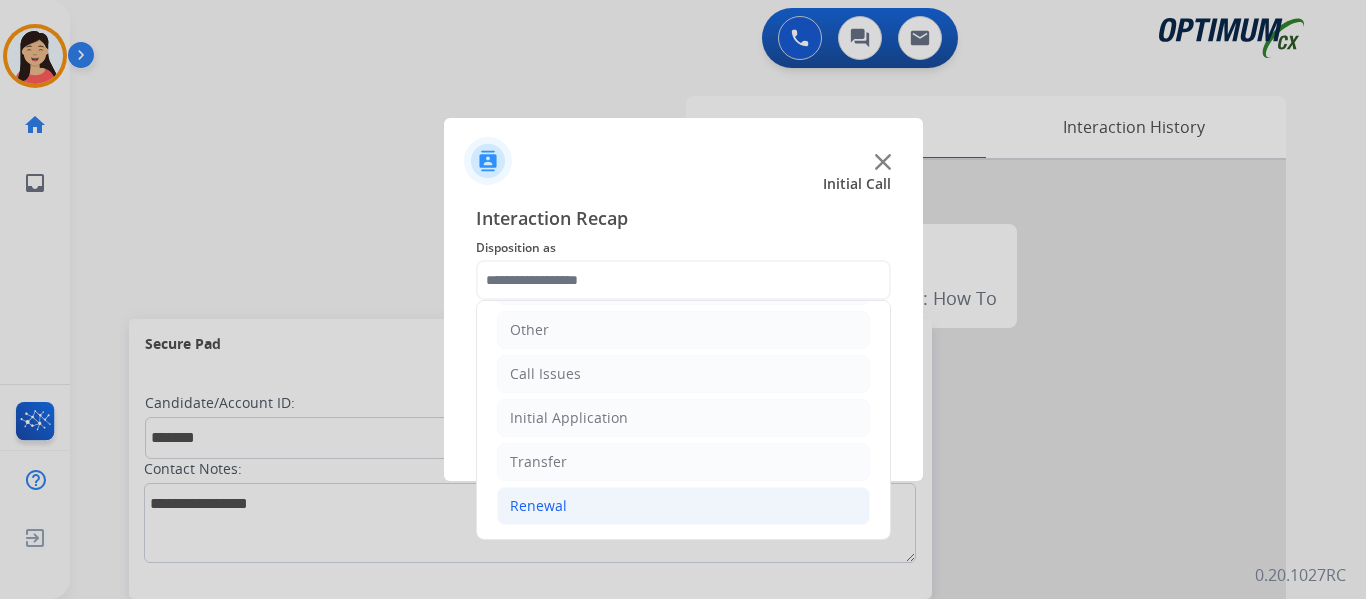 click on "Renewal" 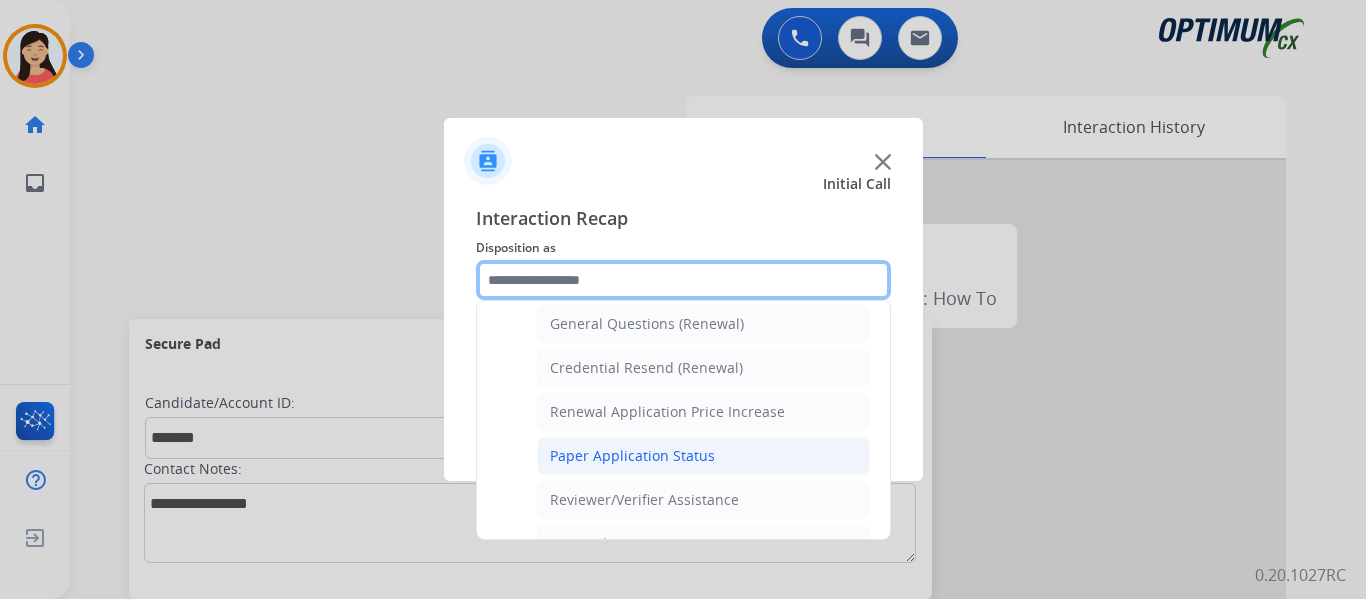 scroll, scrollTop: 572, scrollLeft: 0, axis: vertical 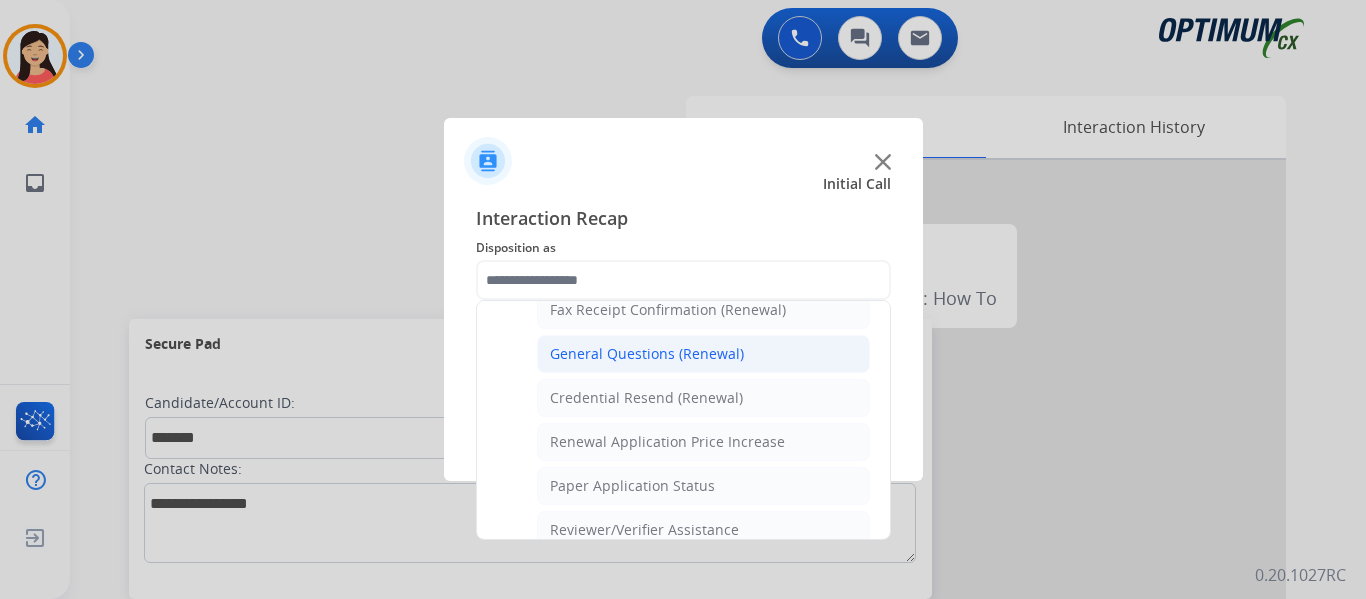click on "General Questions (Renewal)" 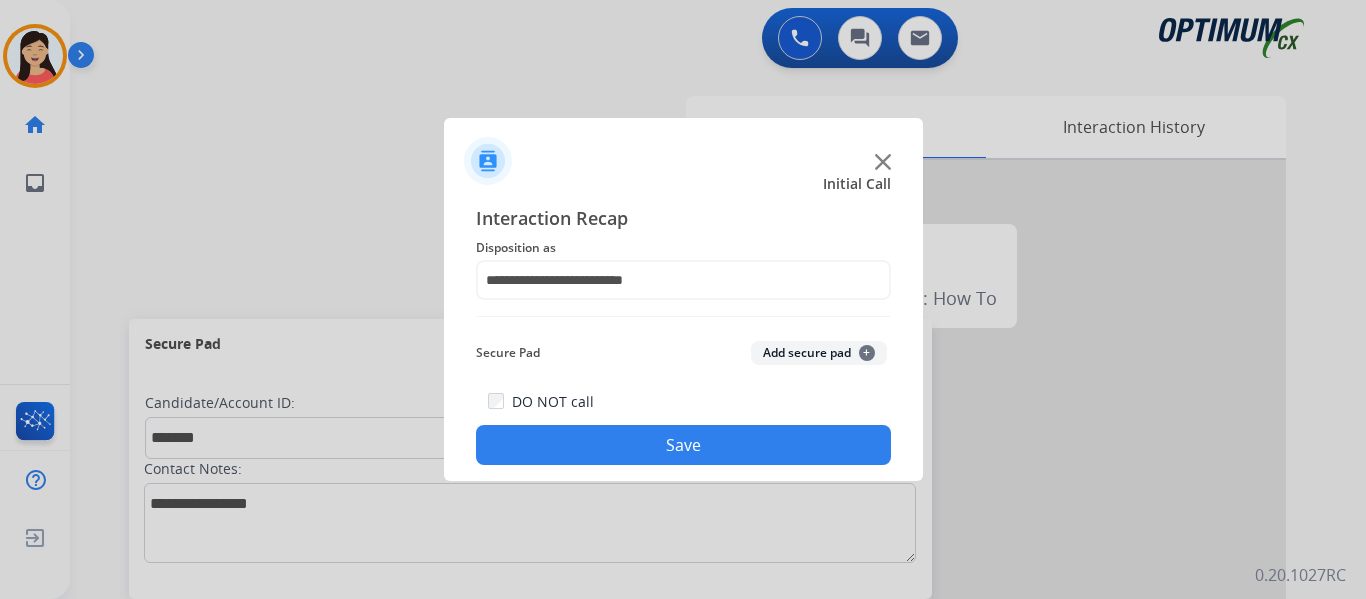 click on "Add secure pad  +" 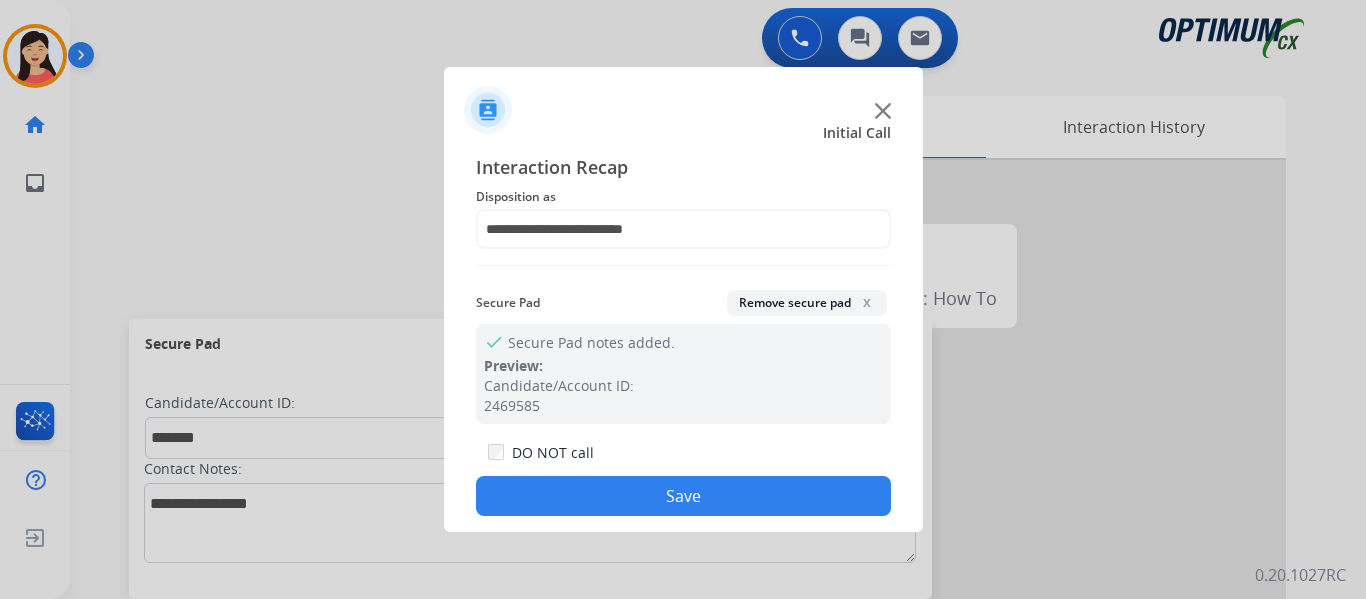 click on "Save" 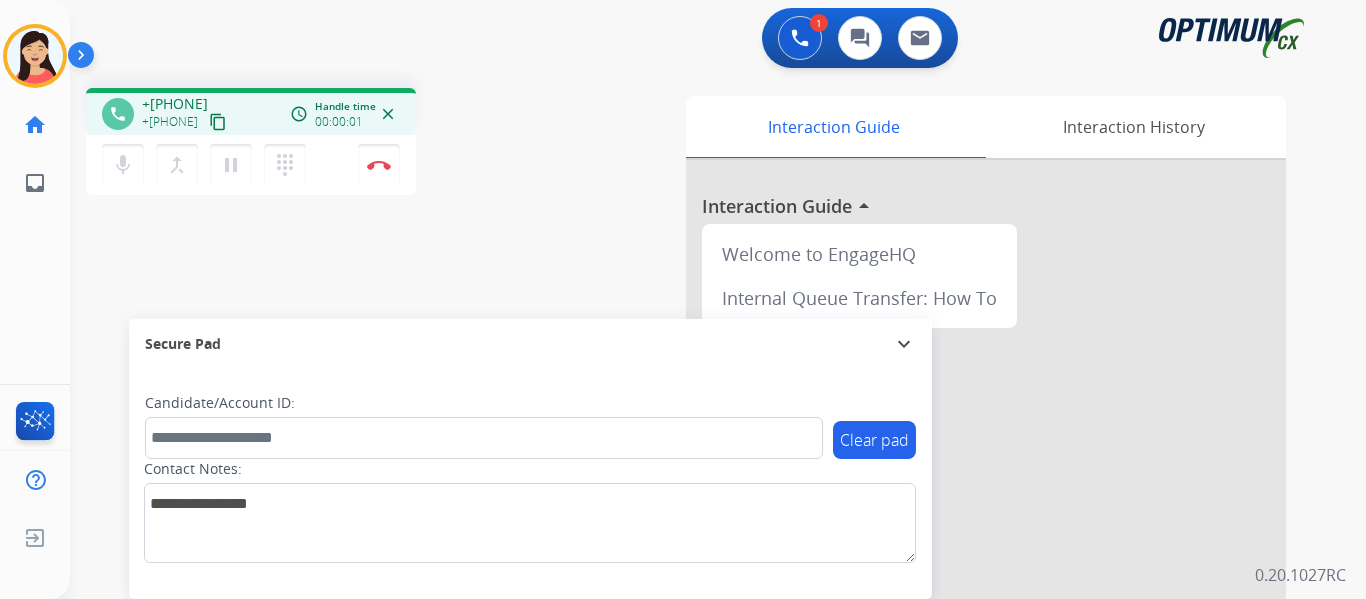 click on "content_copy" at bounding box center [218, 122] 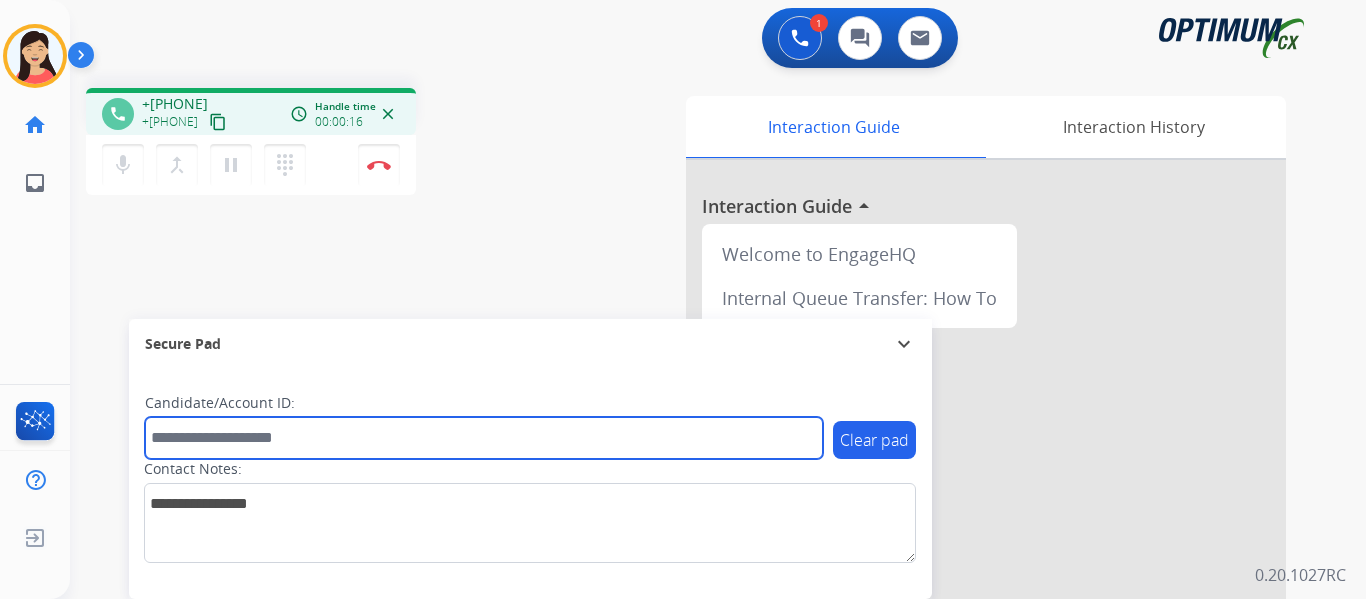click at bounding box center [484, 438] 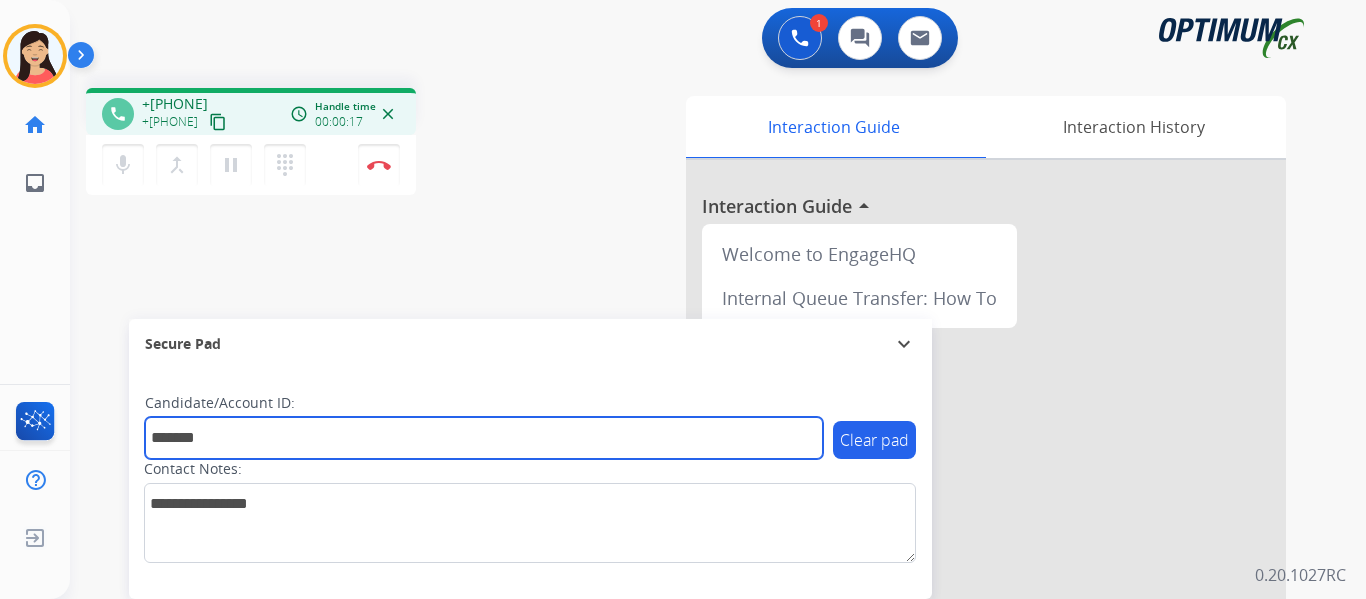 type on "*******" 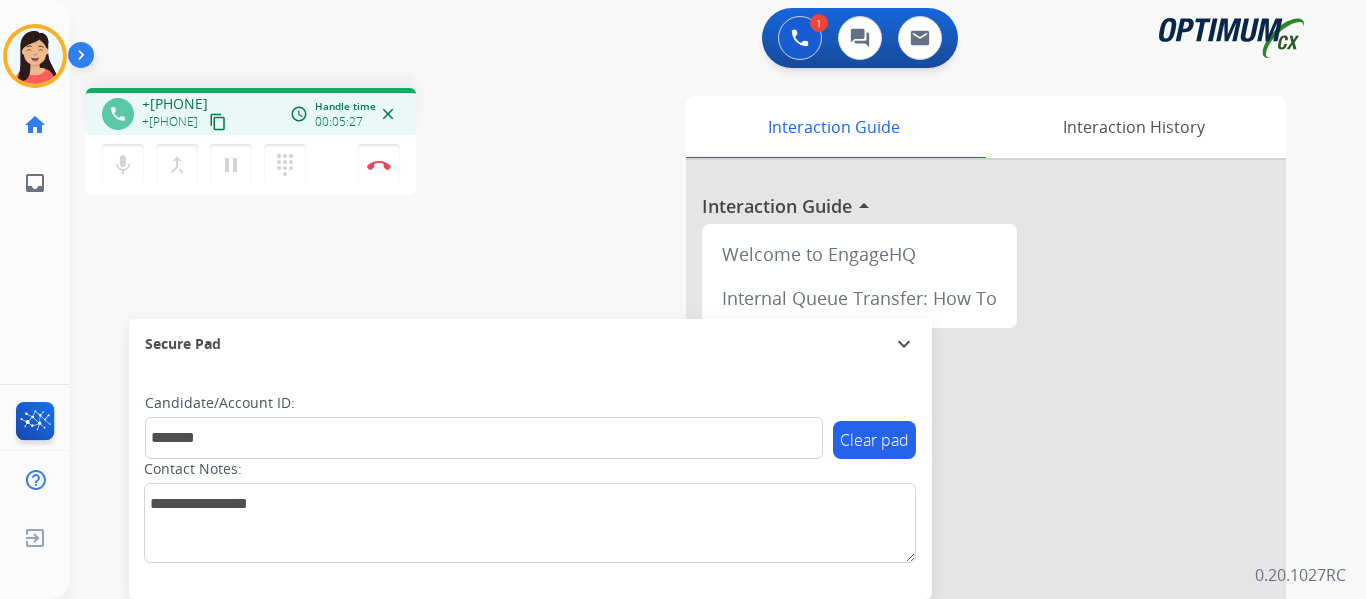 drag, startPoint x: 732, startPoint y: 213, endPoint x: 836, endPoint y: 240, distance: 107.44766 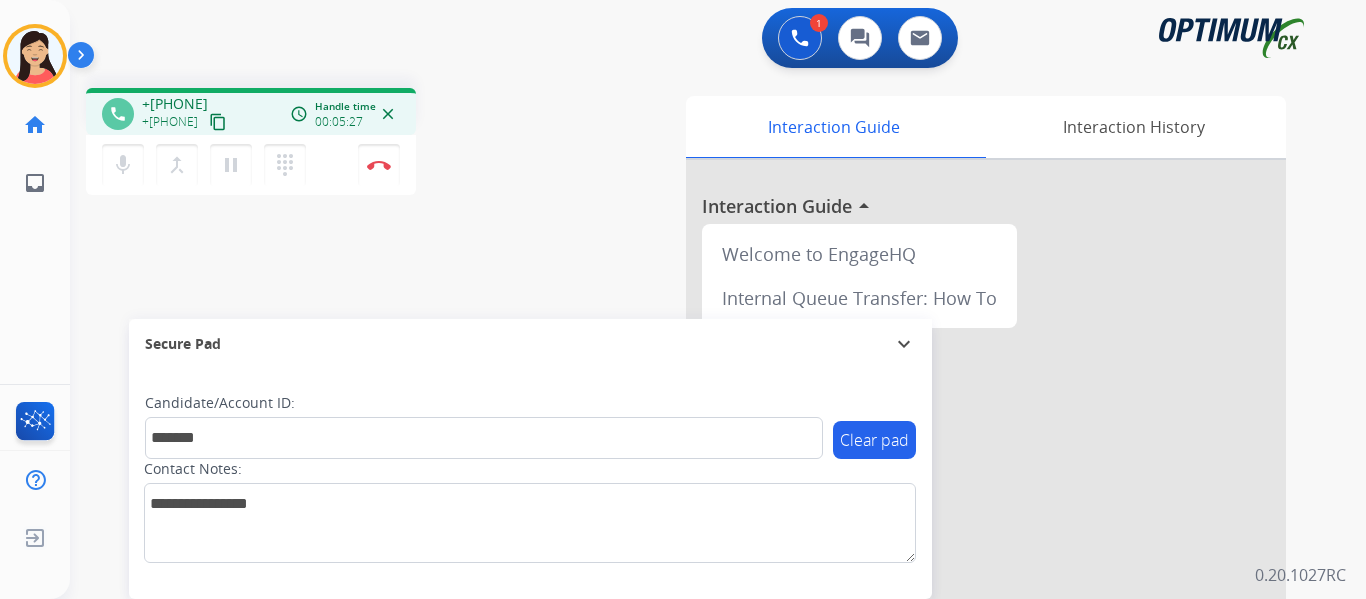 click at bounding box center (986, 533) 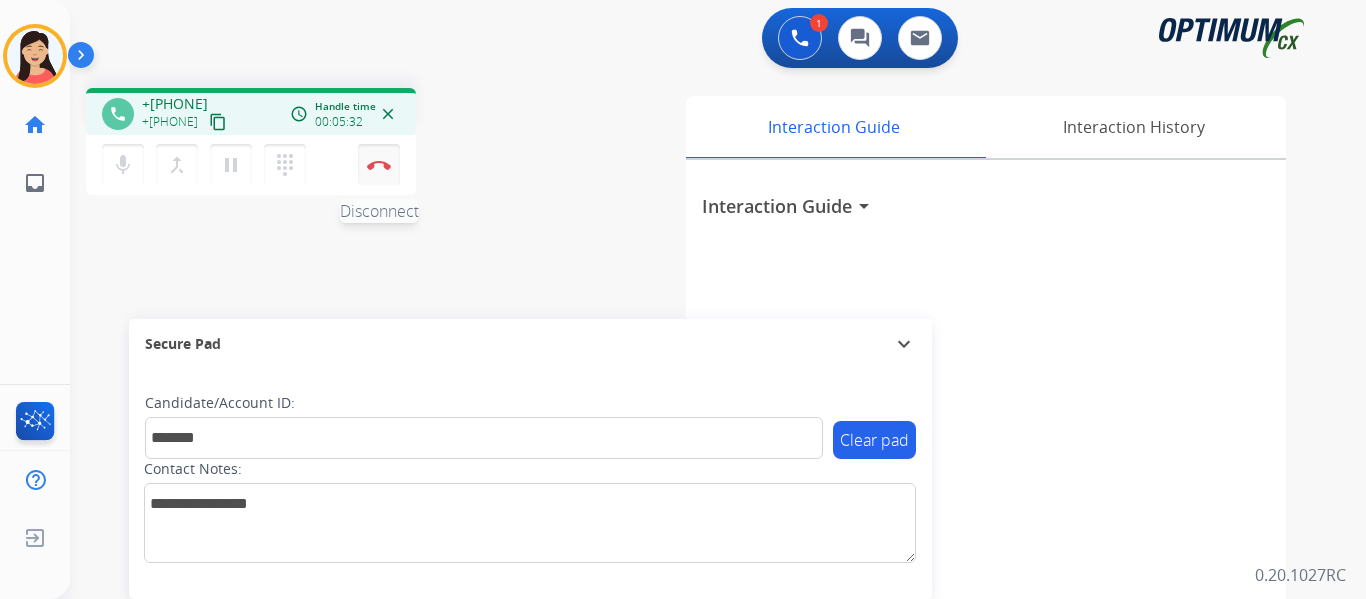 drag, startPoint x: 387, startPoint y: 167, endPoint x: 607, endPoint y: 229, distance: 228.56946 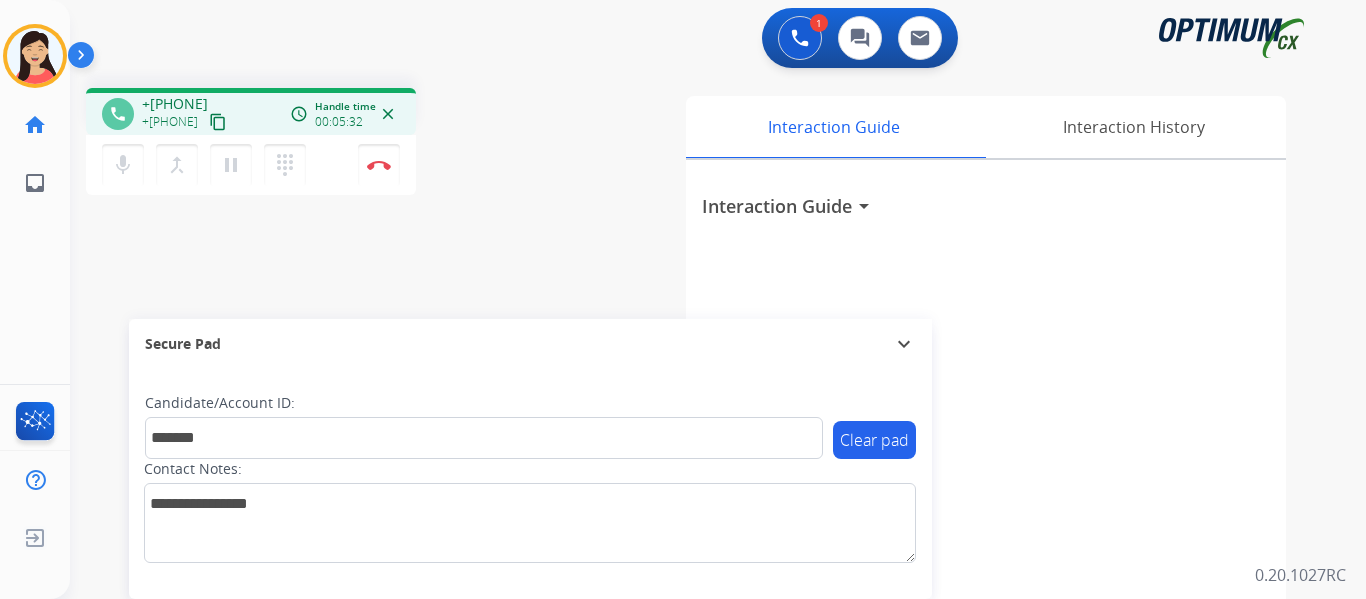 click at bounding box center [379, 165] 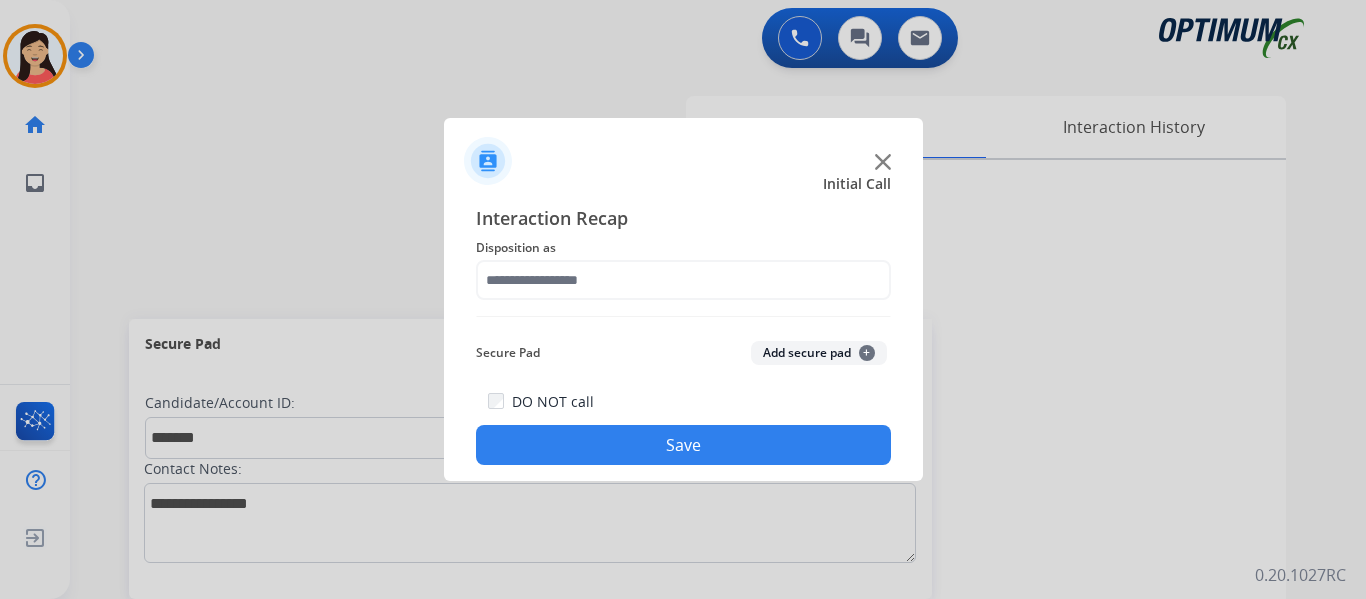 click on "Add secure pad  +" 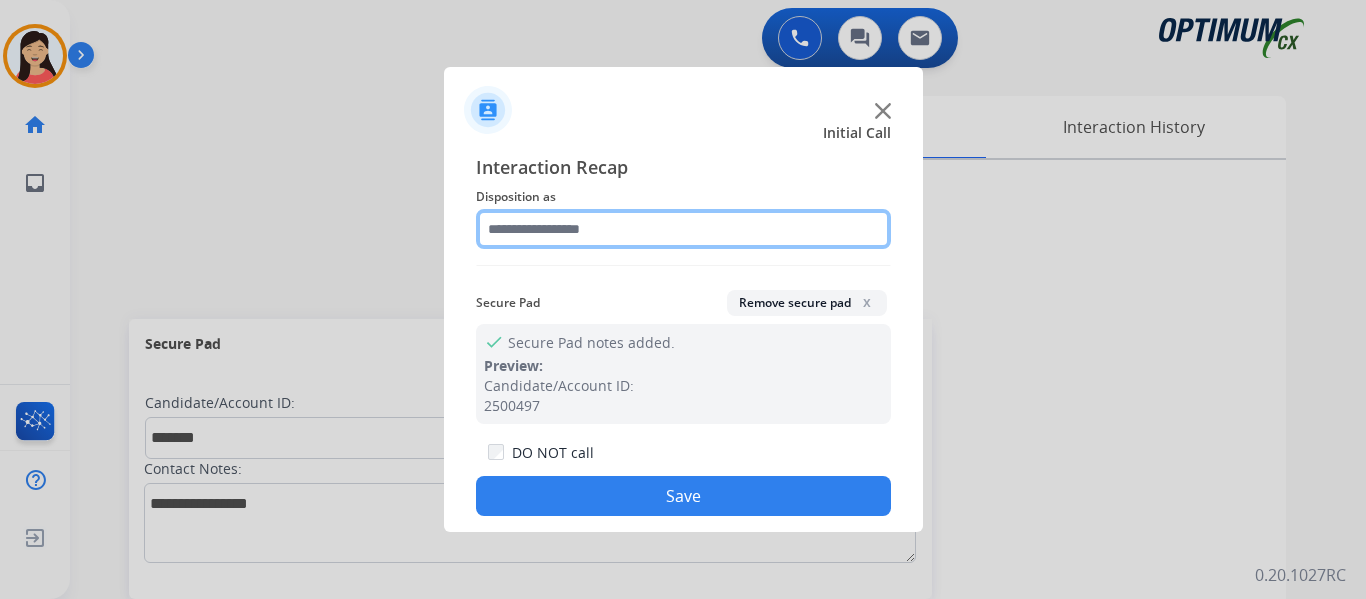 click 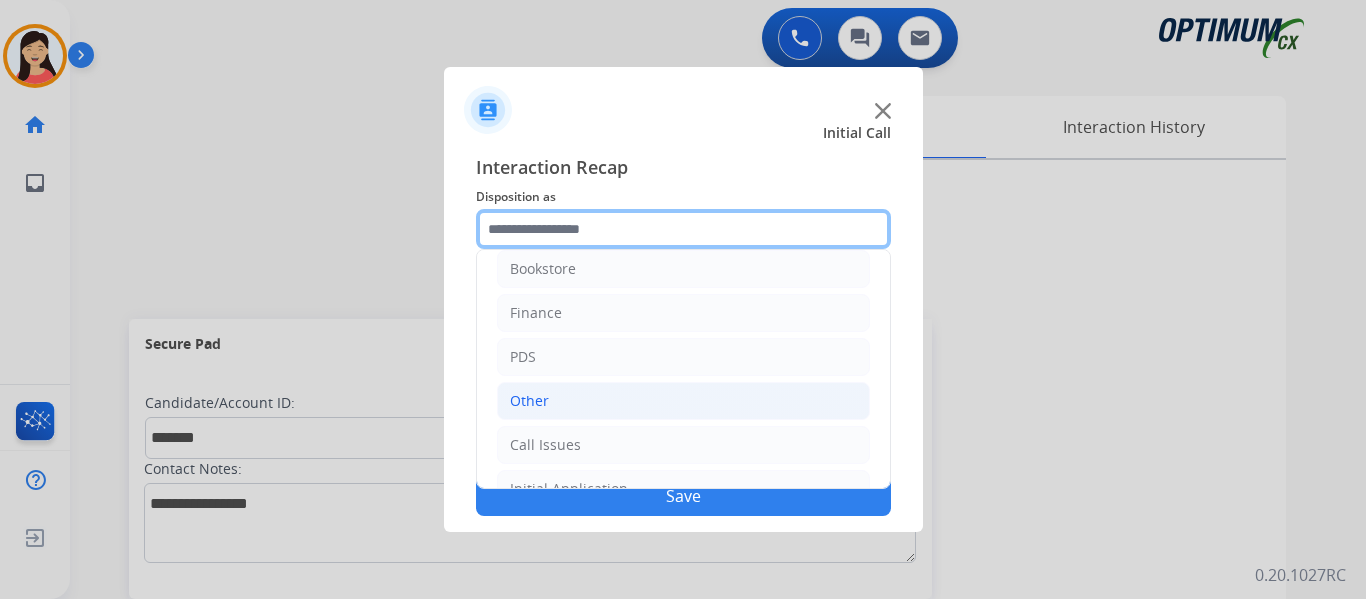scroll, scrollTop: 0, scrollLeft: 0, axis: both 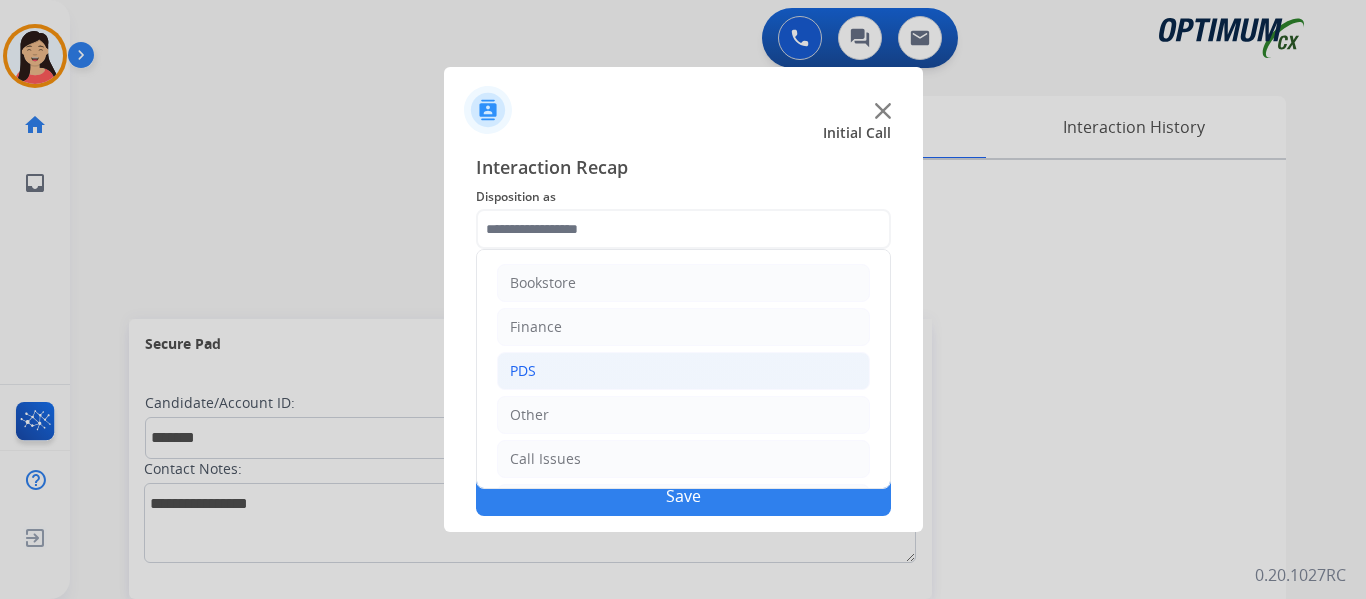 click on "PDS" 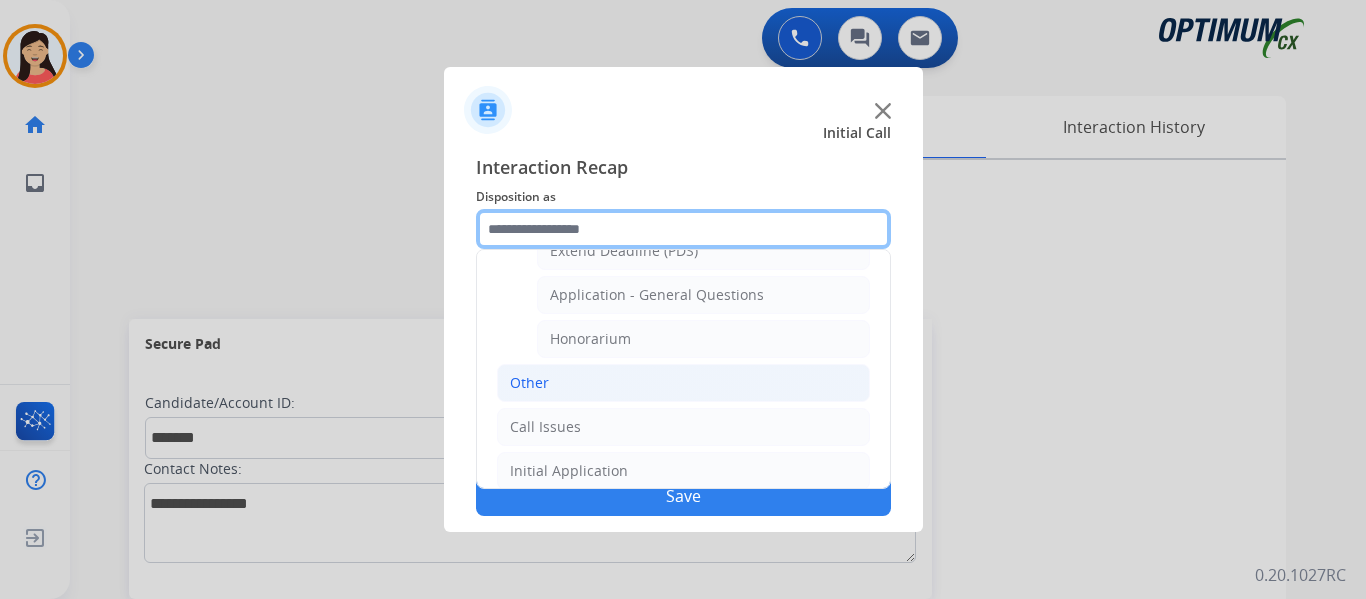 scroll, scrollTop: 500, scrollLeft: 0, axis: vertical 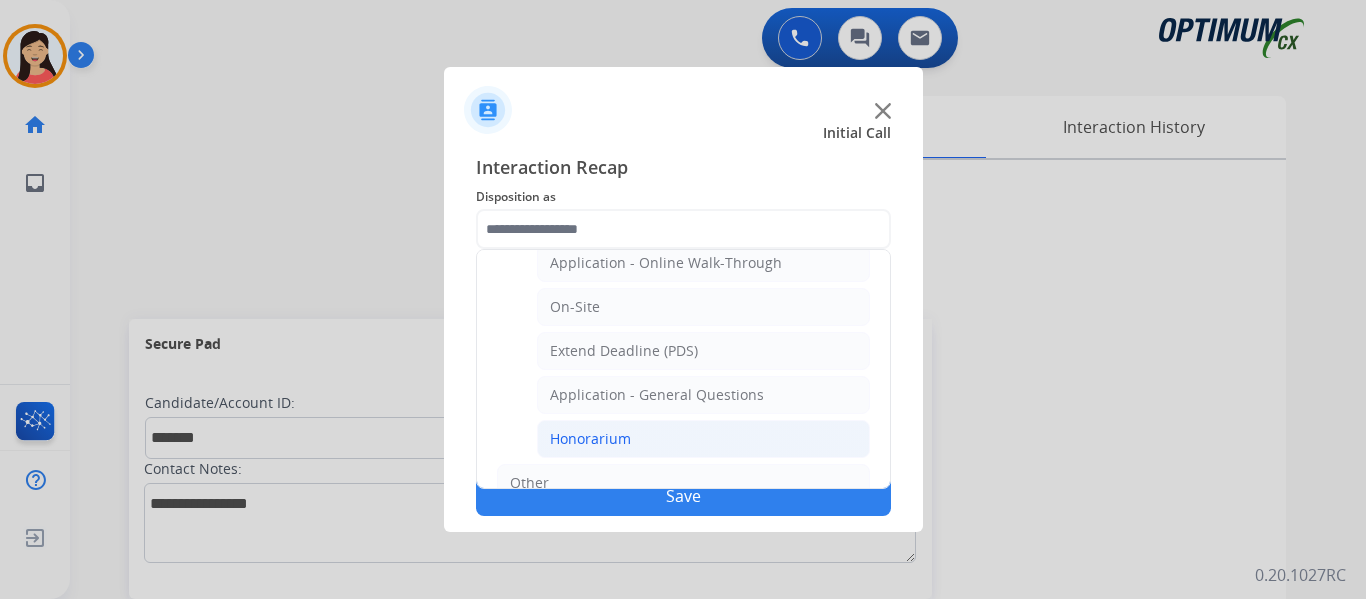 click on "Honorarium" 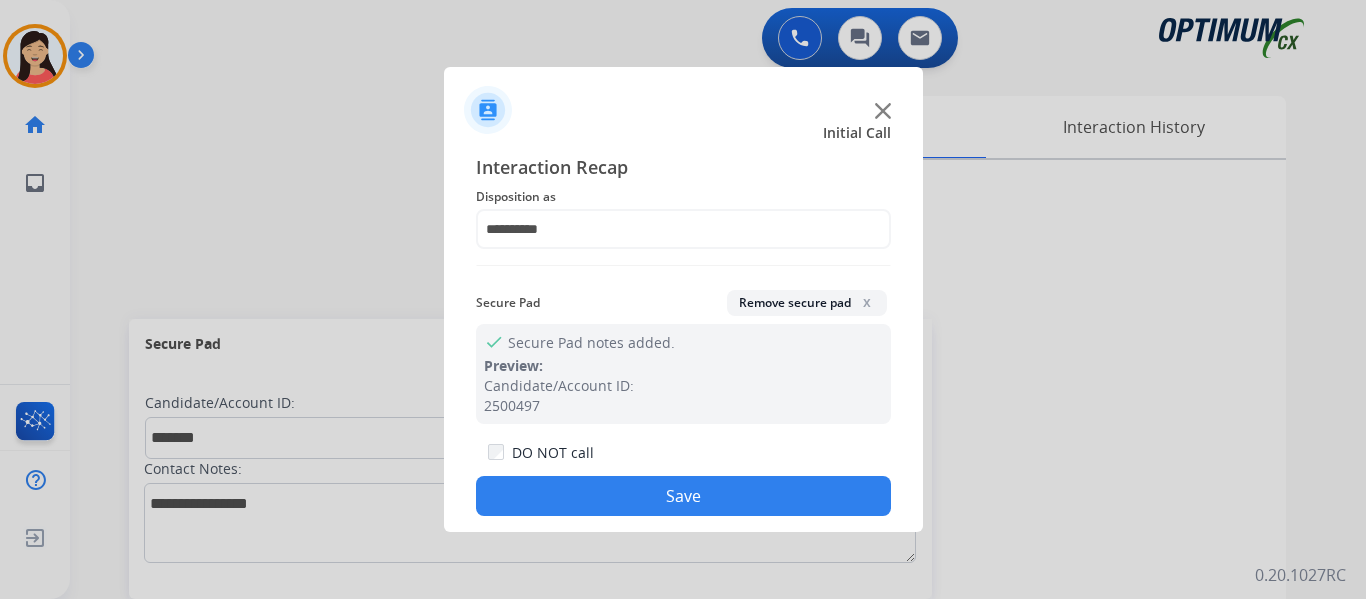 click on "Save" 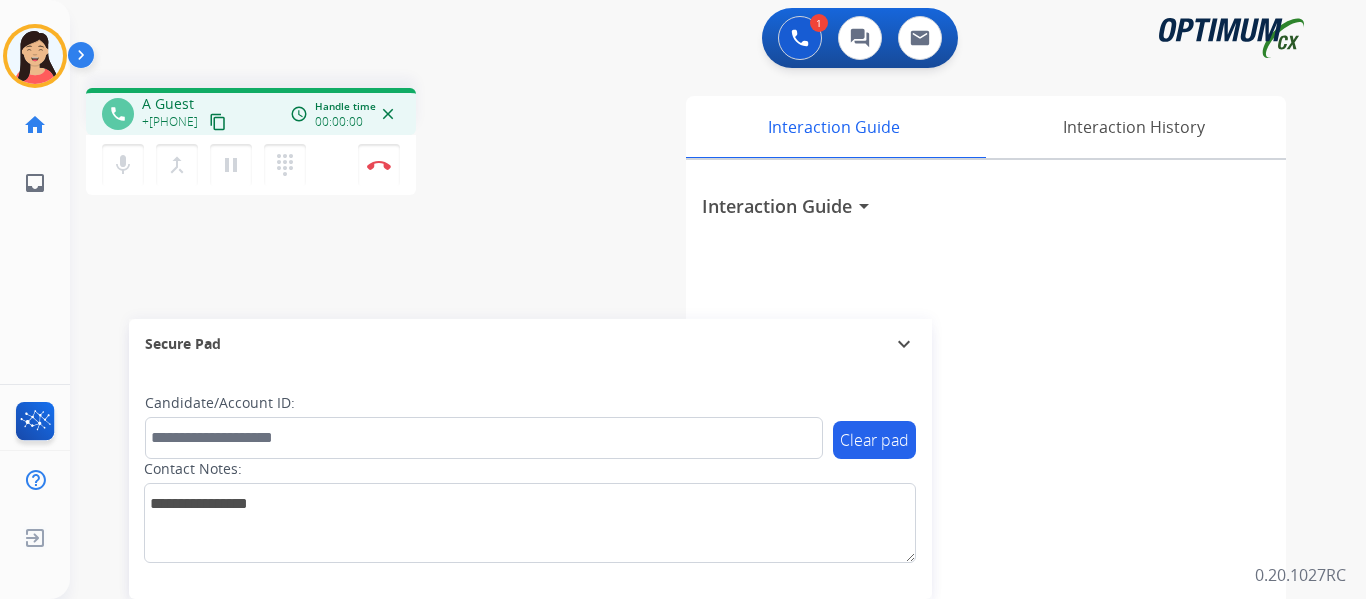 click on "content_copy" at bounding box center (218, 122) 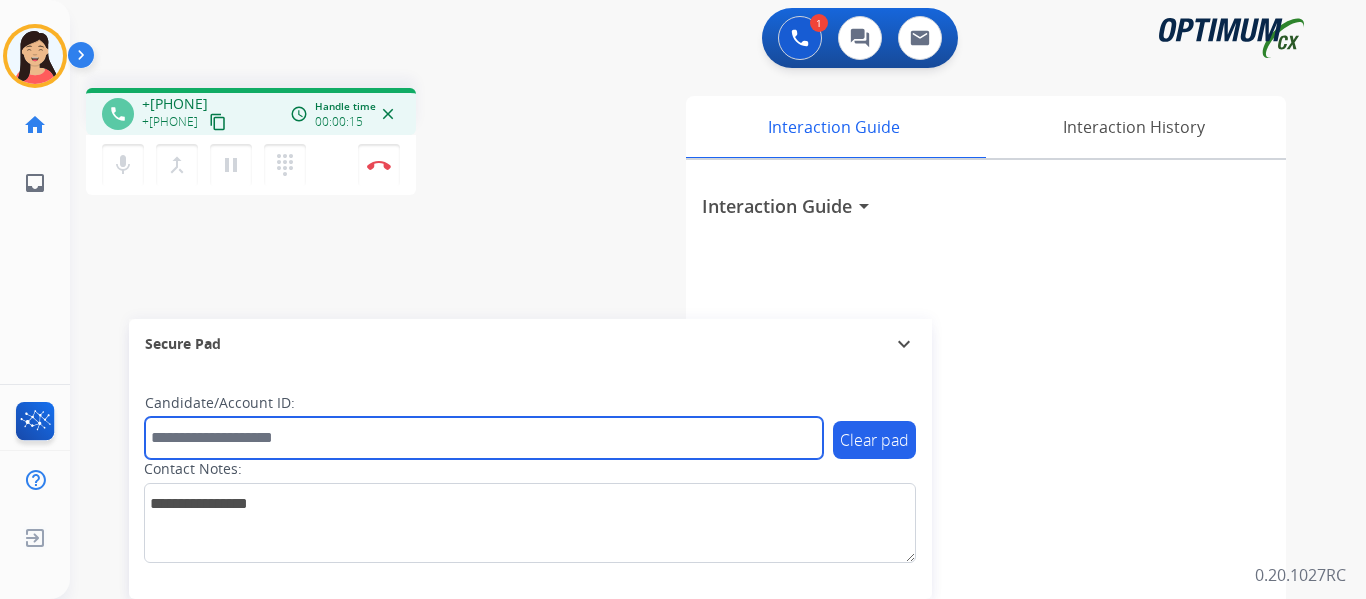 click at bounding box center (484, 438) 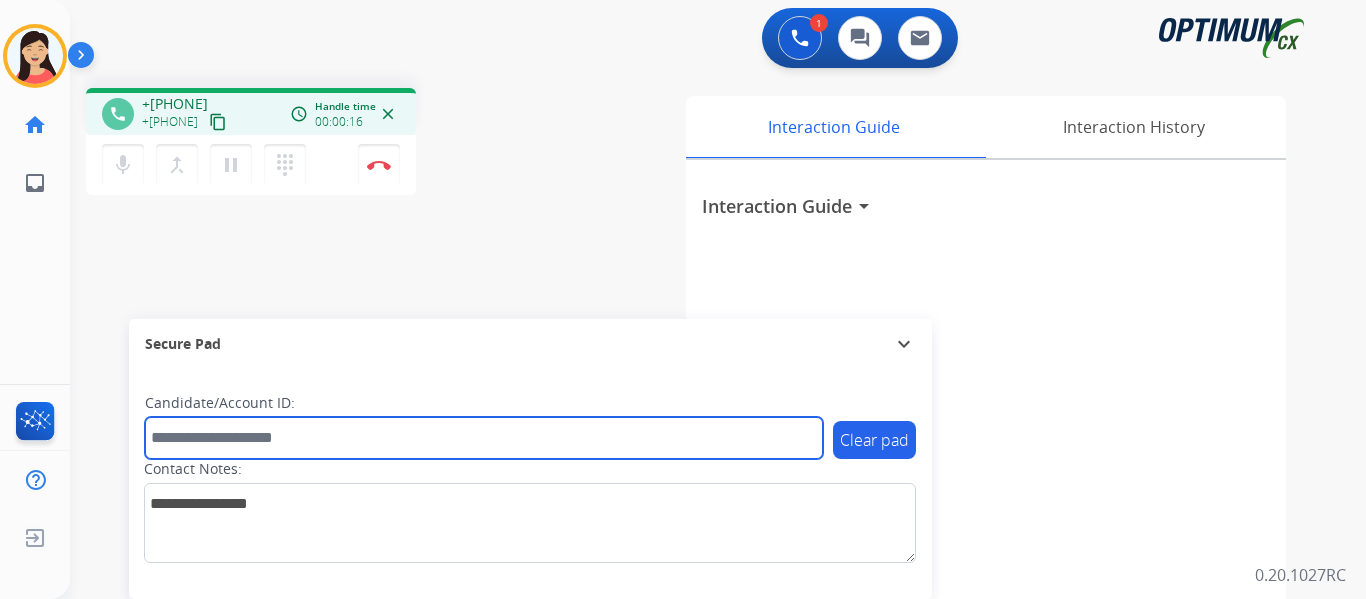 paste on "*******" 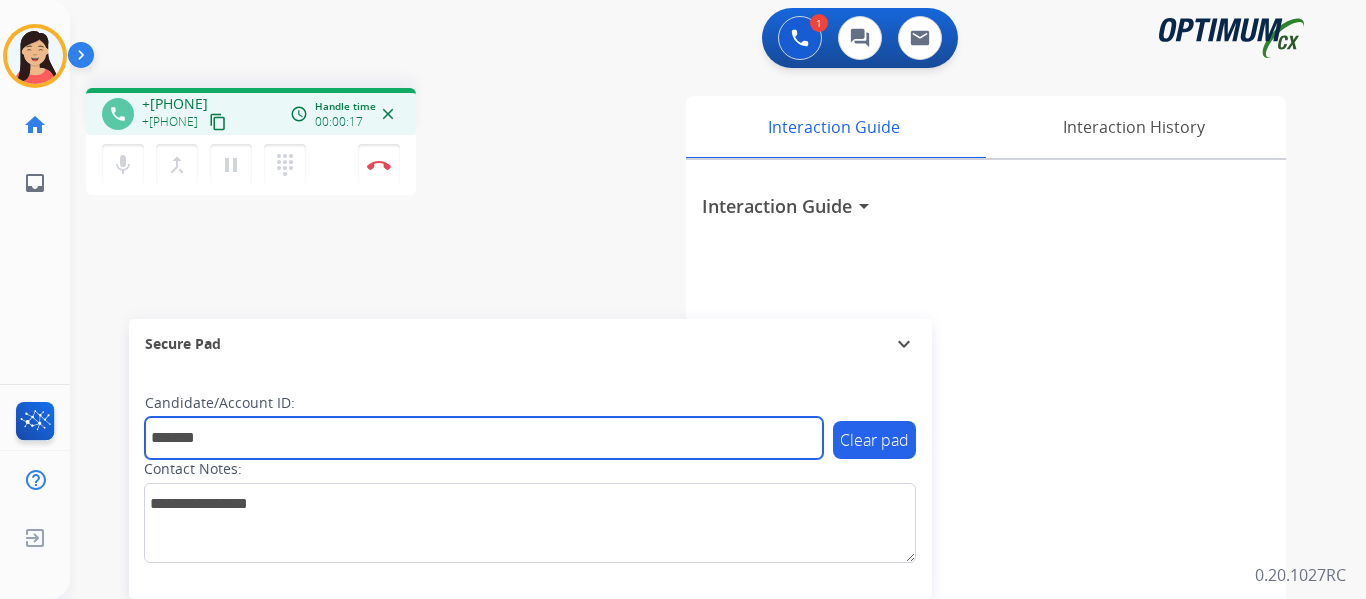 type on "*******" 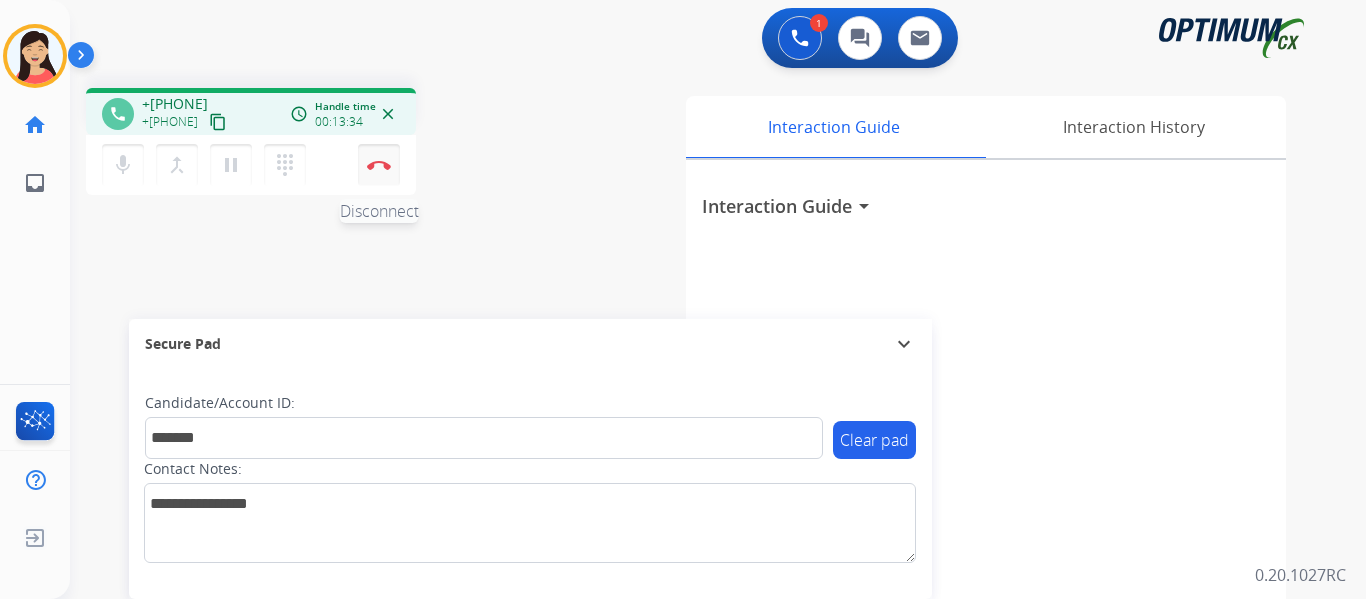 click on "Disconnect" at bounding box center [379, 165] 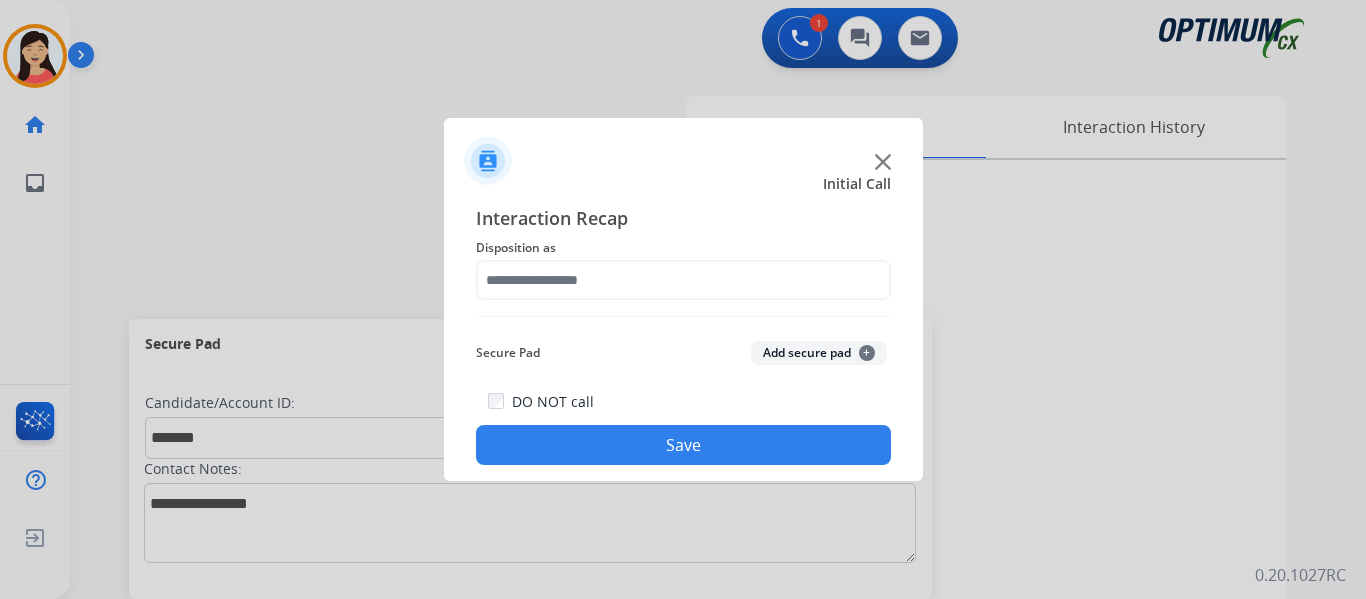 click on "Add secure pad  +" 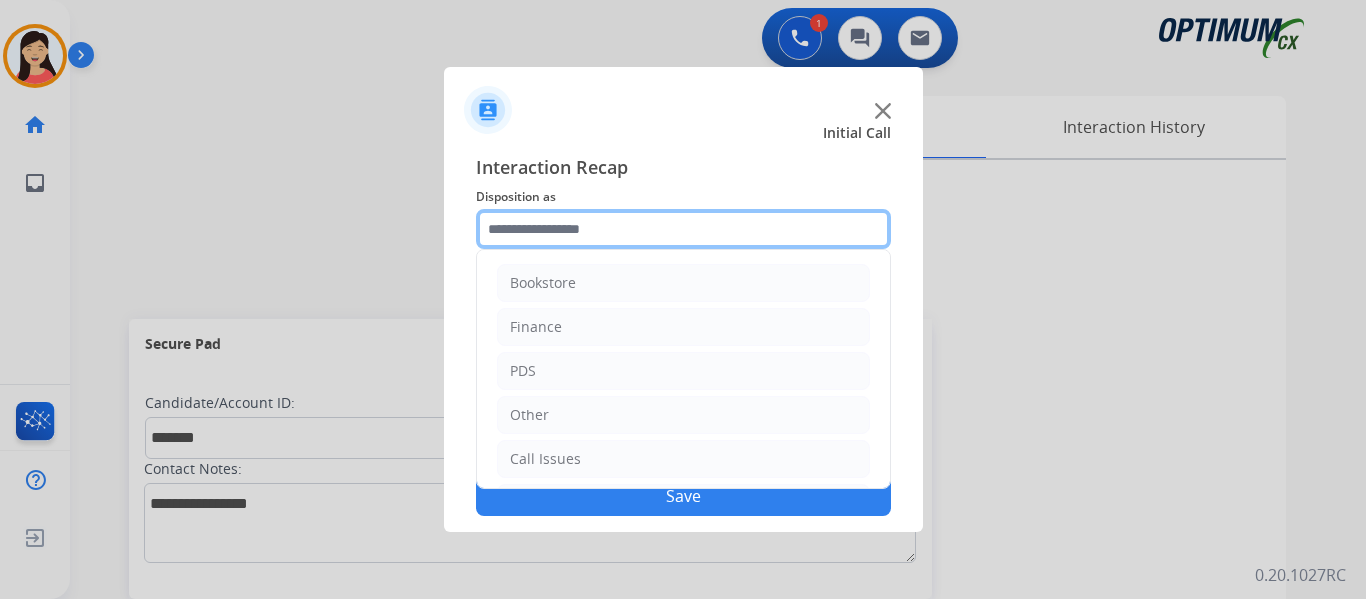 click 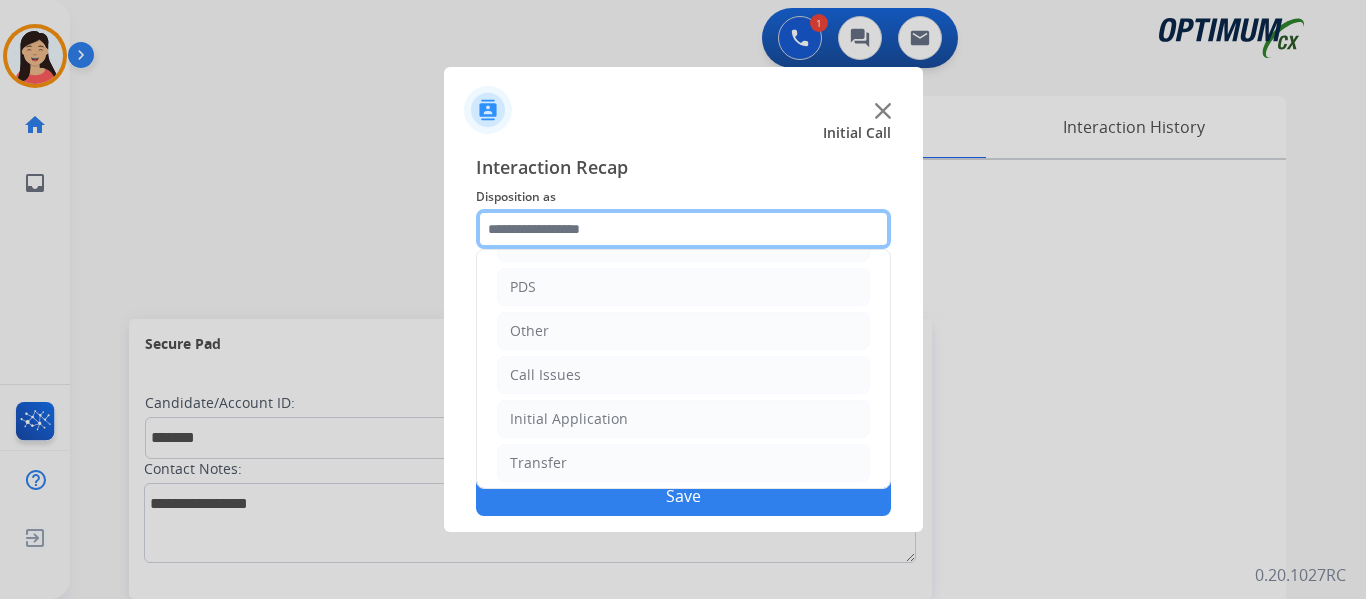 scroll, scrollTop: 136, scrollLeft: 0, axis: vertical 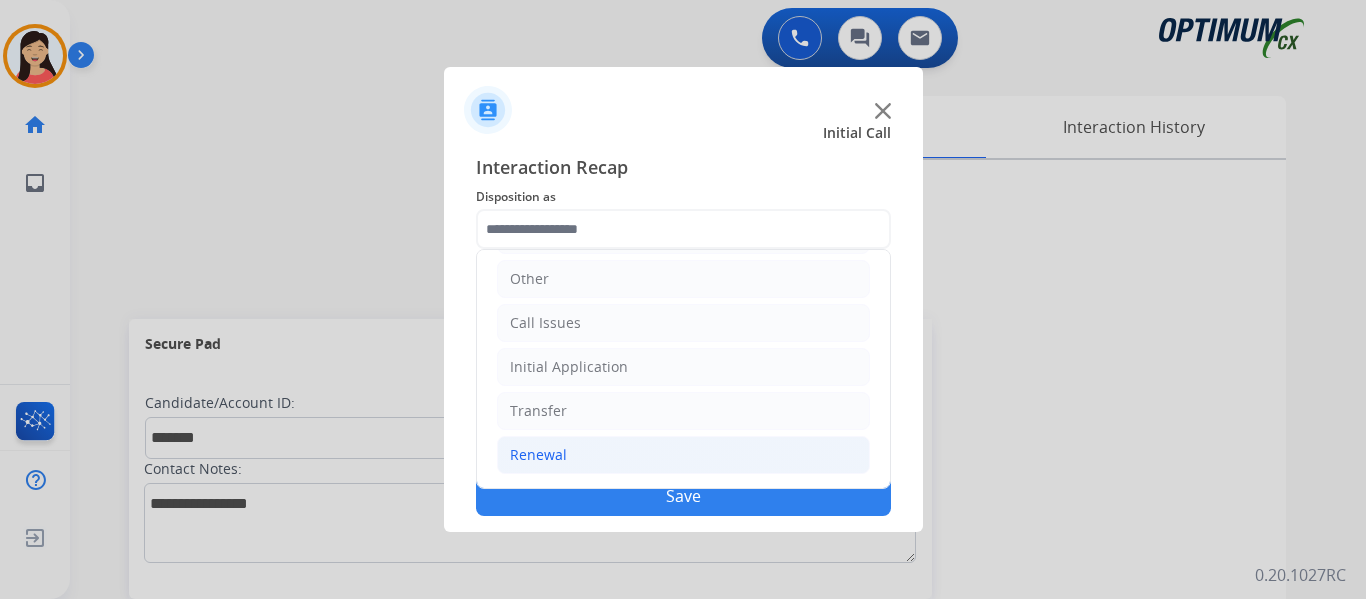 click on "Renewal" 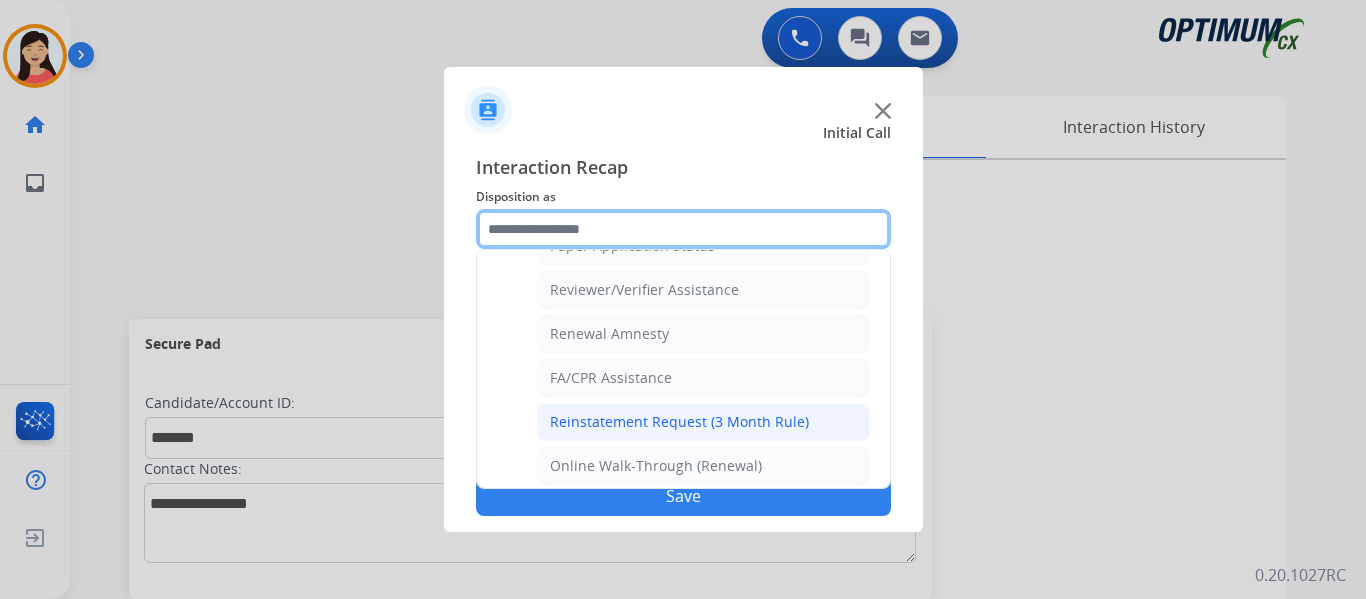 scroll, scrollTop: 772, scrollLeft: 0, axis: vertical 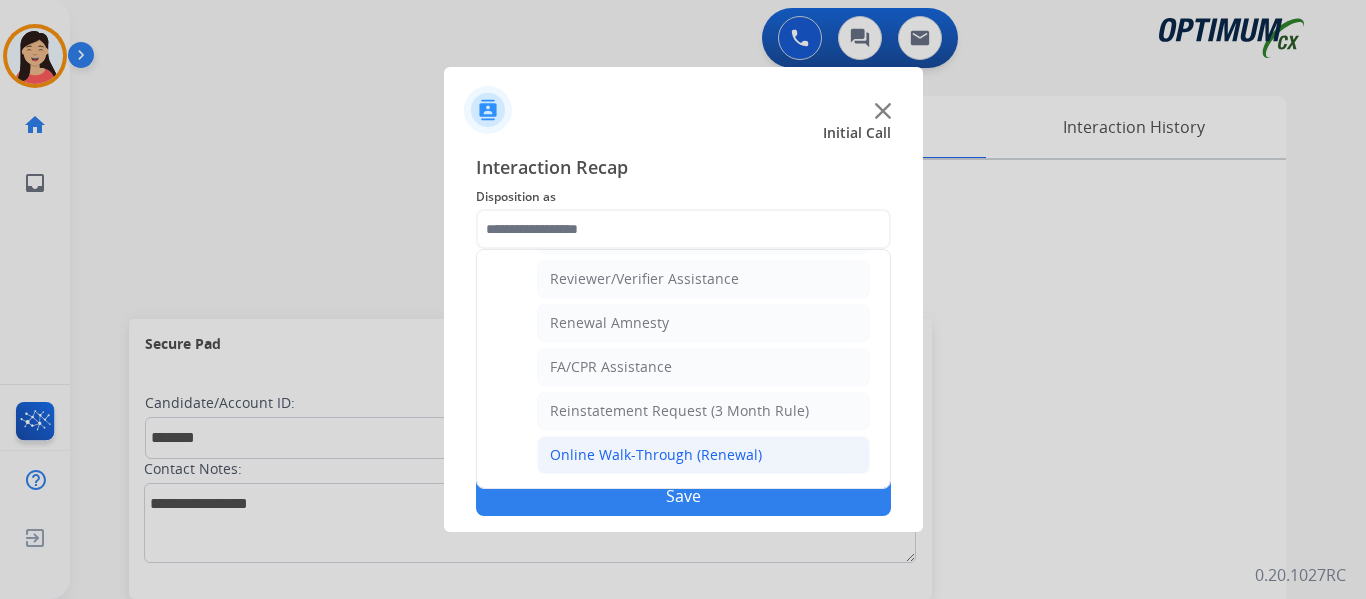 click on "Online Walk-Through (Renewal)" 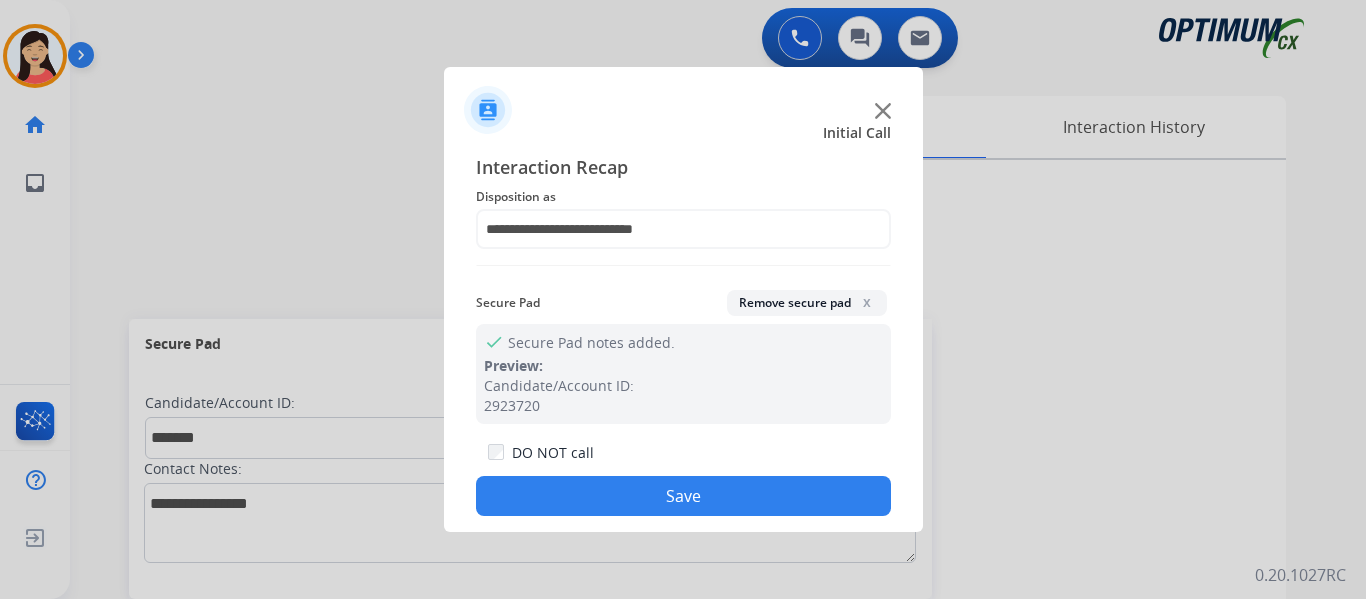 click on "Save" 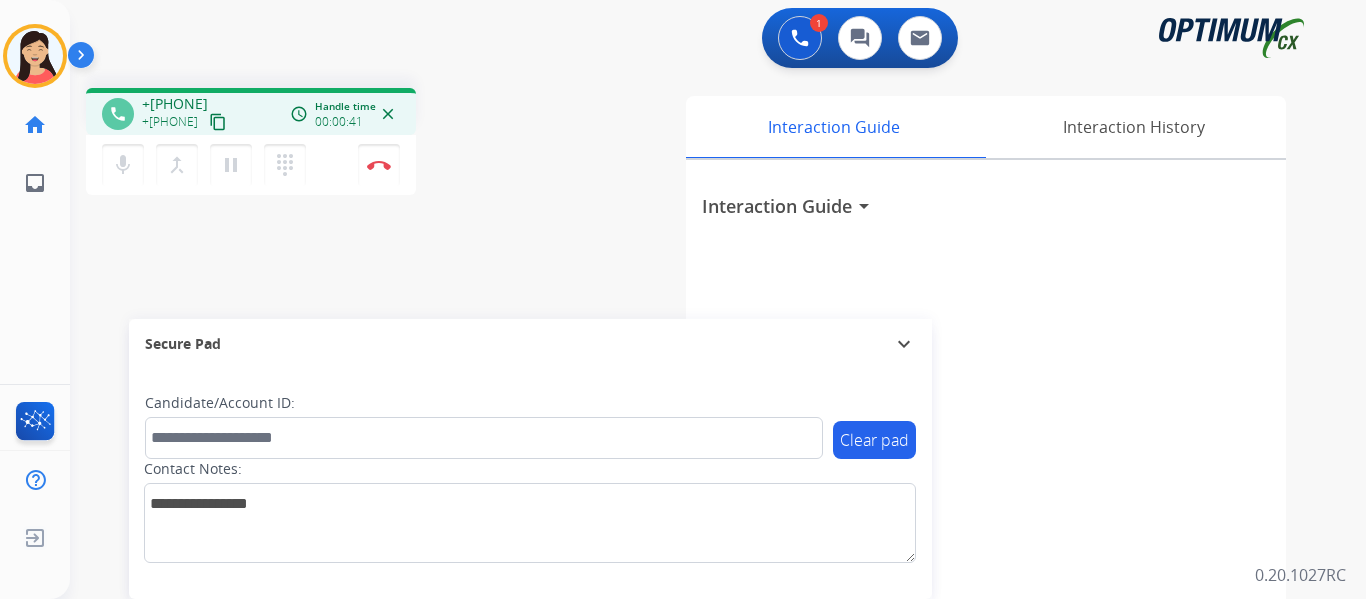 click on "+13178747700 content_copy" at bounding box center [186, 122] 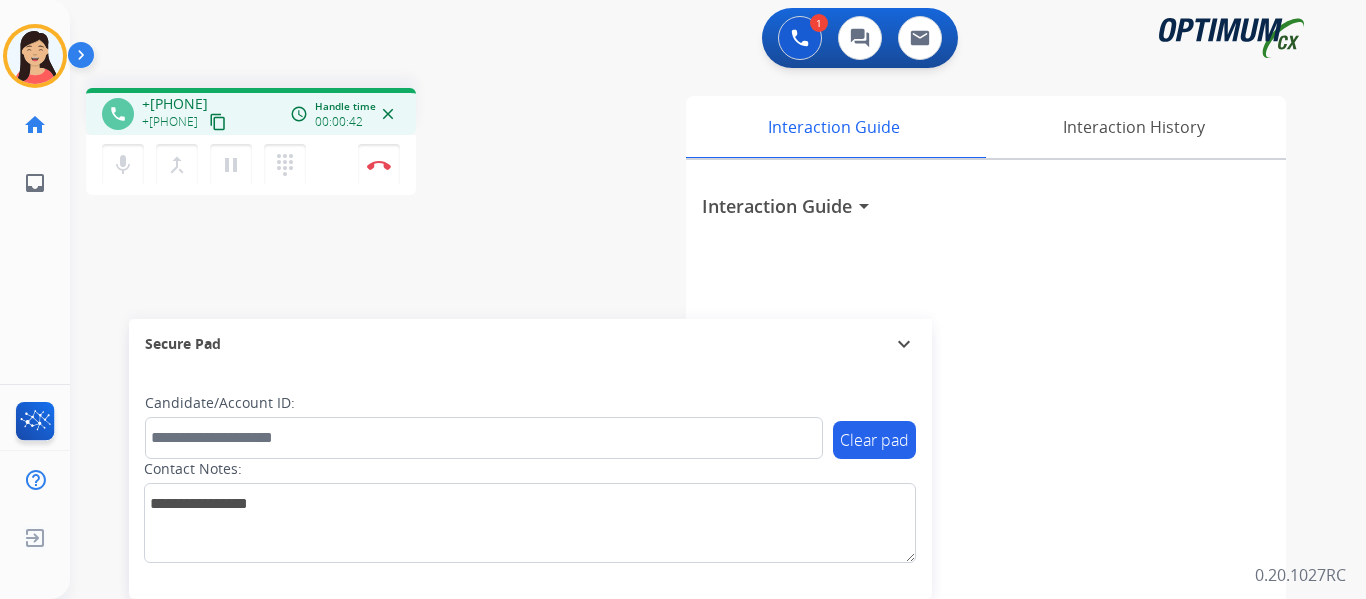 click on "content_copy" at bounding box center [218, 122] 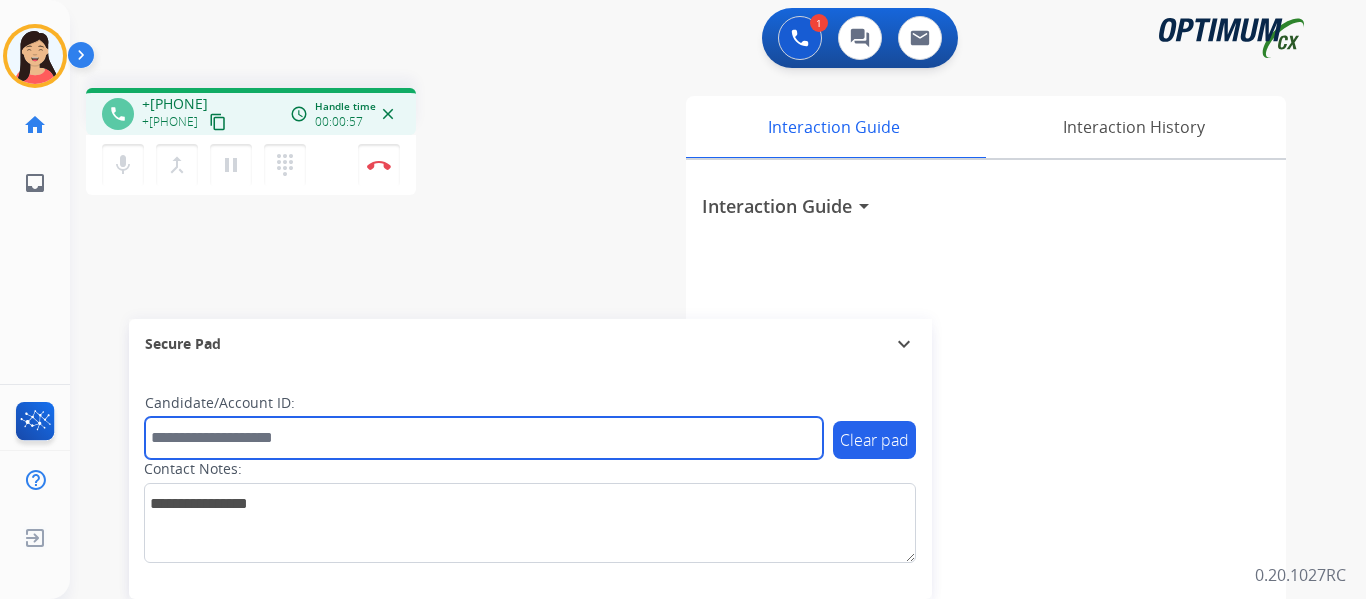 click at bounding box center (484, 438) 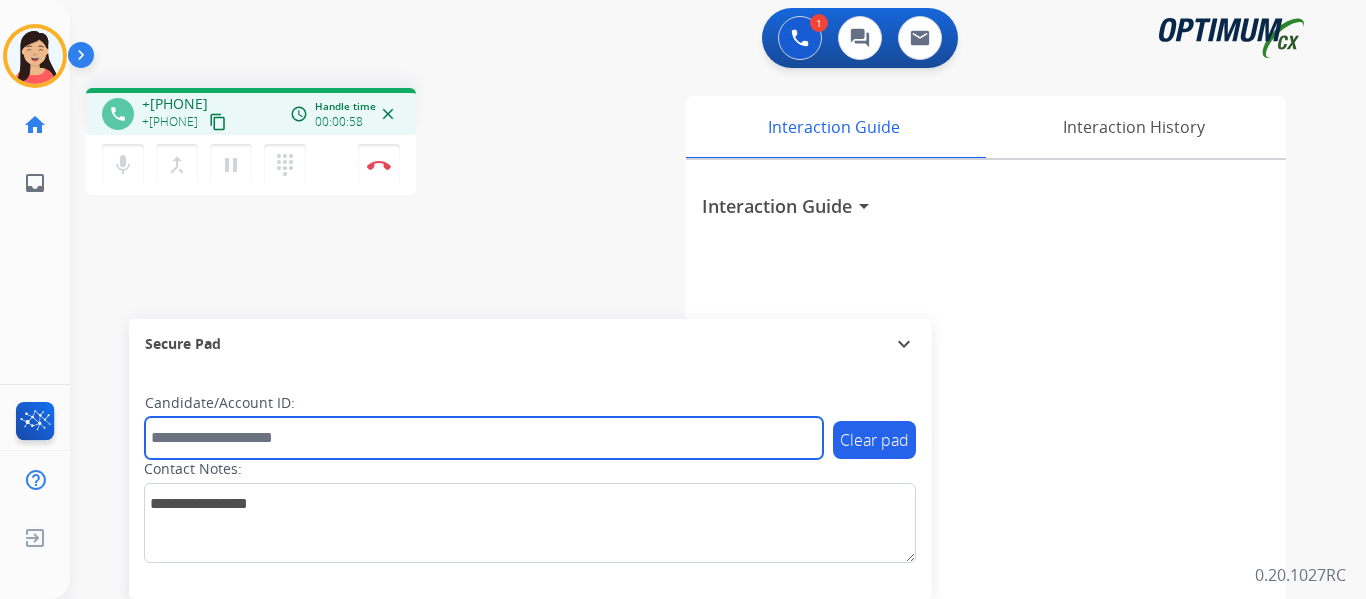 paste on "*******" 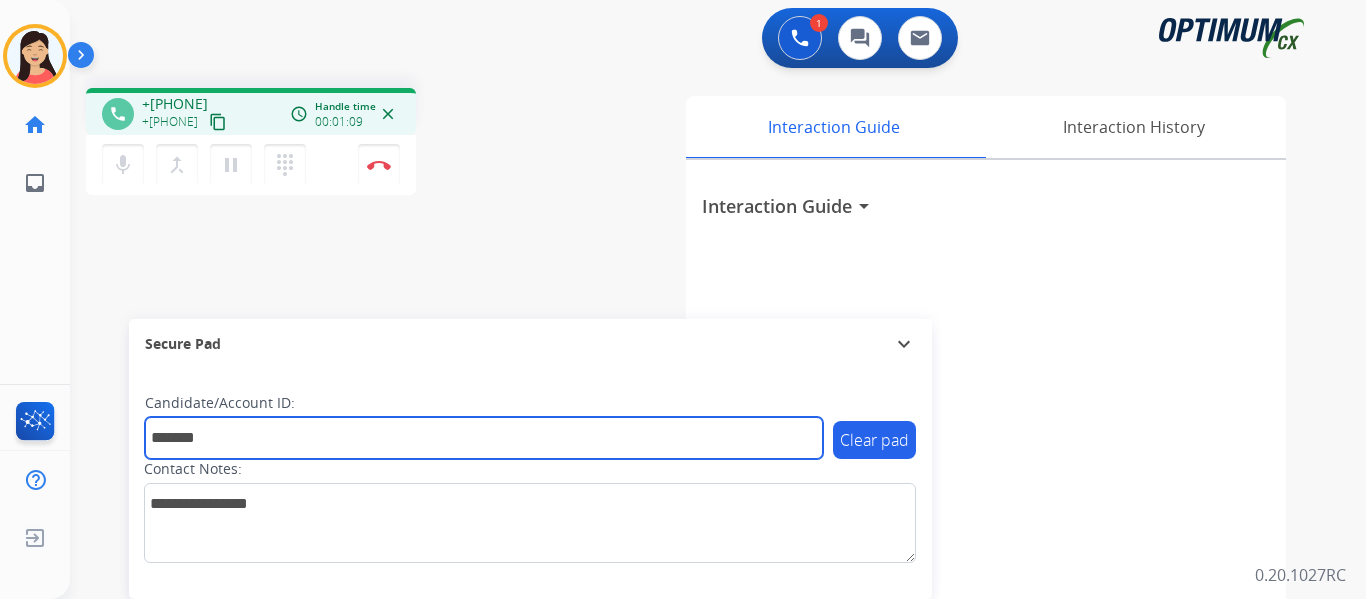 type on "*******" 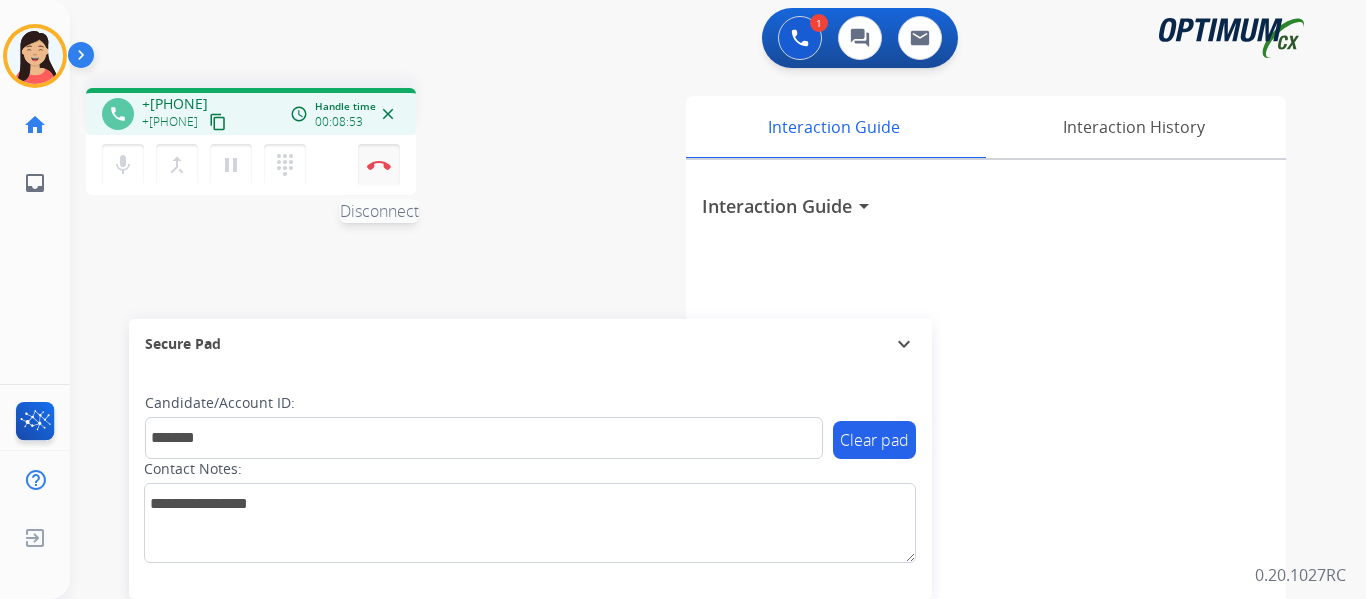 drag, startPoint x: 378, startPoint y: 164, endPoint x: 388, endPoint y: 170, distance: 11.661903 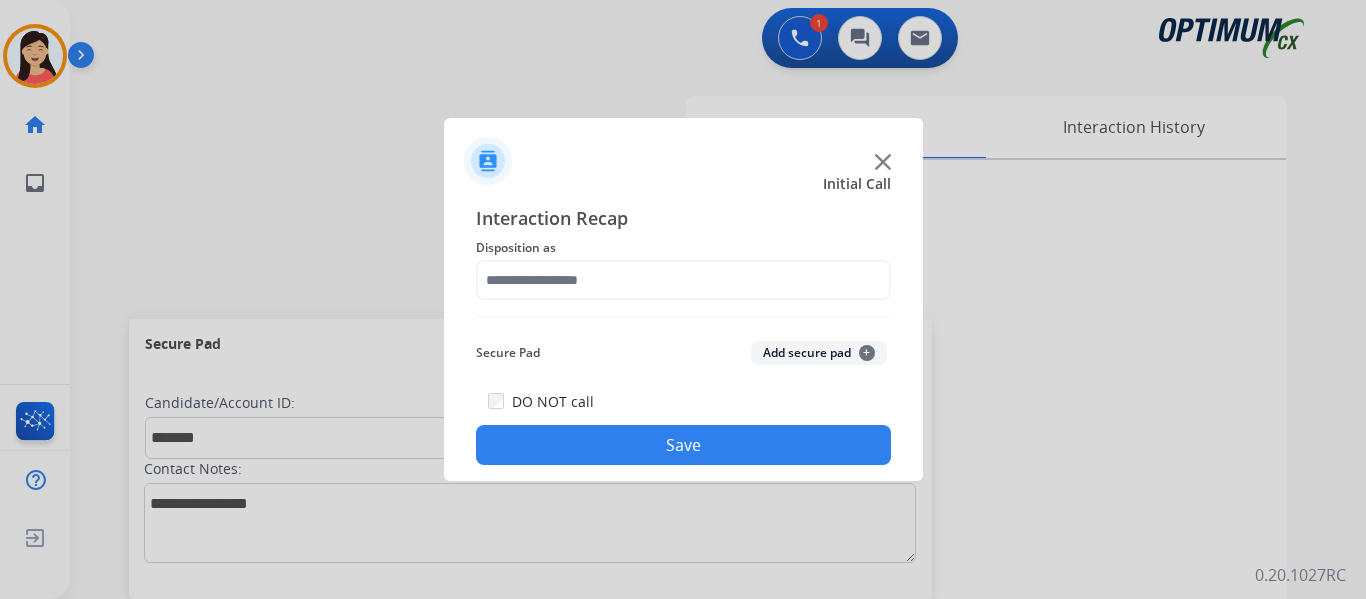 click on "Secure Pad  Add secure pad  +" 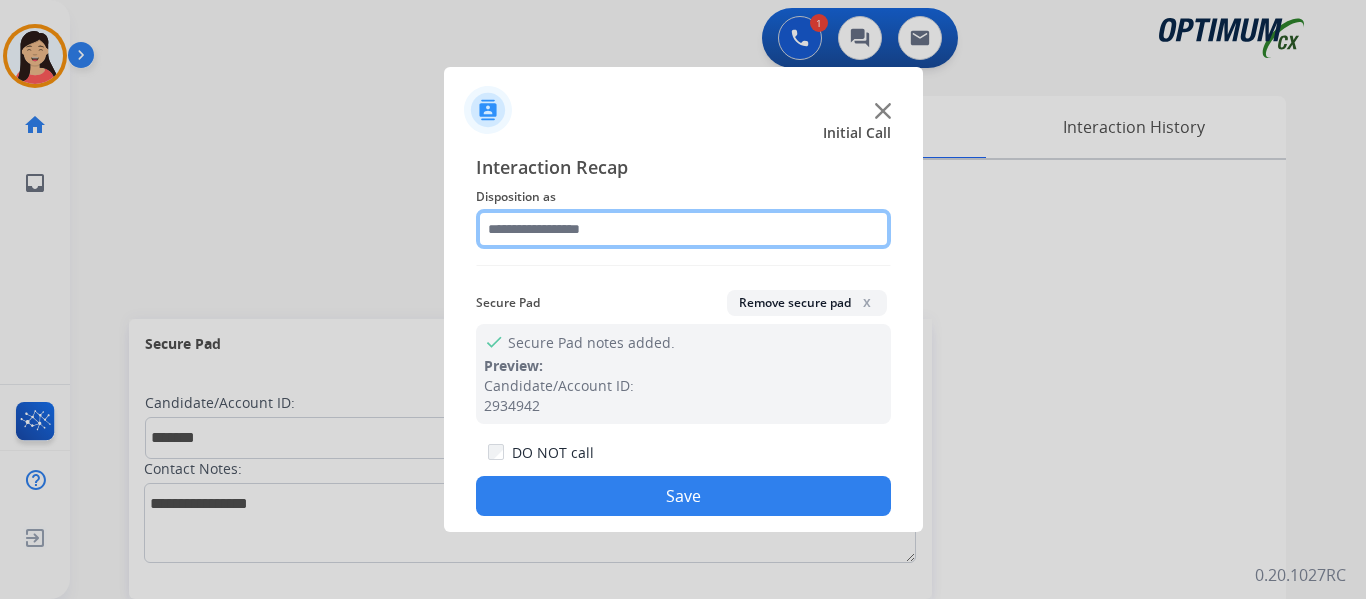click 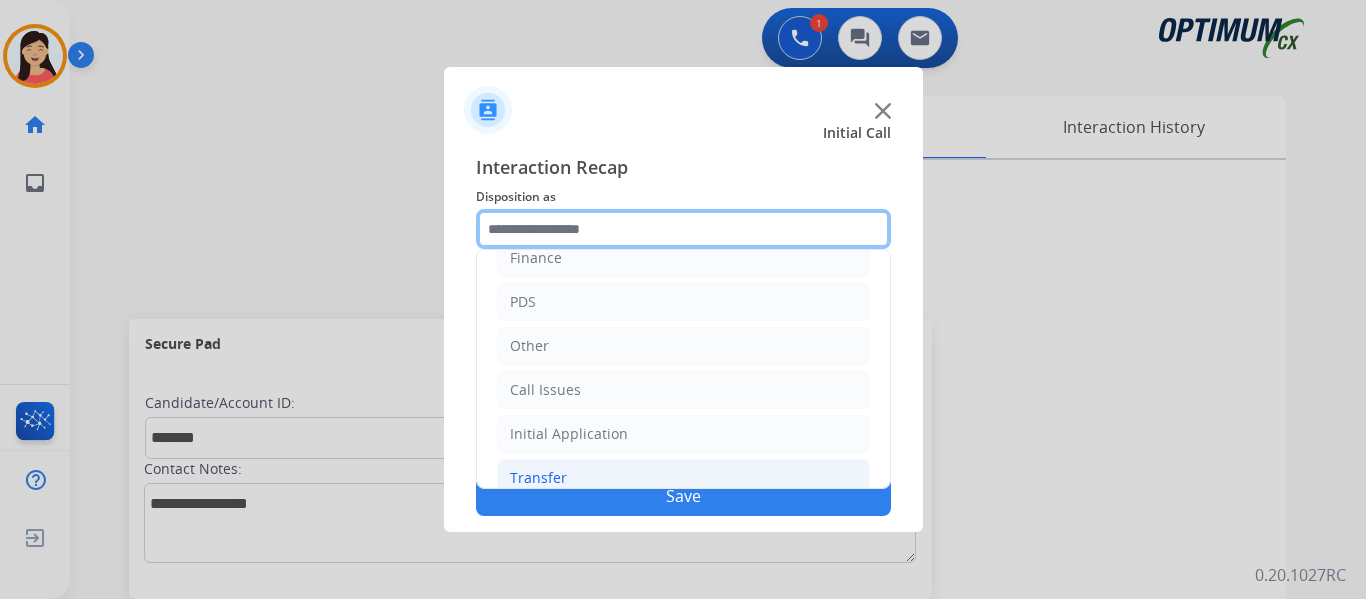 scroll, scrollTop: 136, scrollLeft: 0, axis: vertical 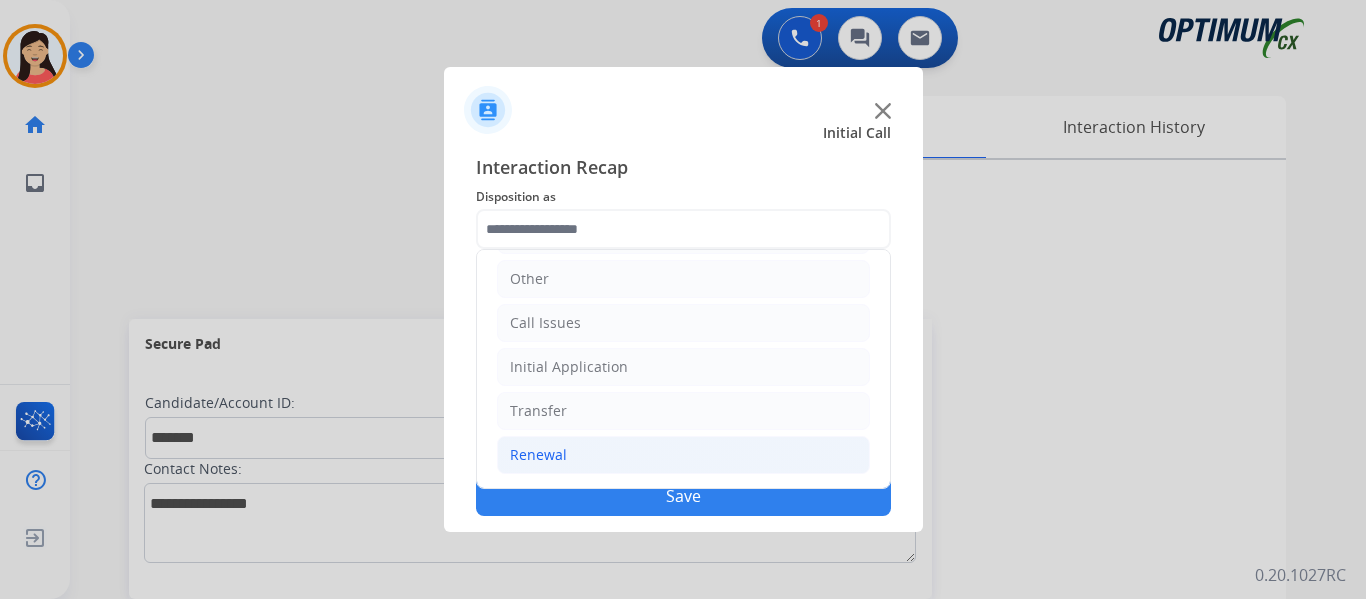 click on "Renewal" 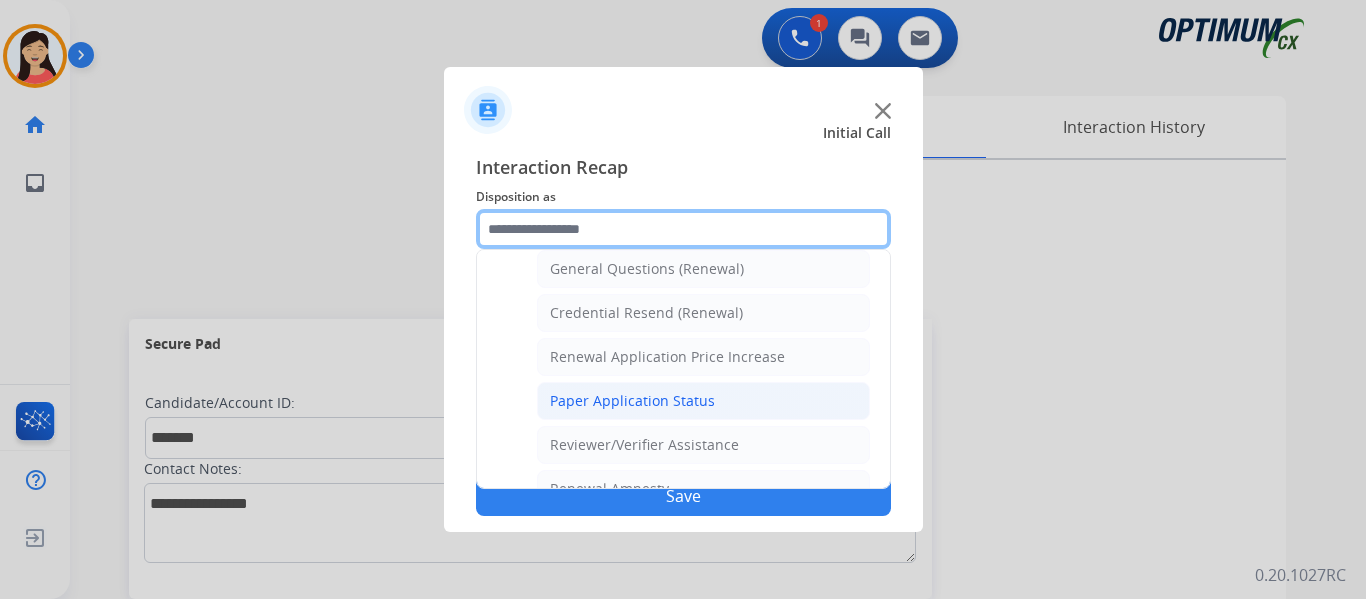 scroll, scrollTop: 572, scrollLeft: 0, axis: vertical 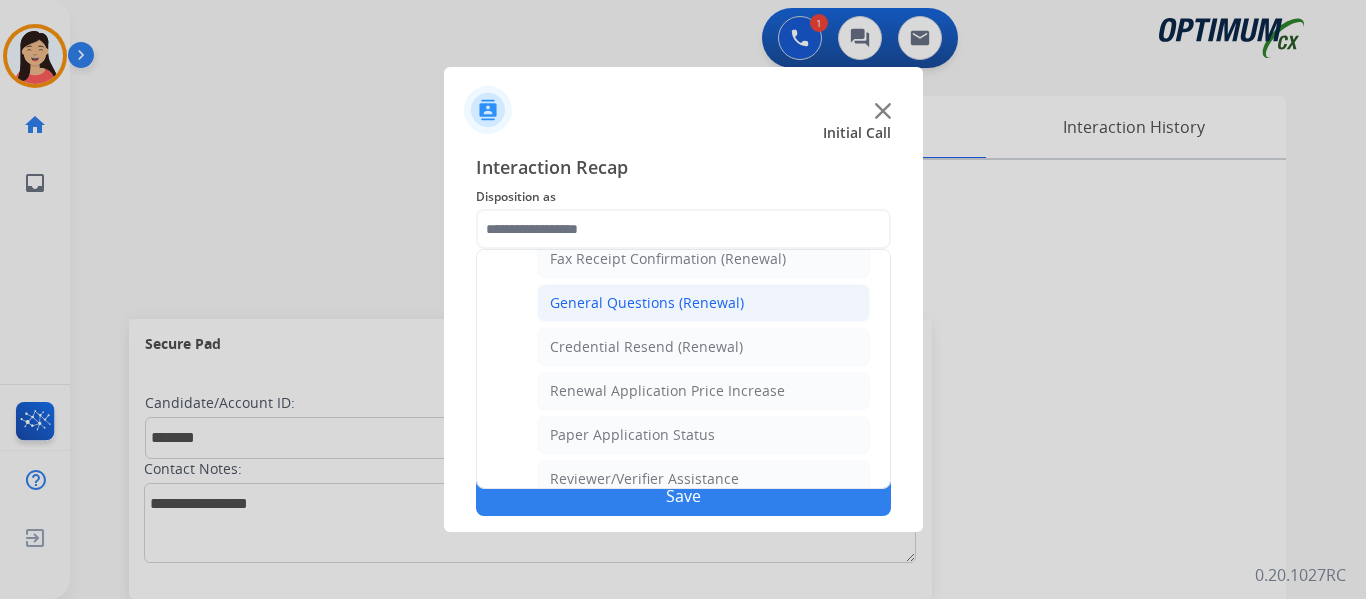click on "General Questions (Renewal)" 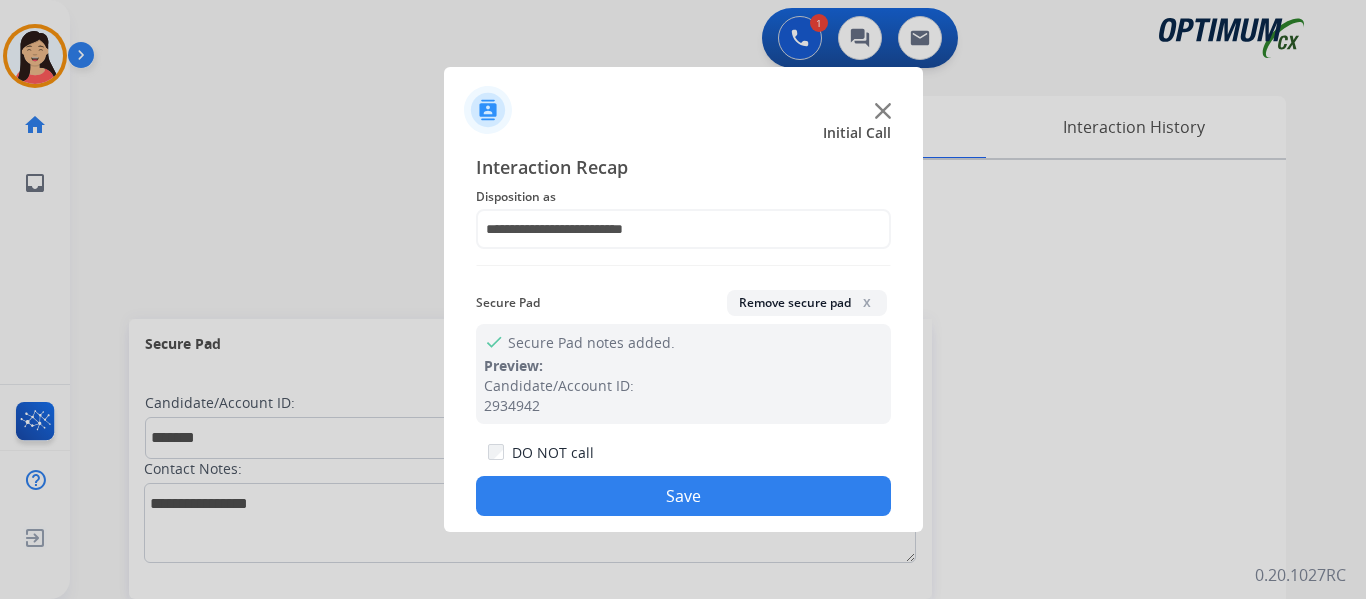 click on "Save" 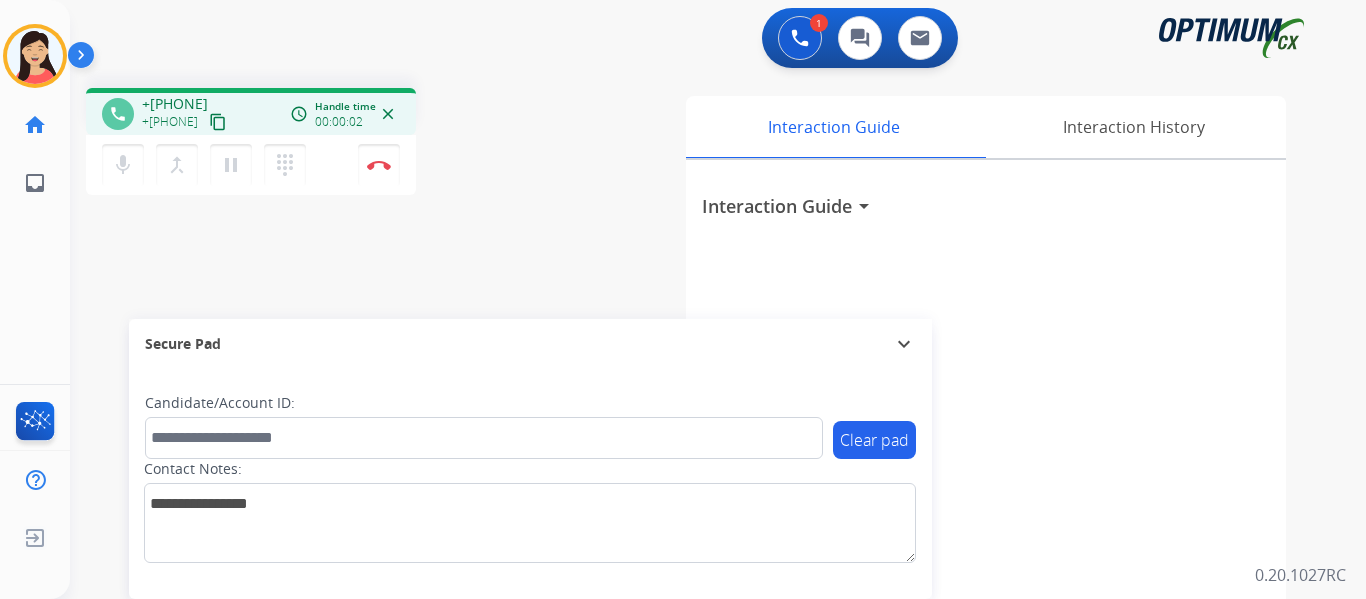 click on "content_copy" at bounding box center [218, 122] 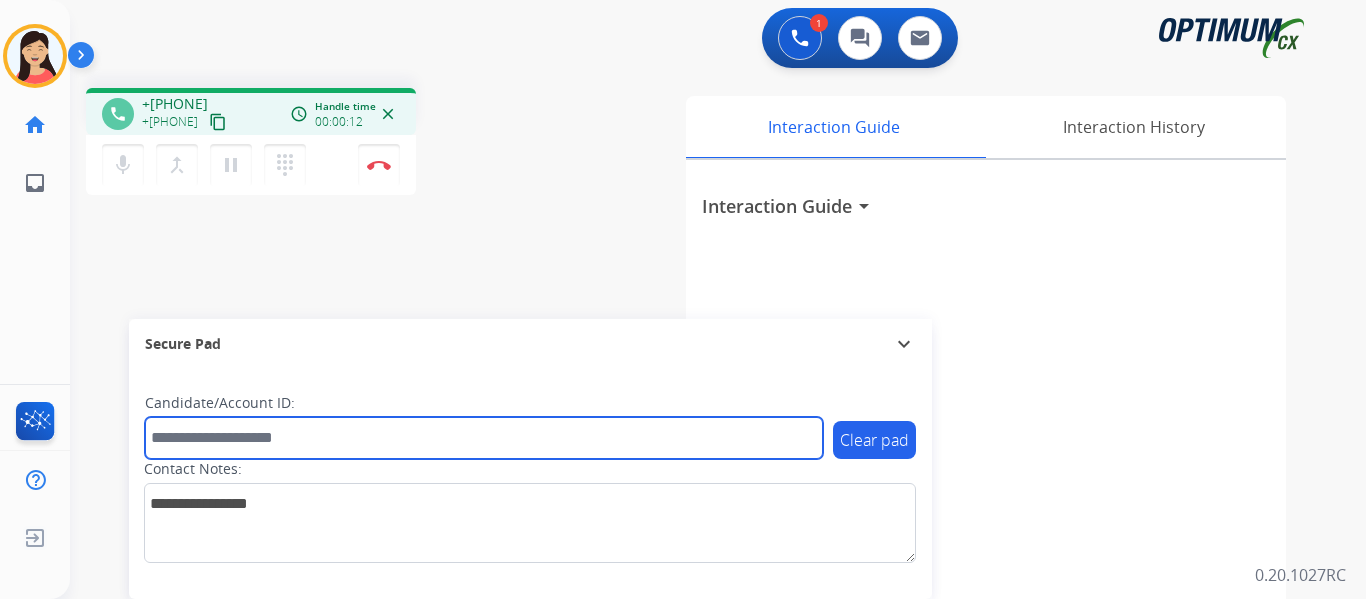 click at bounding box center (484, 438) 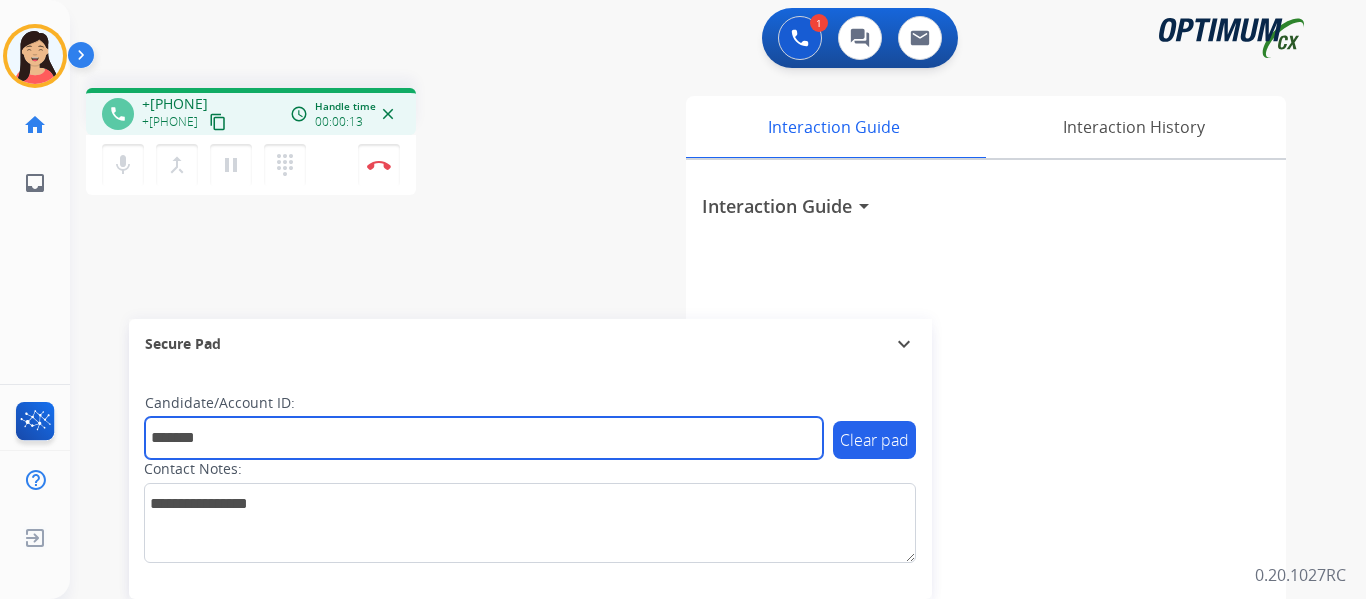 type on "*******" 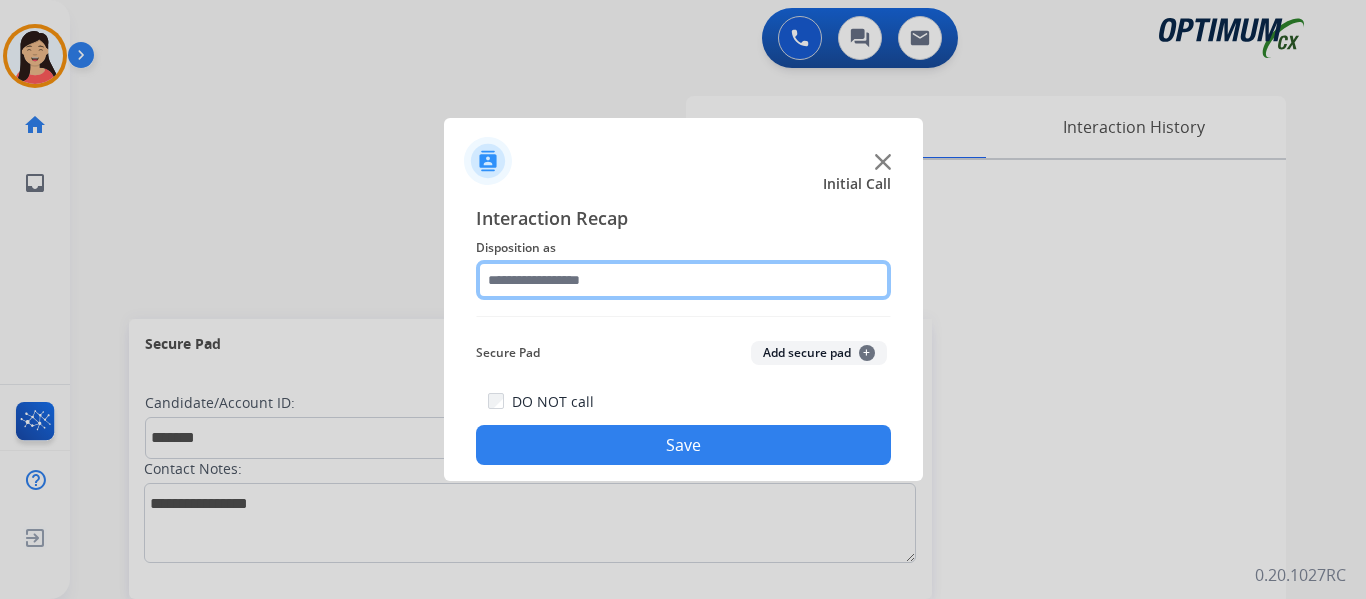click 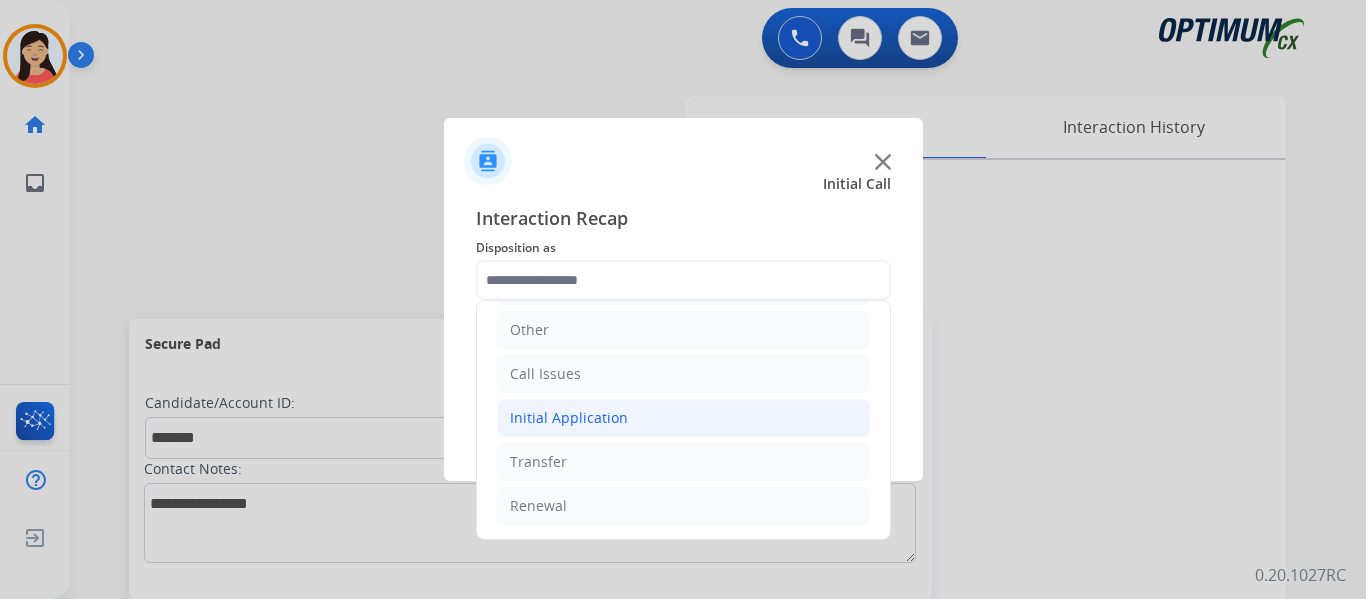 click on "Initial Application" 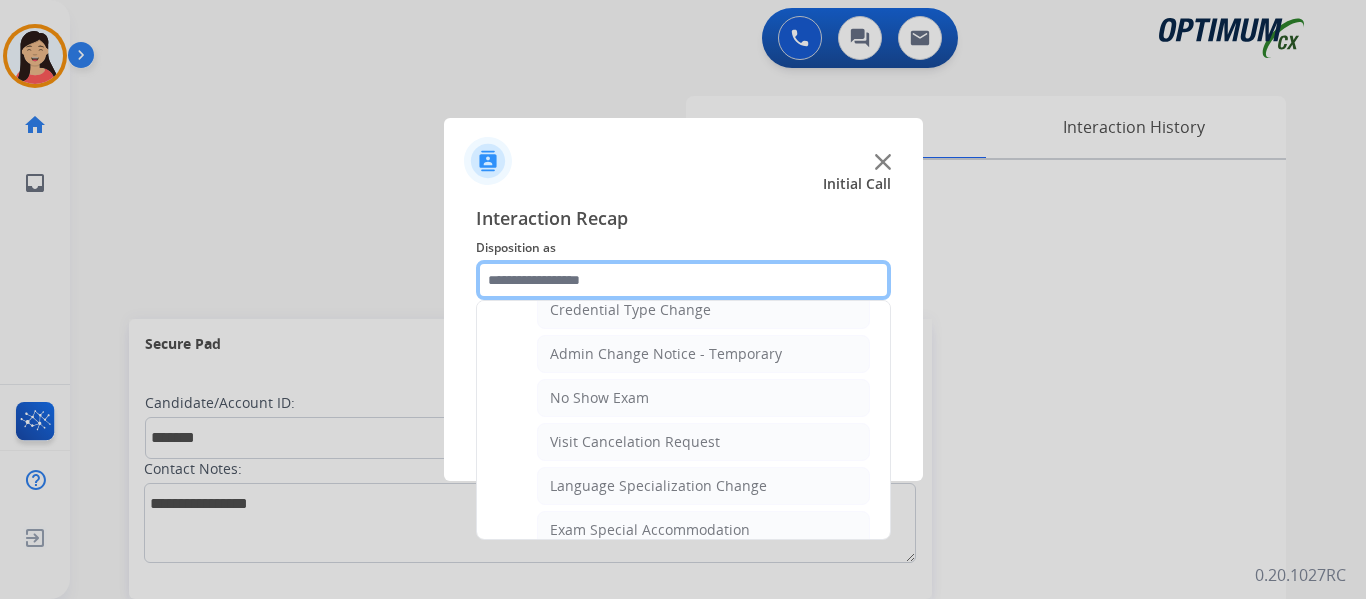 scroll, scrollTop: 1036, scrollLeft: 0, axis: vertical 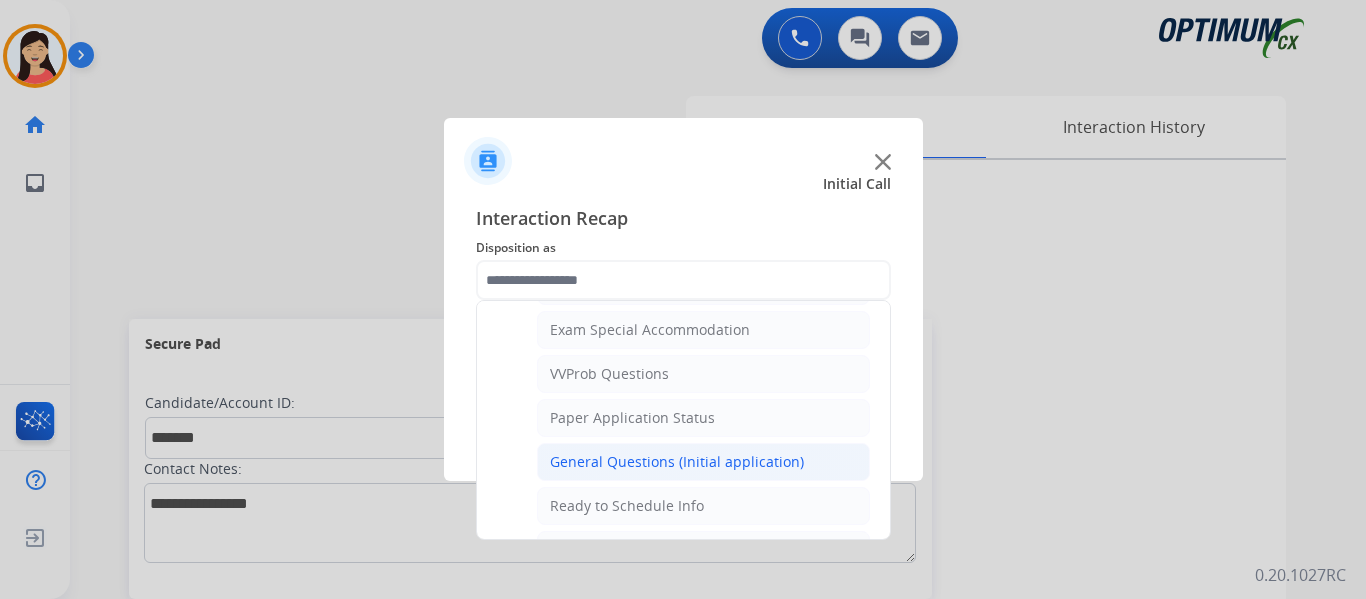 click on "General Questions (Initial application)" 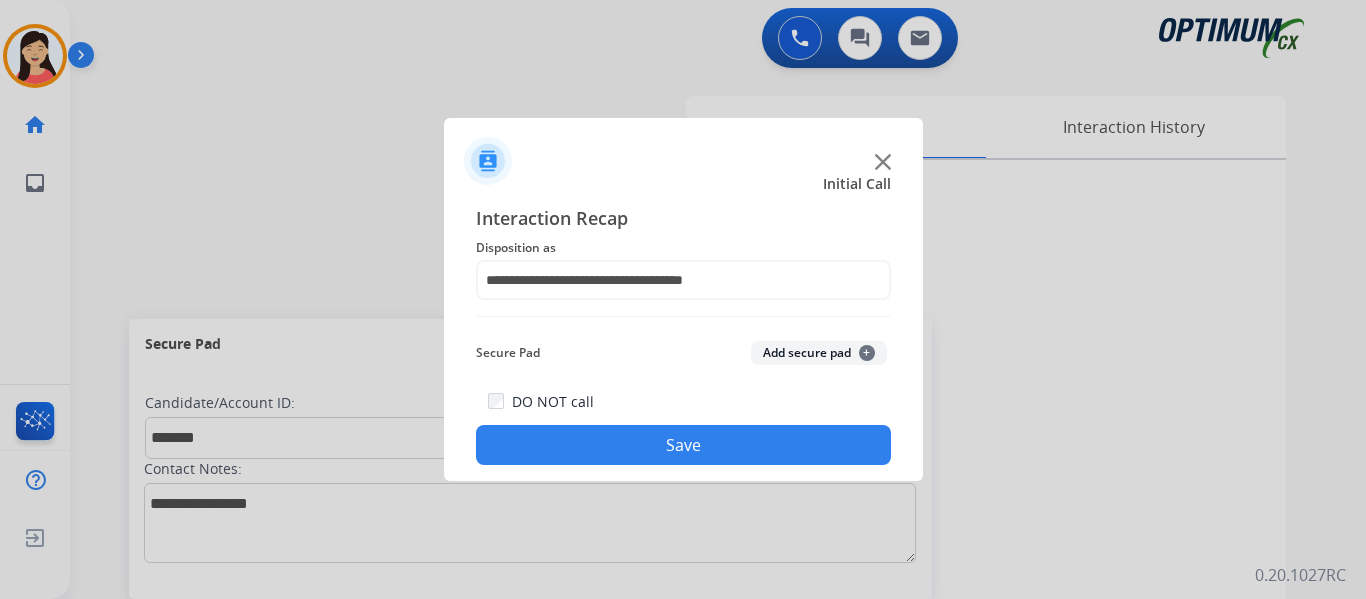 click on "Add secure pad  +" 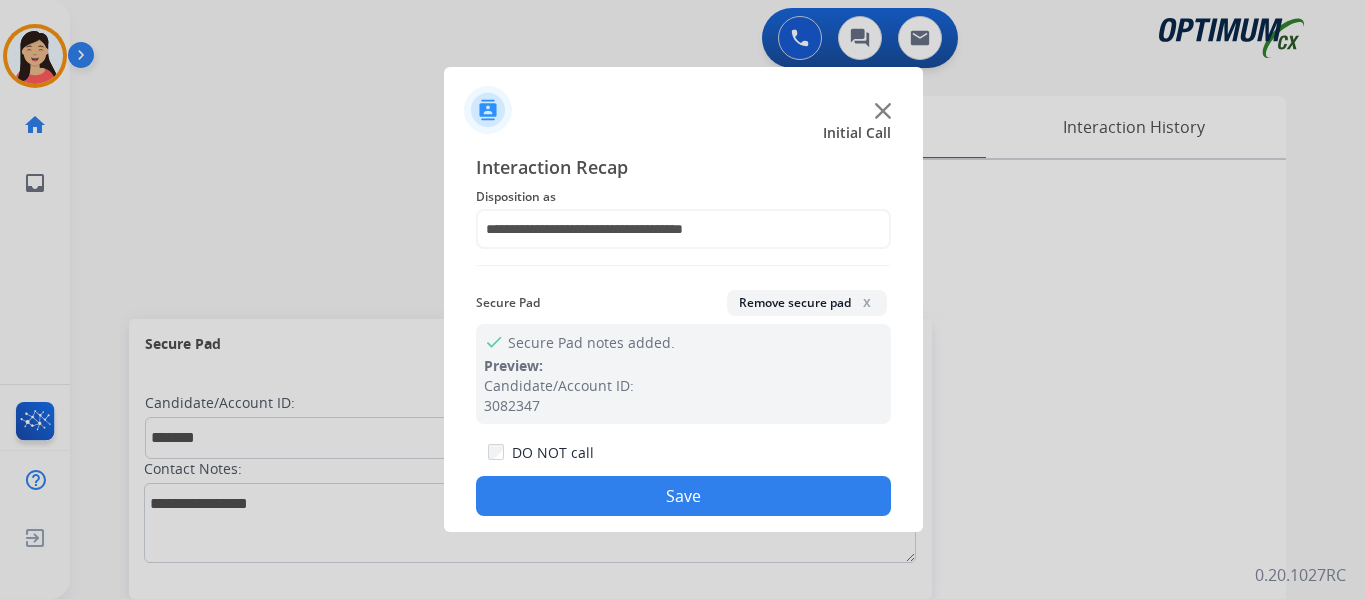 click on "Save" 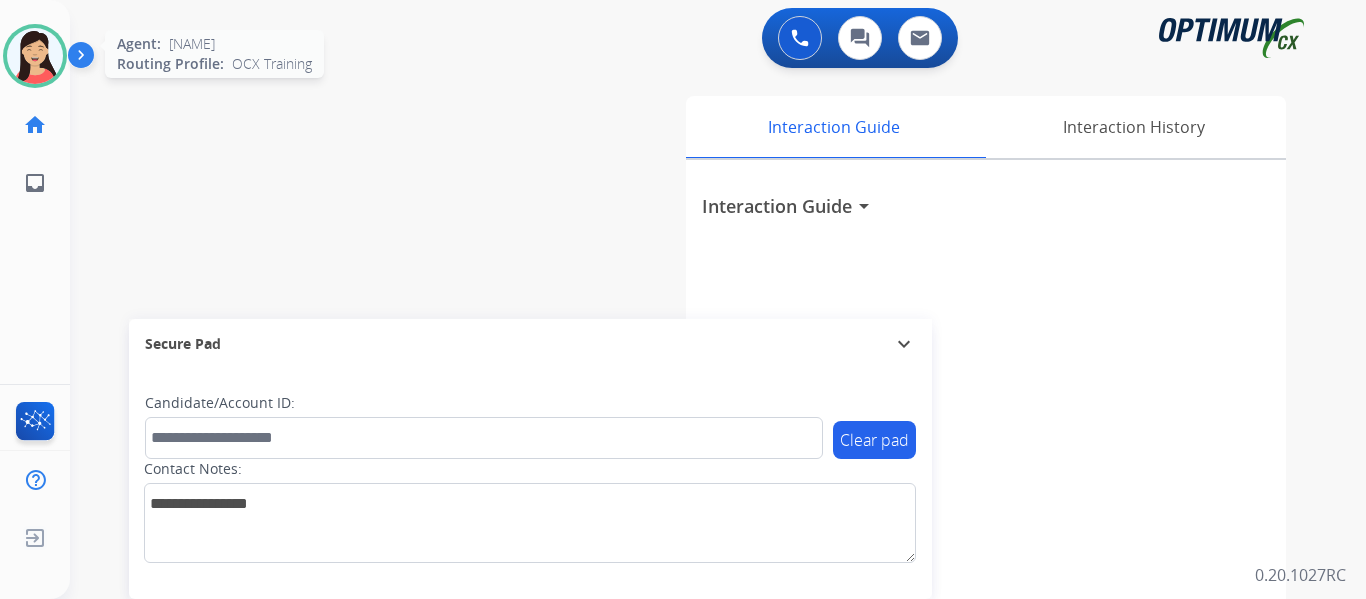 drag, startPoint x: 13, startPoint y: 50, endPoint x: 63, endPoint y: 74, distance: 55.461697 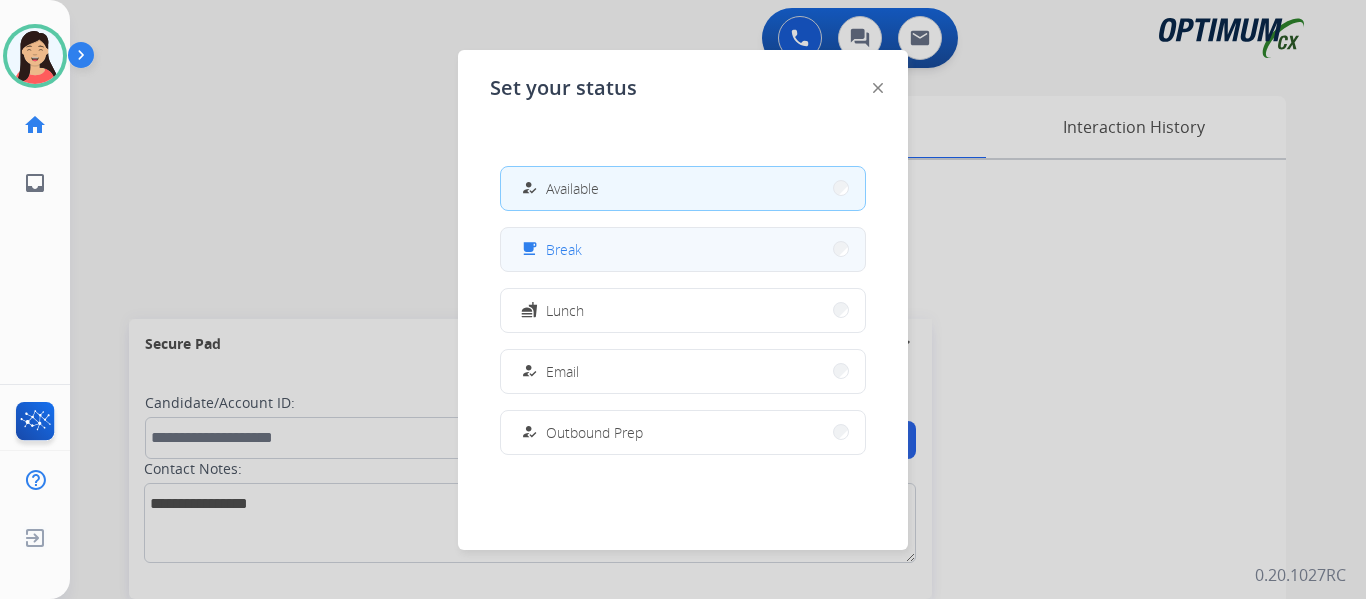 click on "free_breakfast Break" at bounding box center [683, 249] 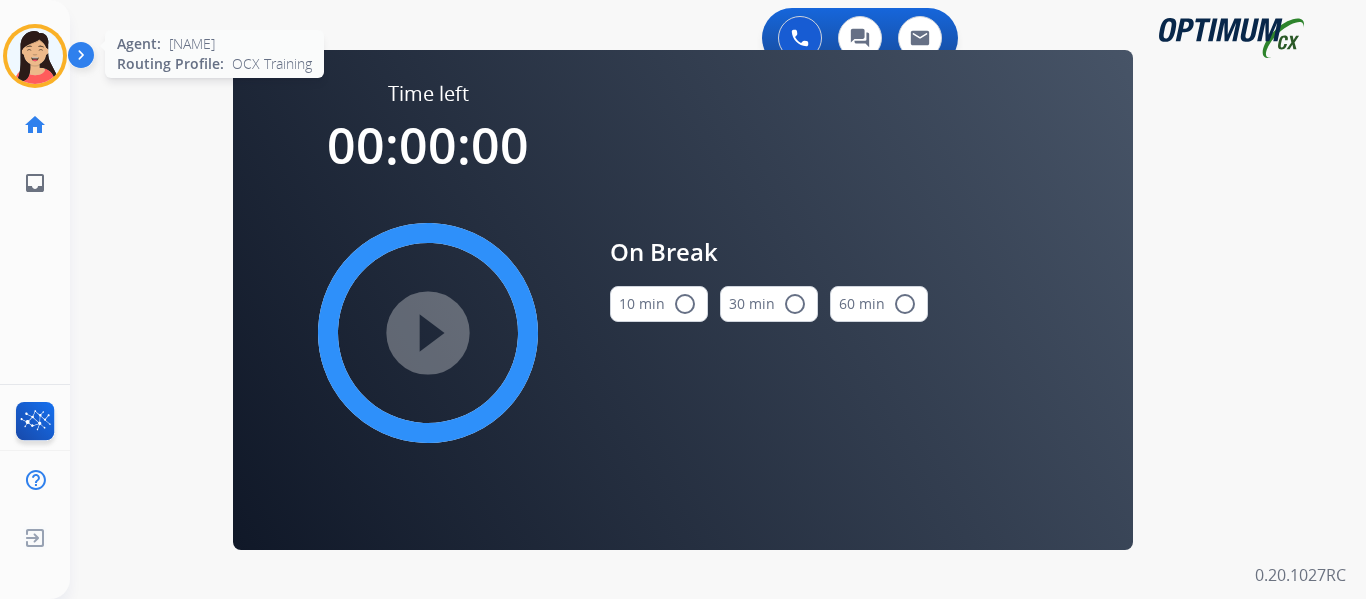 click at bounding box center [35, 56] 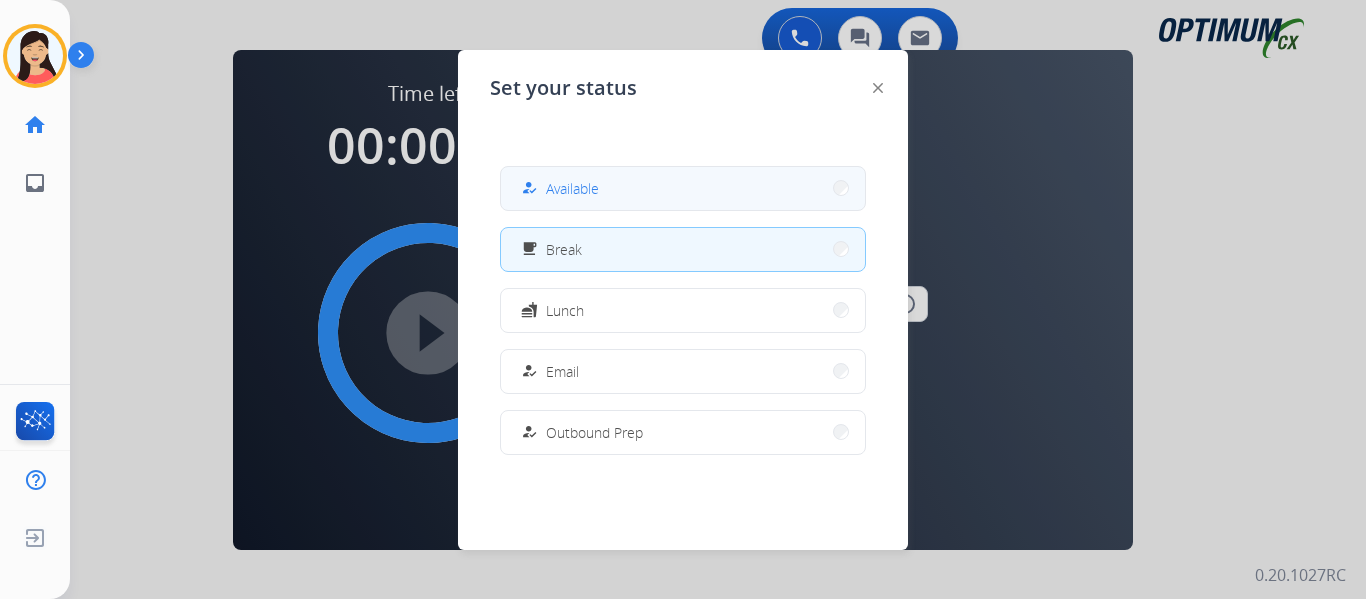 click on "how_to_reg Available" at bounding box center (558, 188) 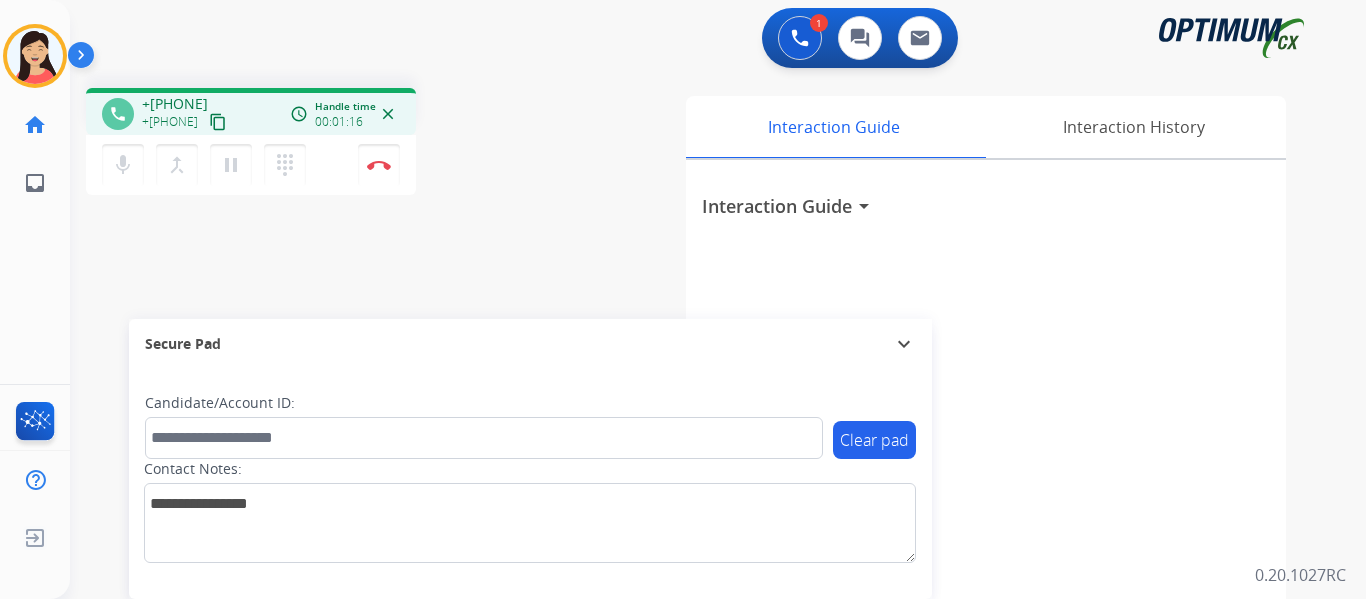 click on "content_copy" at bounding box center [218, 122] 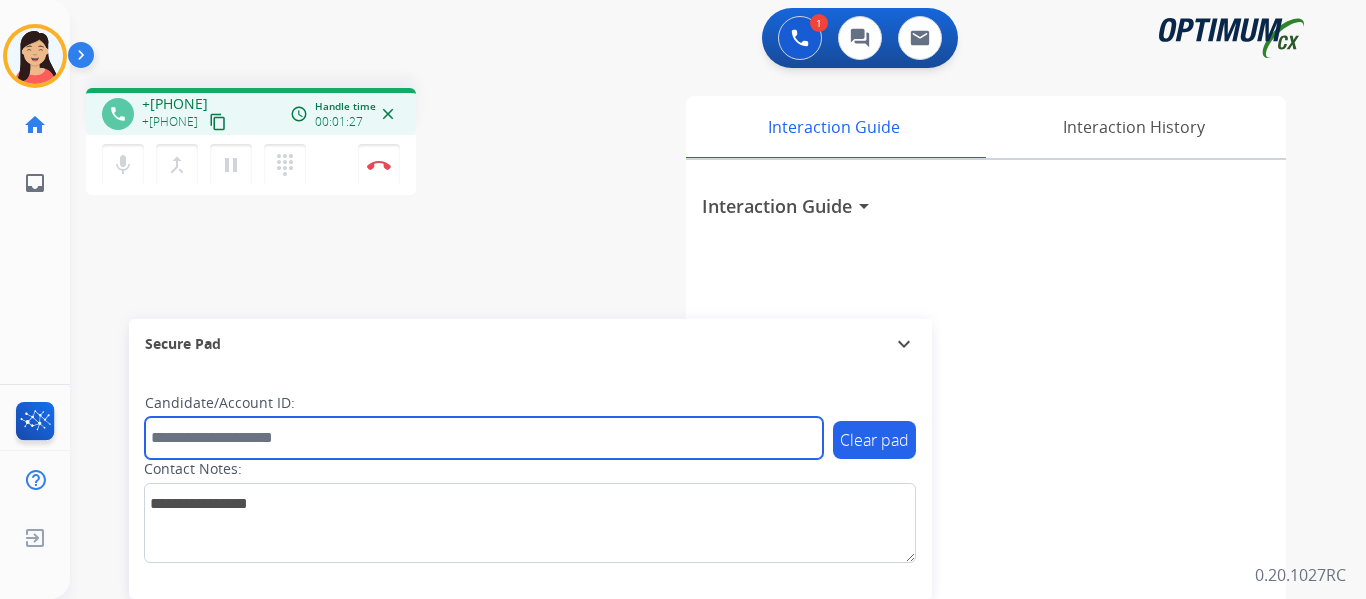 click at bounding box center [484, 438] 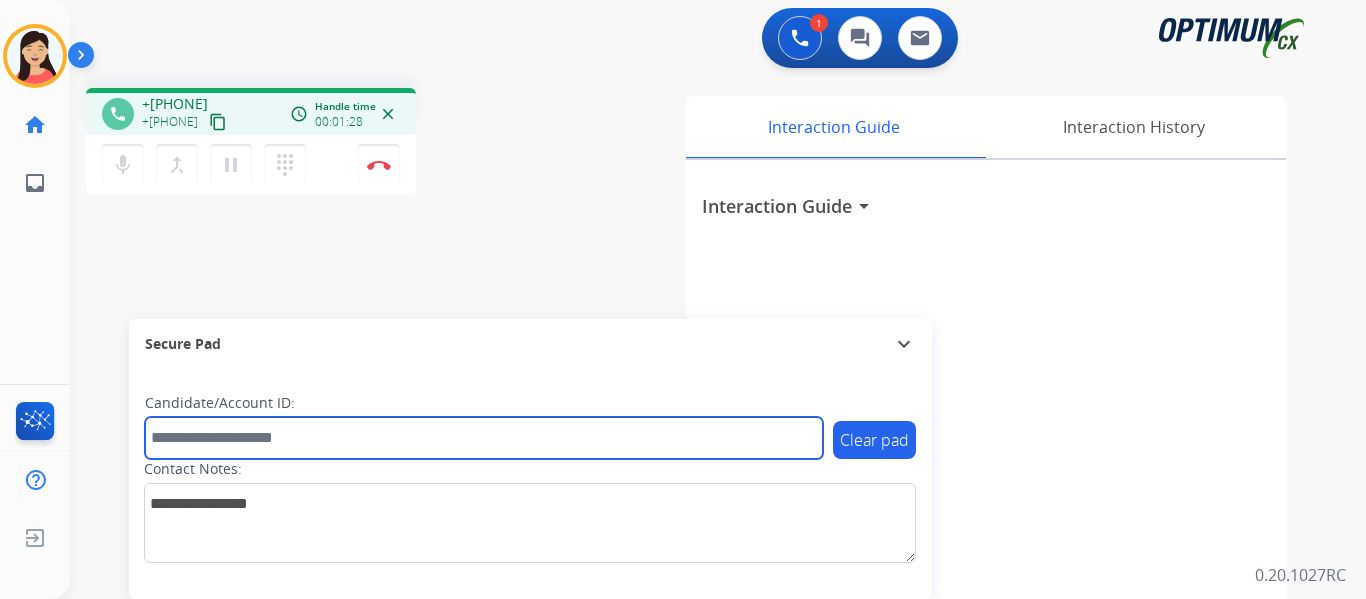 paste on "*******" 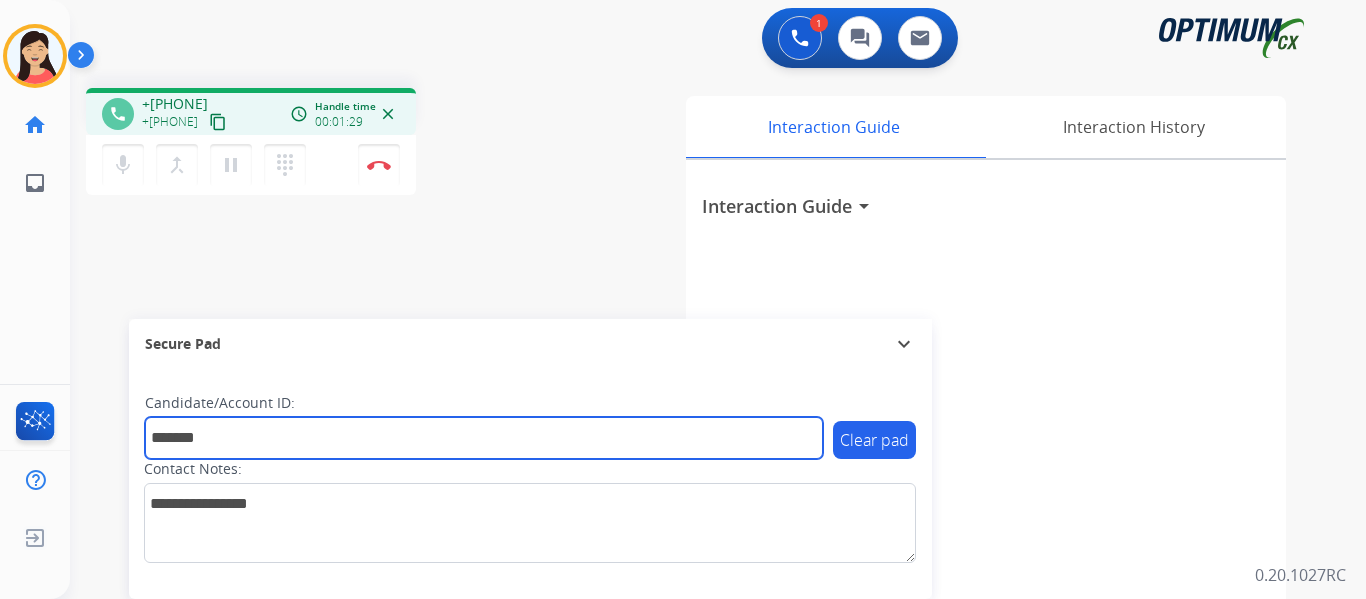 type on "*******" 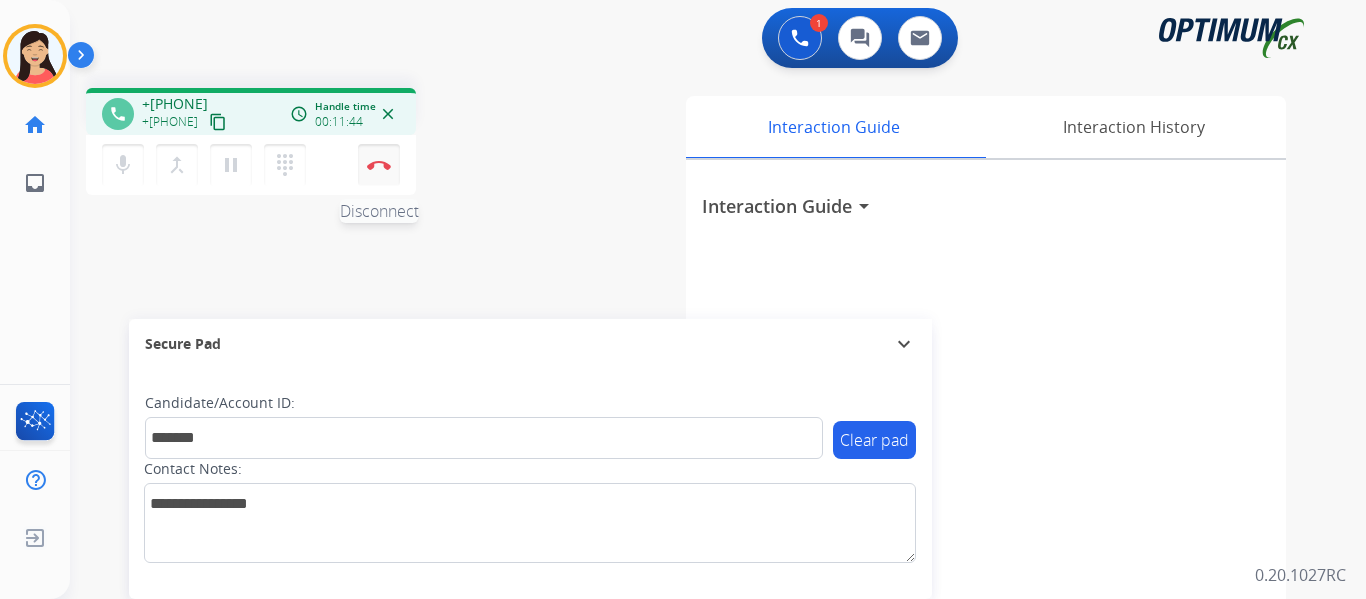 click at bounding box center (379, 165) 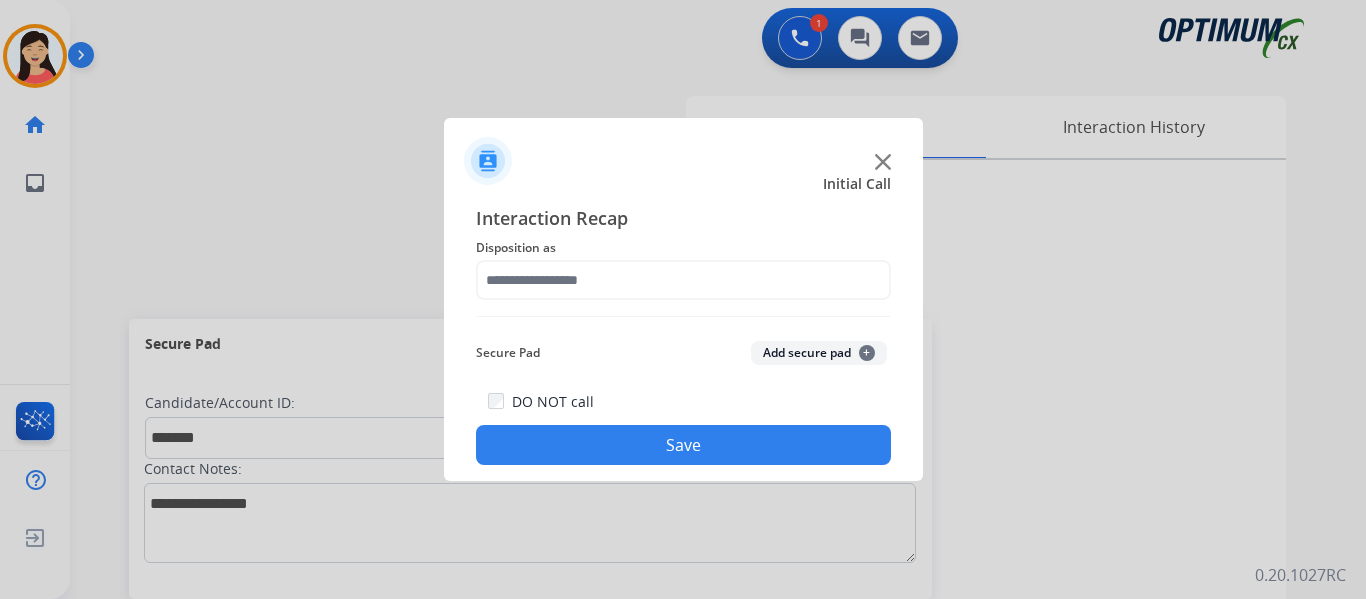 click on "Add secure pad  +" 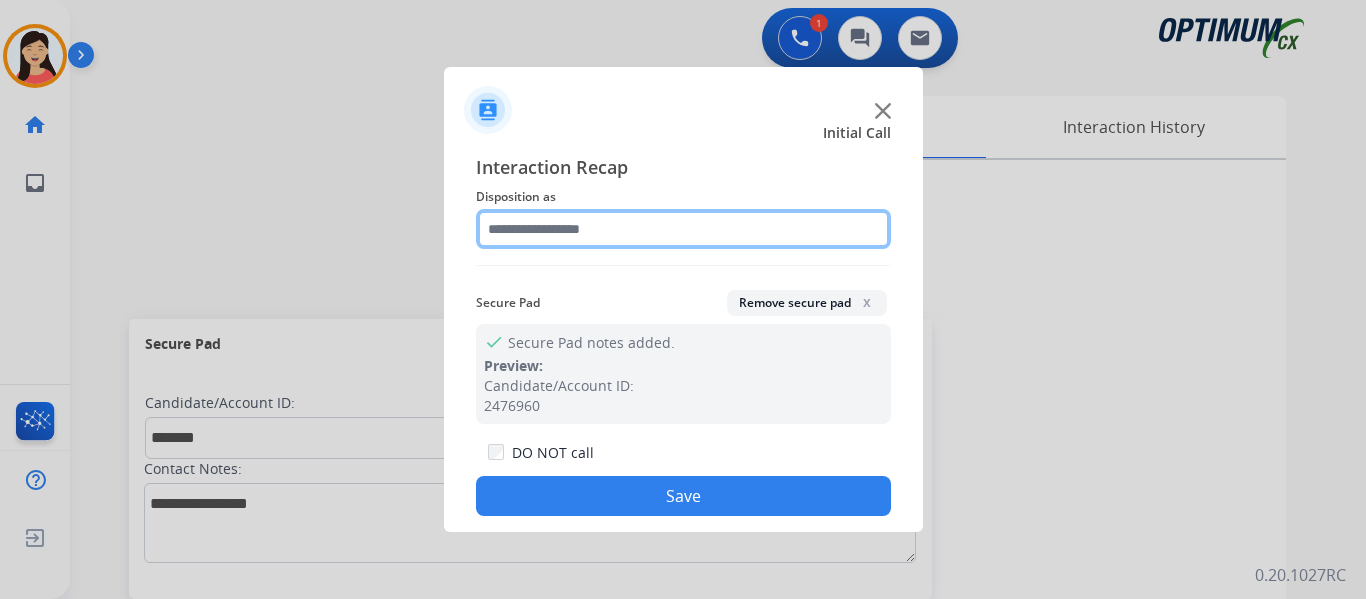 click 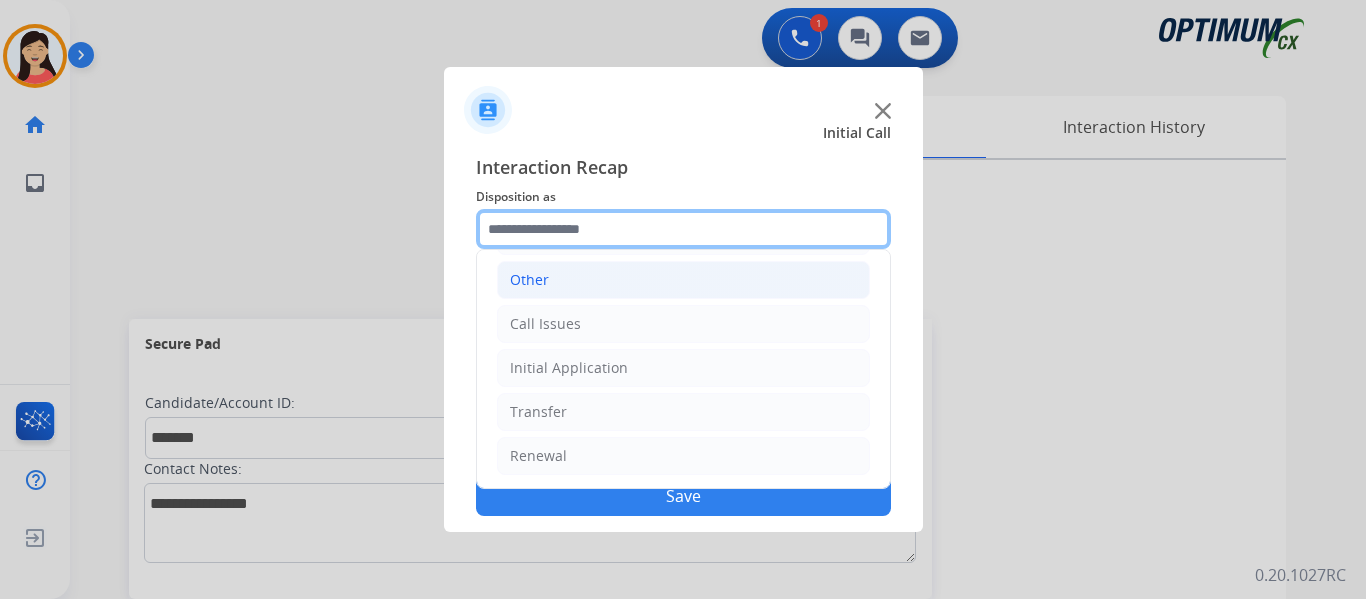 scroll, scrollTop: 136, scrollLeft: 0, axis: vertical 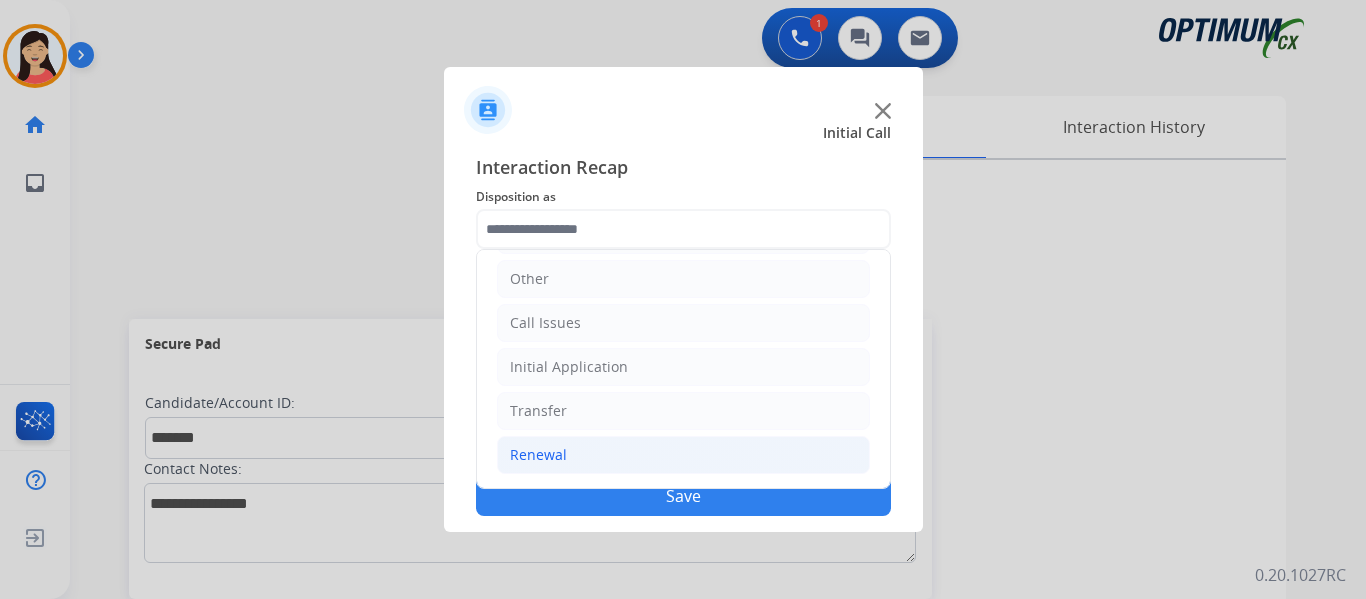 click on "Renewal" 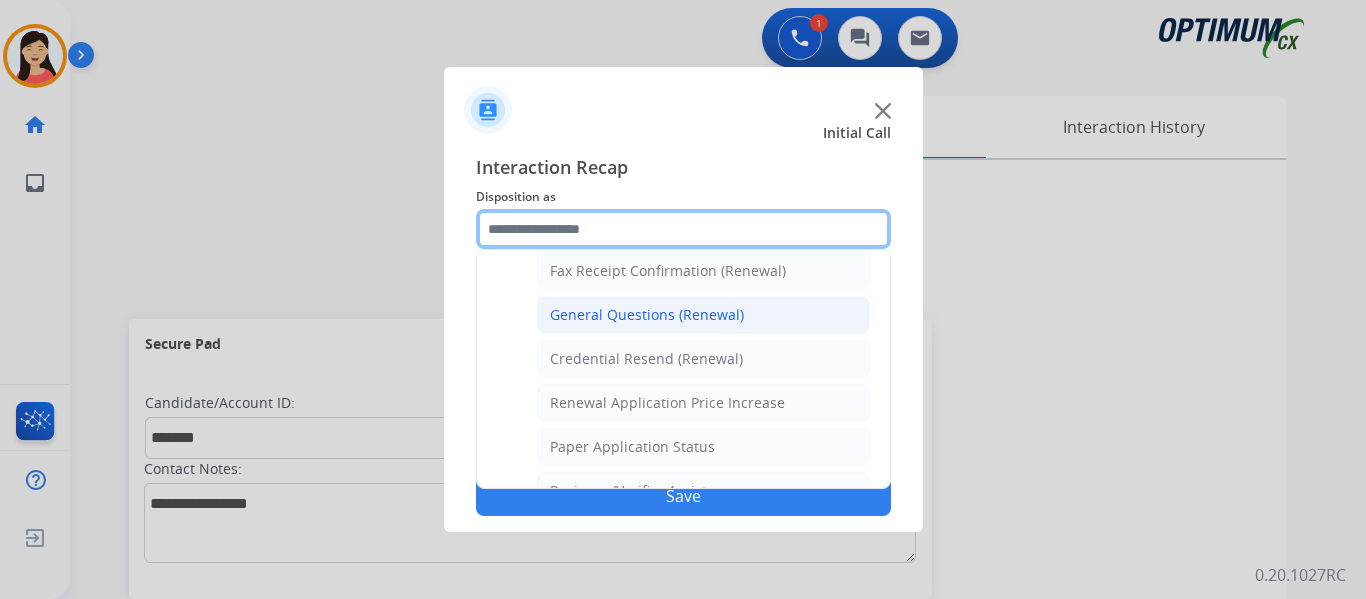 scroll, scrollTop: 772, scrollLeft: 0, axis: vertical 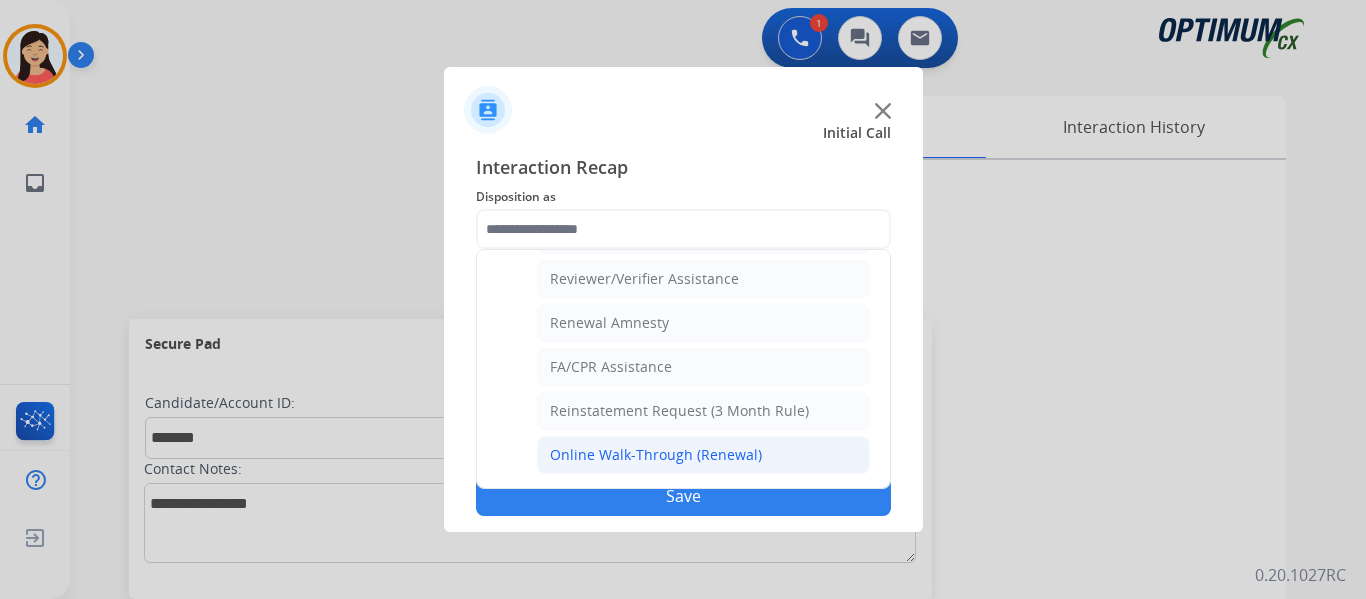 click on "Online Walk-Through (Renewal)" 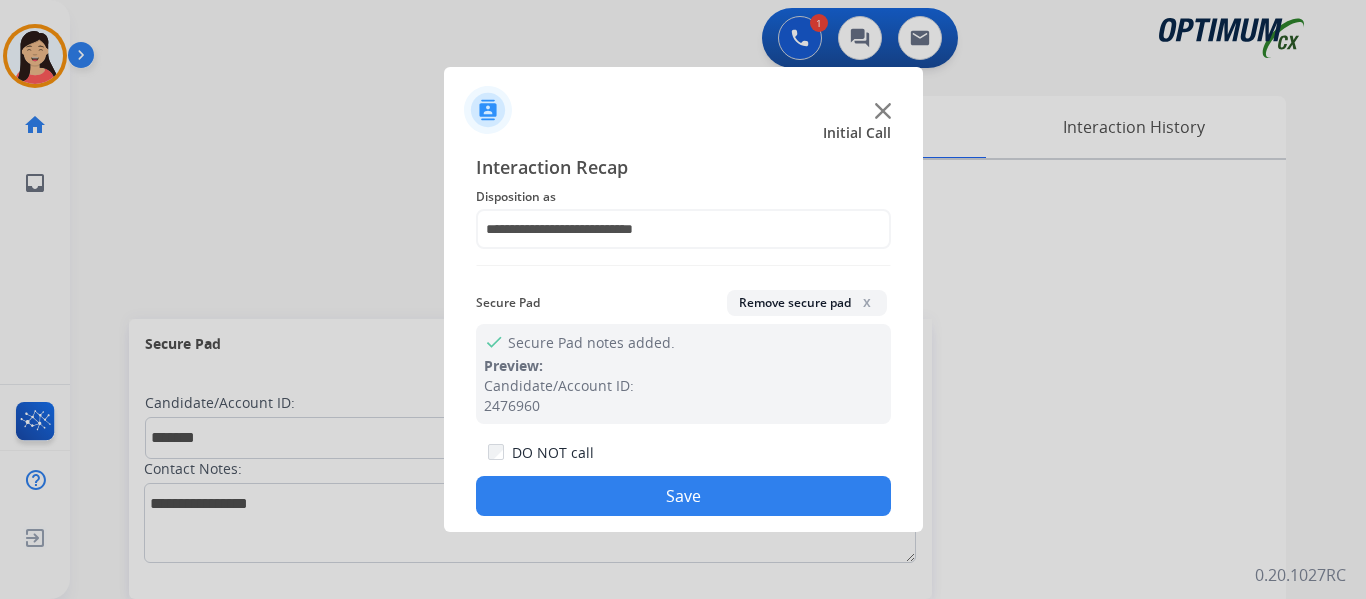 click on "Save" 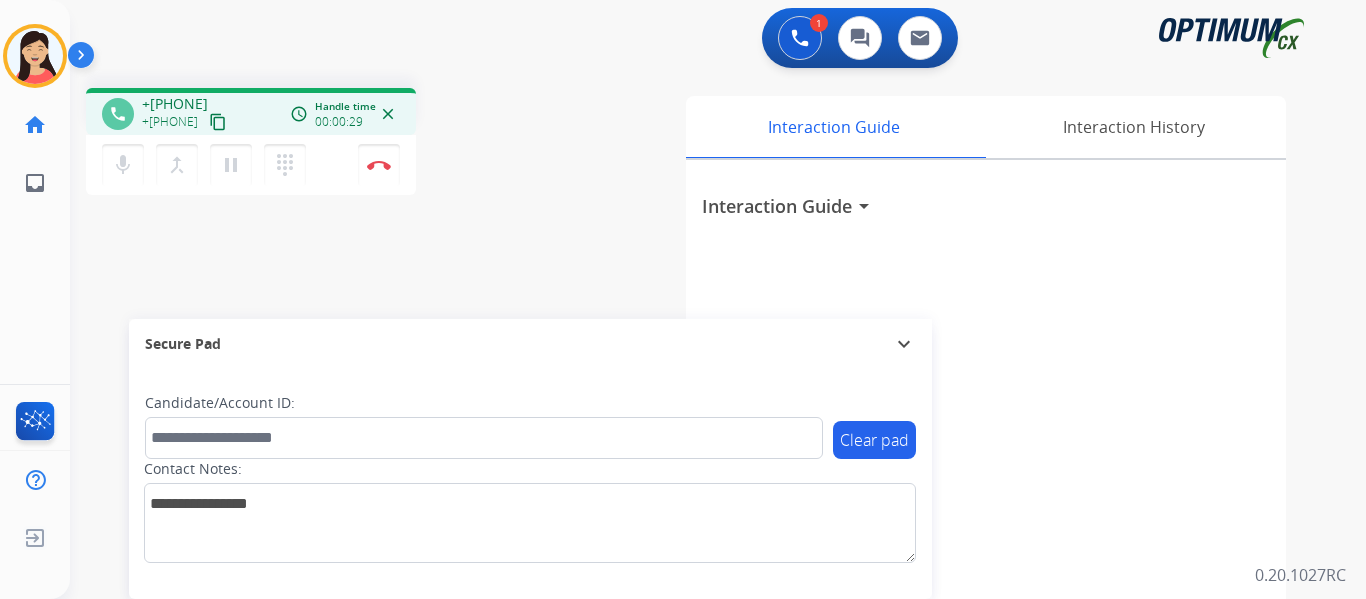 click on "content_copy" at bounding box center [218, 122] 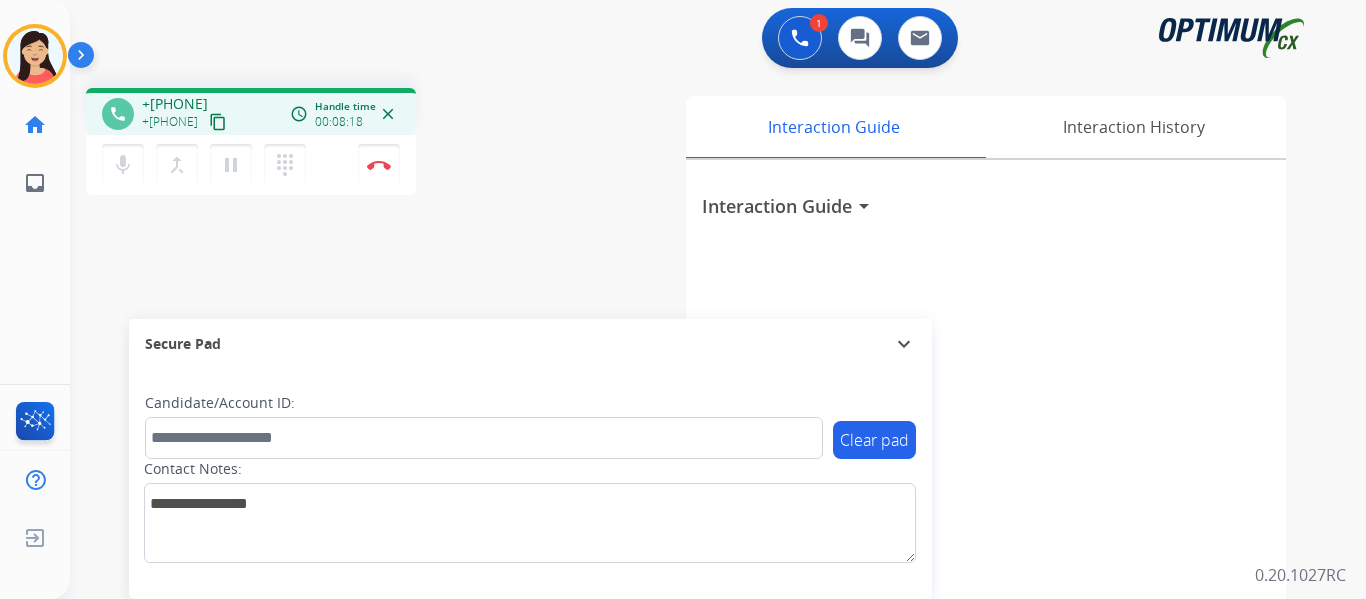 drag, startPoint x: 390, startPoint y: 167, endPoint x: 442, endPoint y: 191, distance: 57.271286 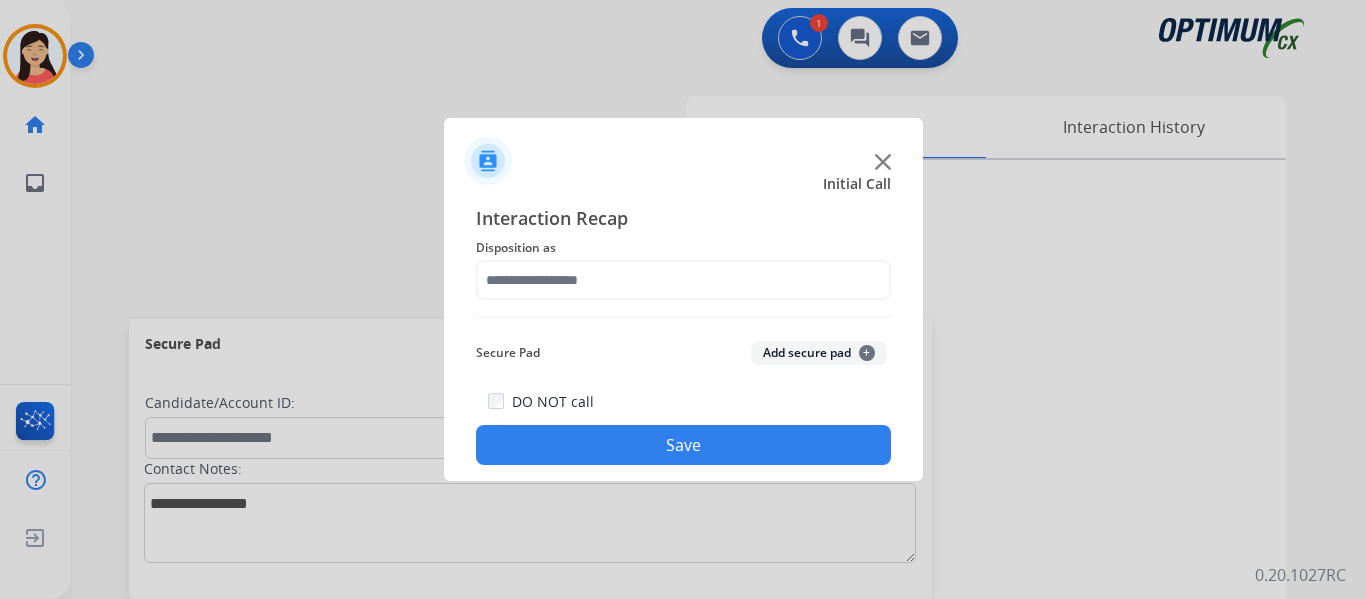 click on "Add secure pad  +" 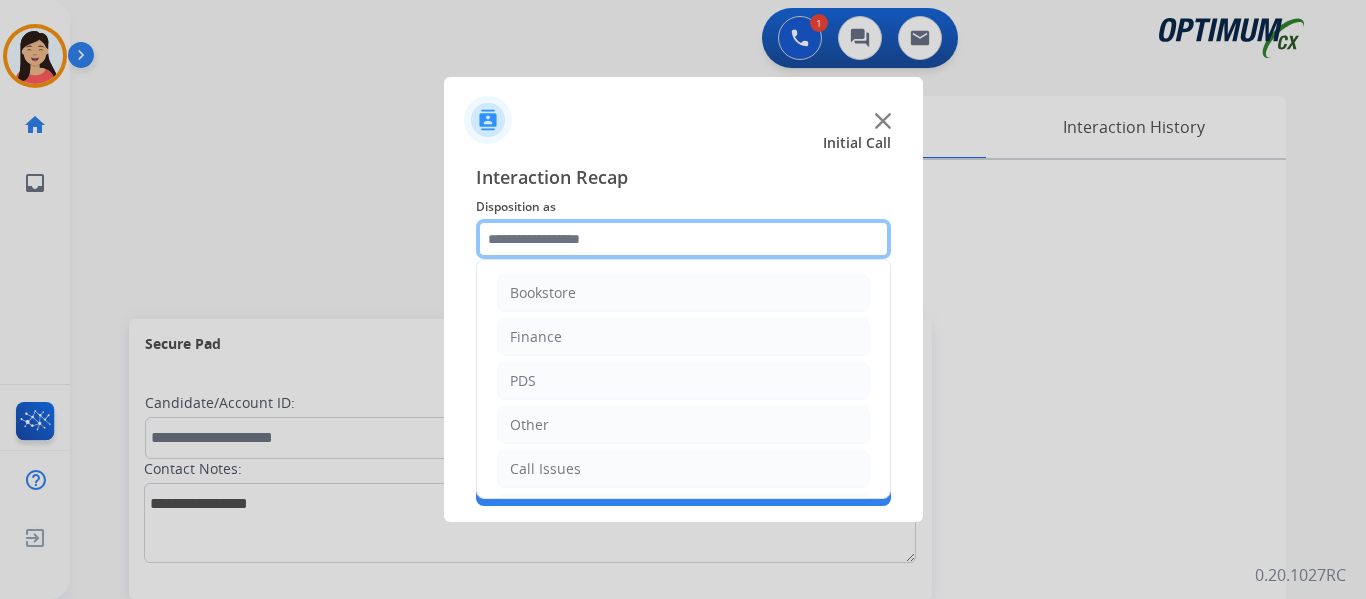click 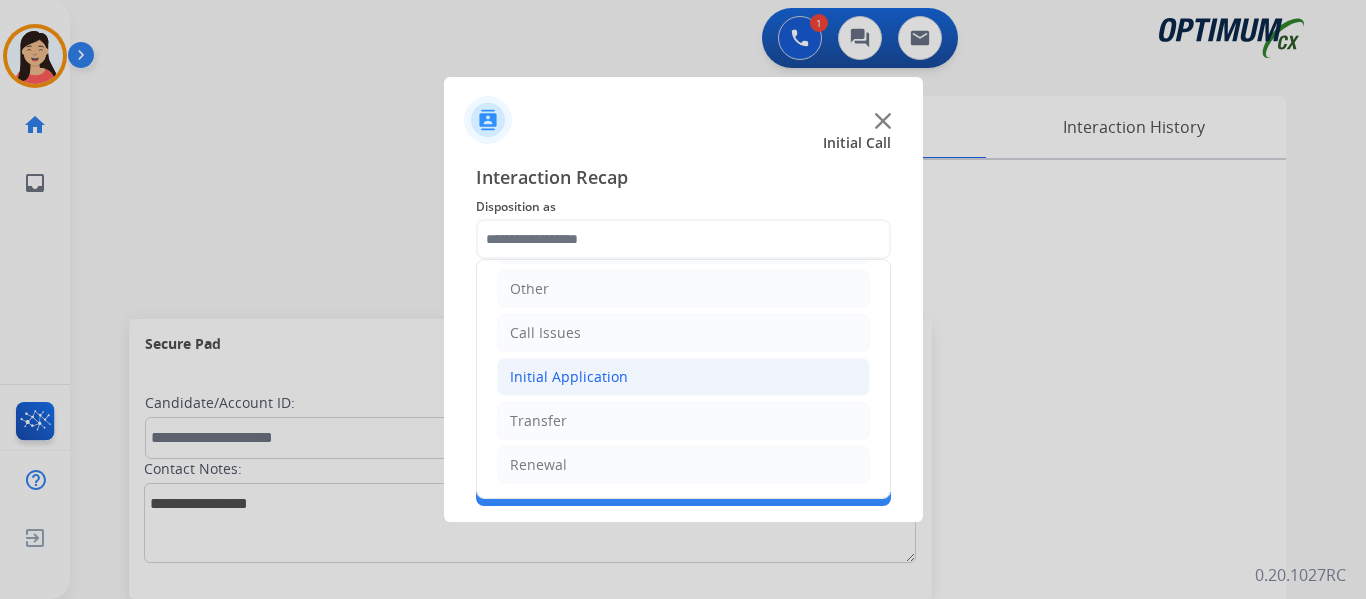 click on "Initial Application" 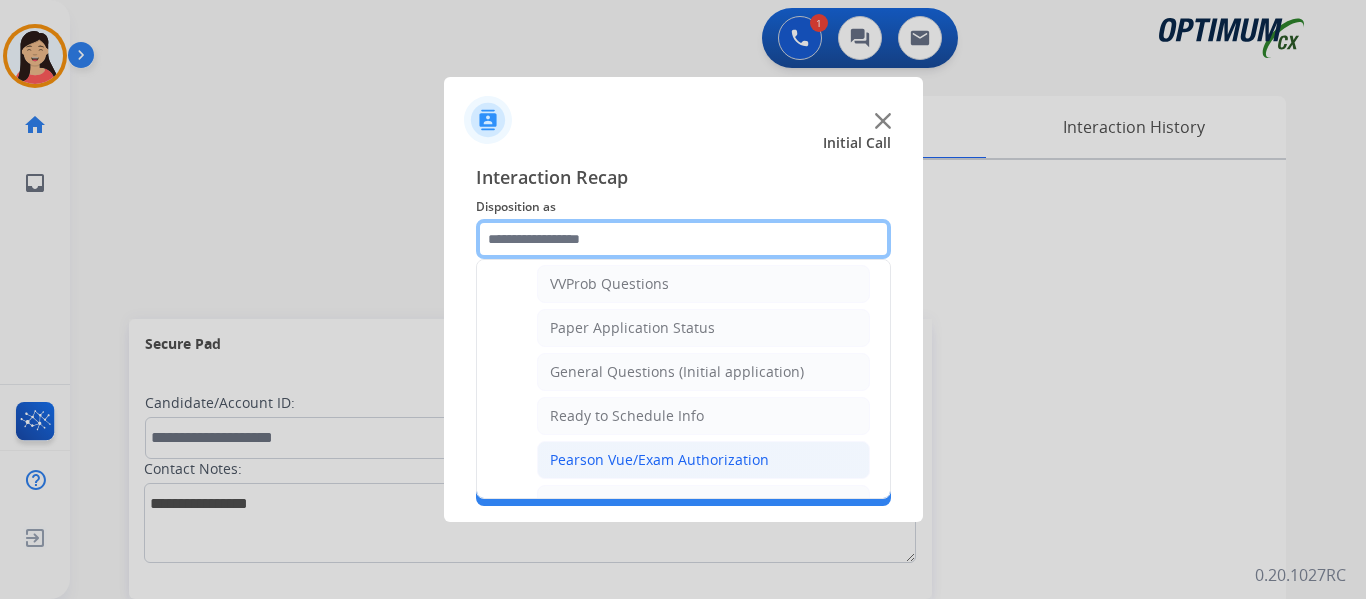scroll, scrollTop: 1136, scrollLeft: 0, axis: vertical 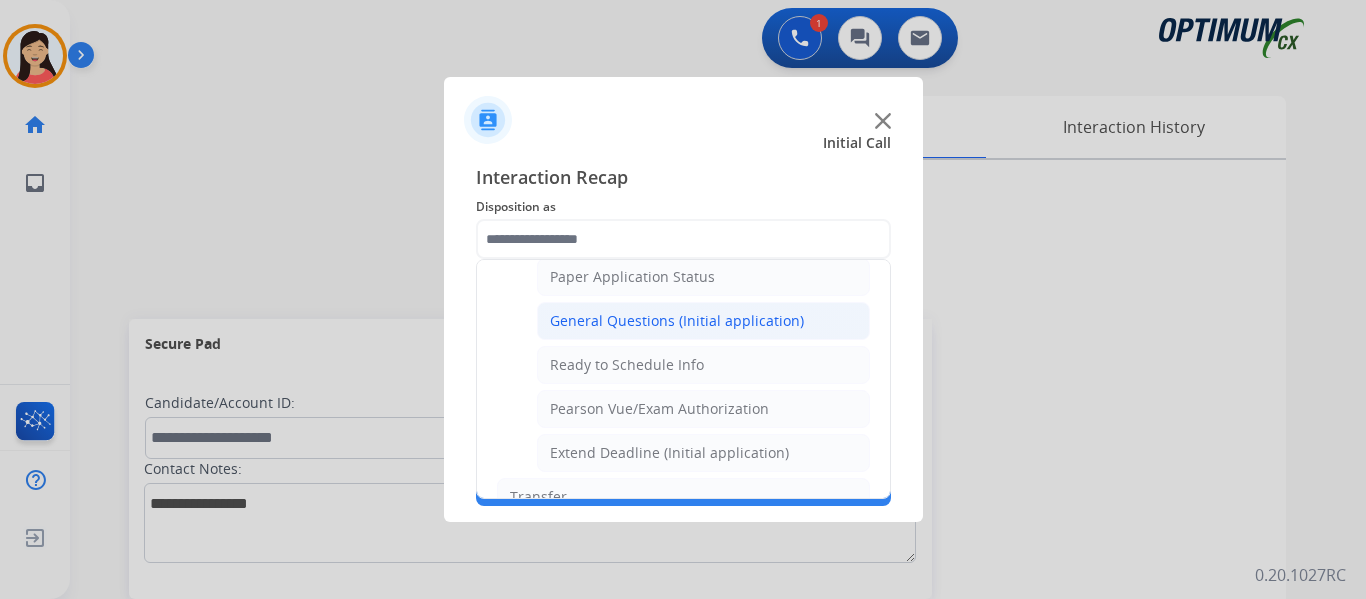 click on "General Questions (Initial application)" 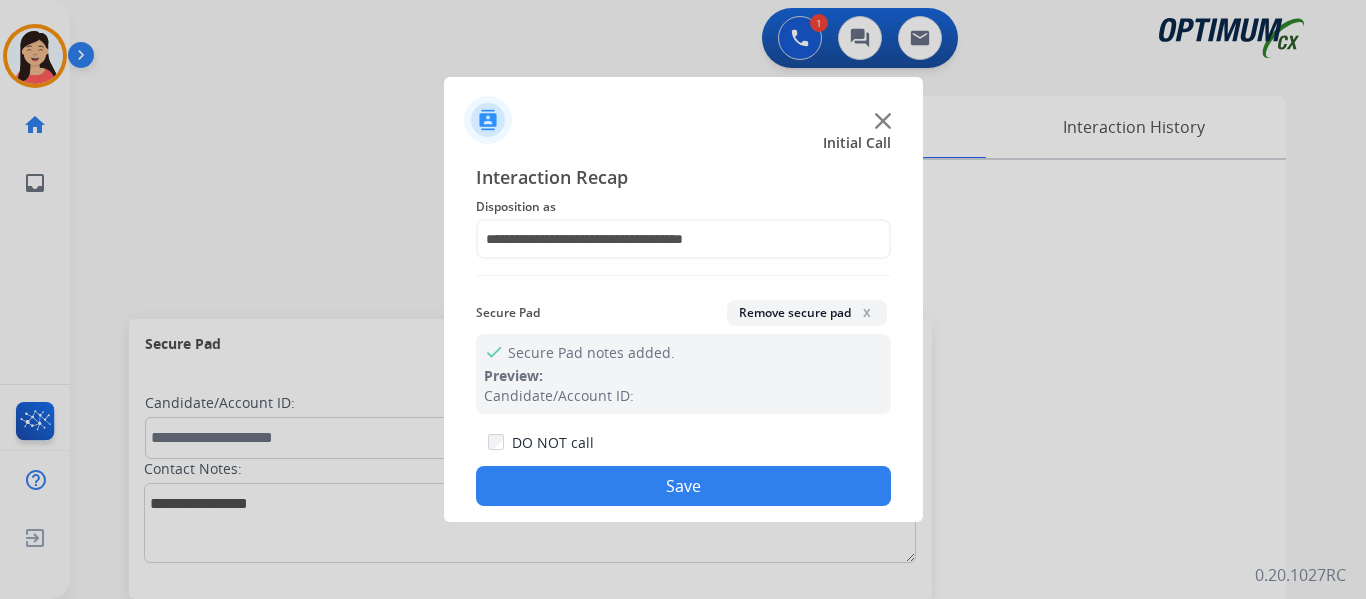 click on "Remove secure pad  x" 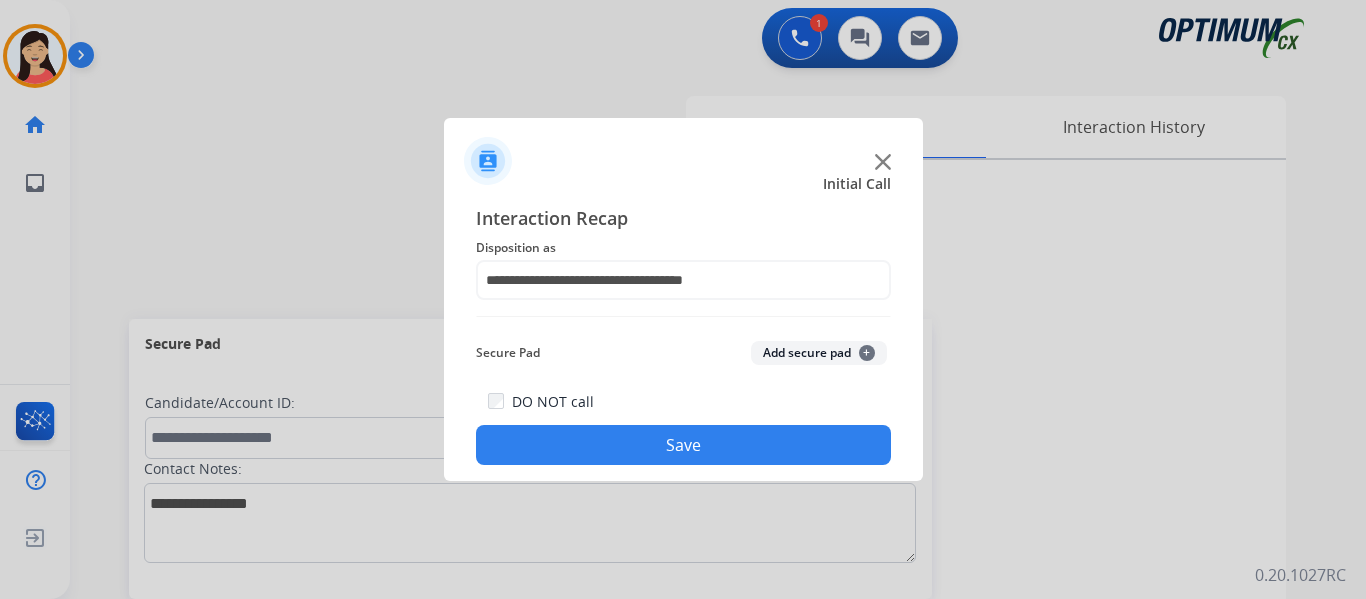 click on "Save" 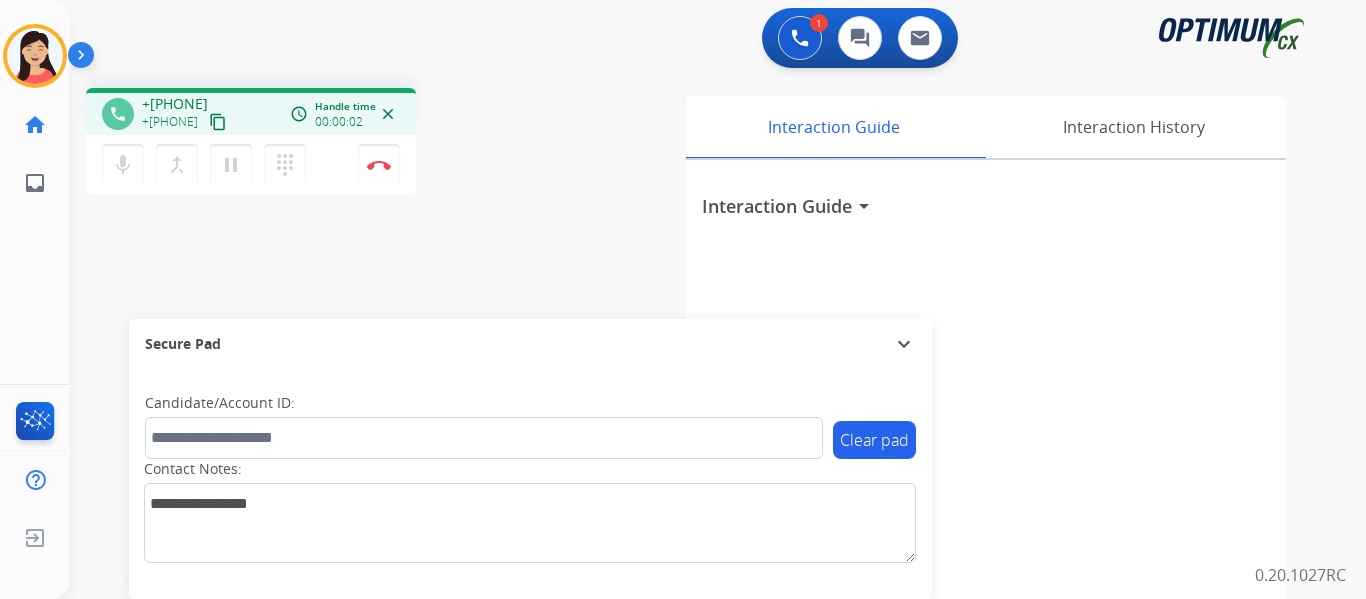 click on "content_copy" at bounding box center (218, 122) 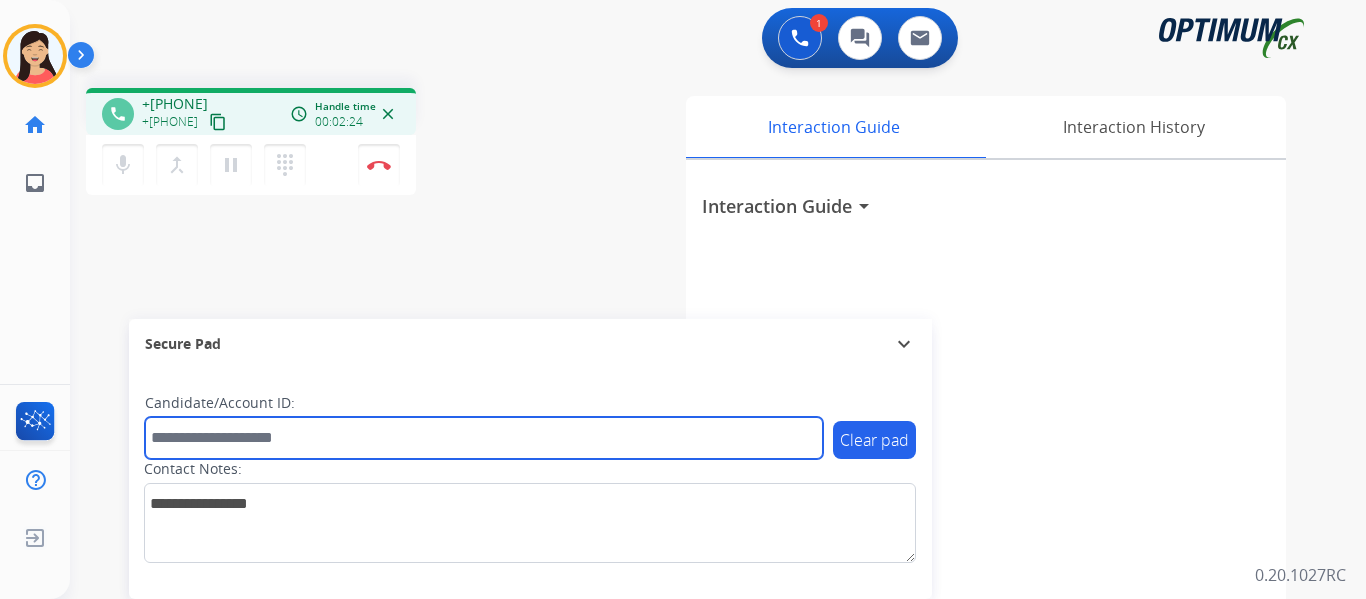 click at bounding box center (484, 438) 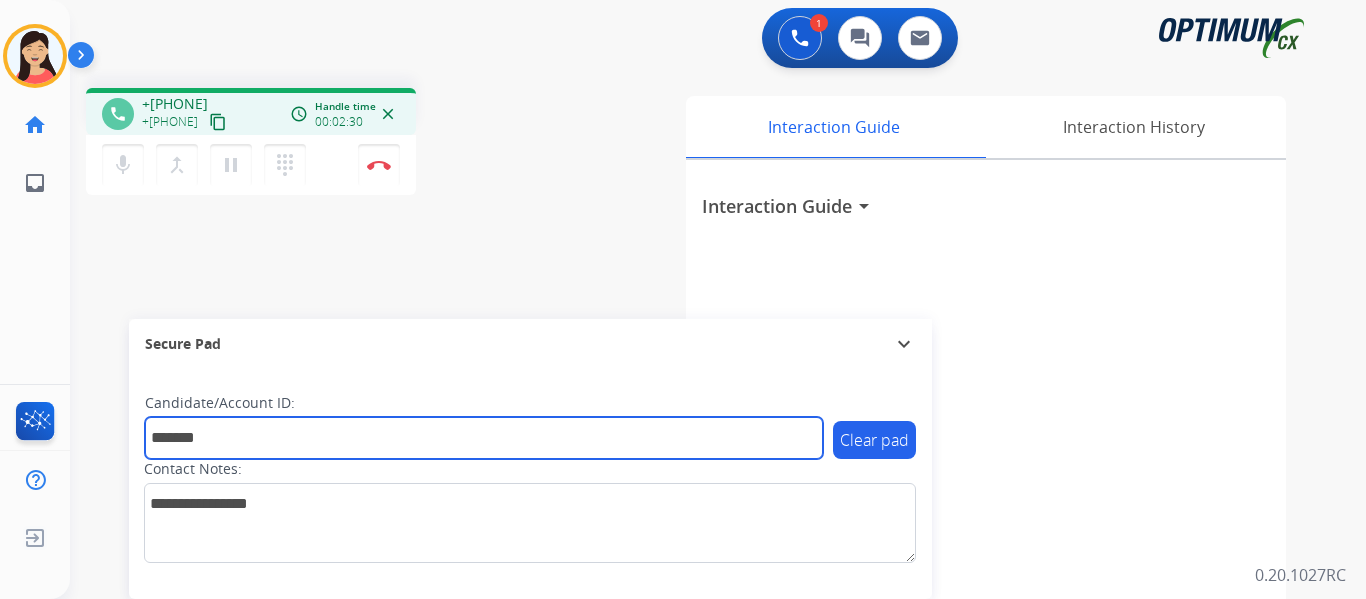 type on "*******" 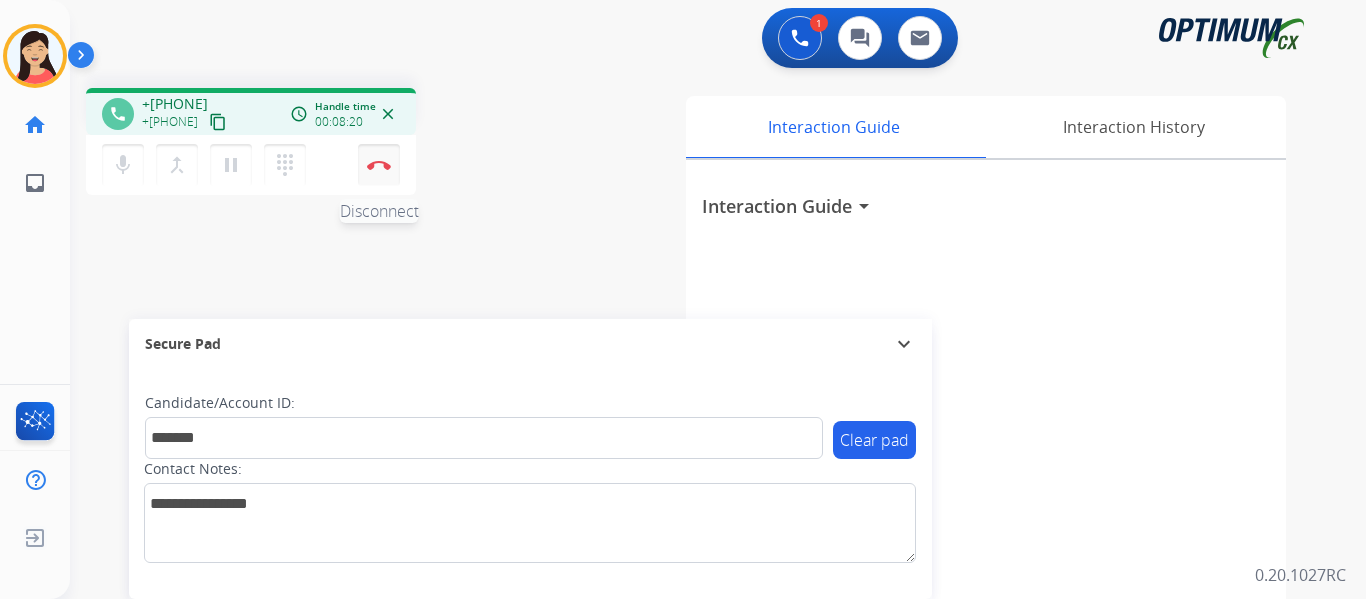click at bounding box center [379, 165] 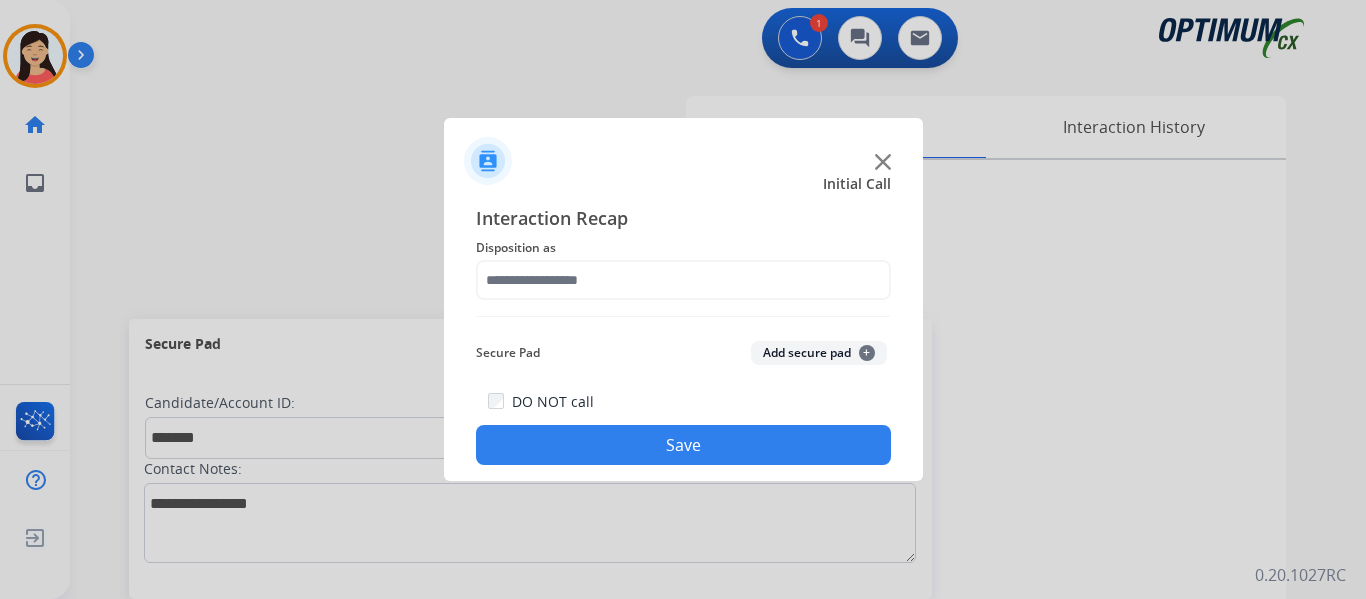 click on "Add secure pad  +" 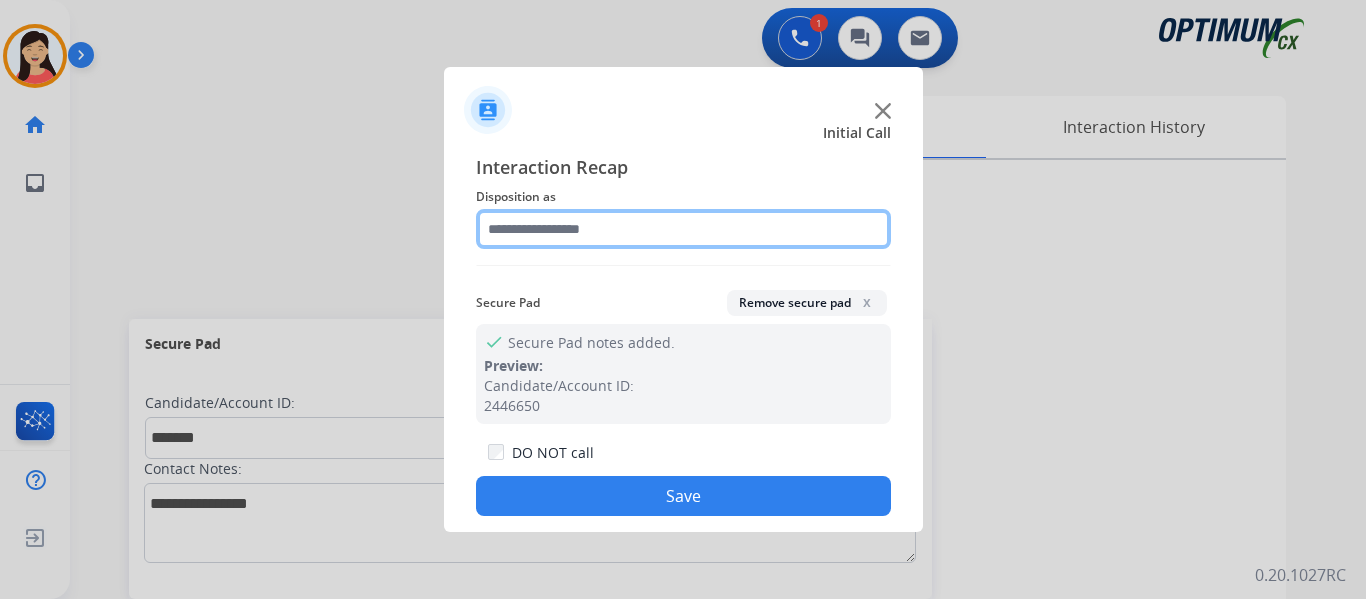 click 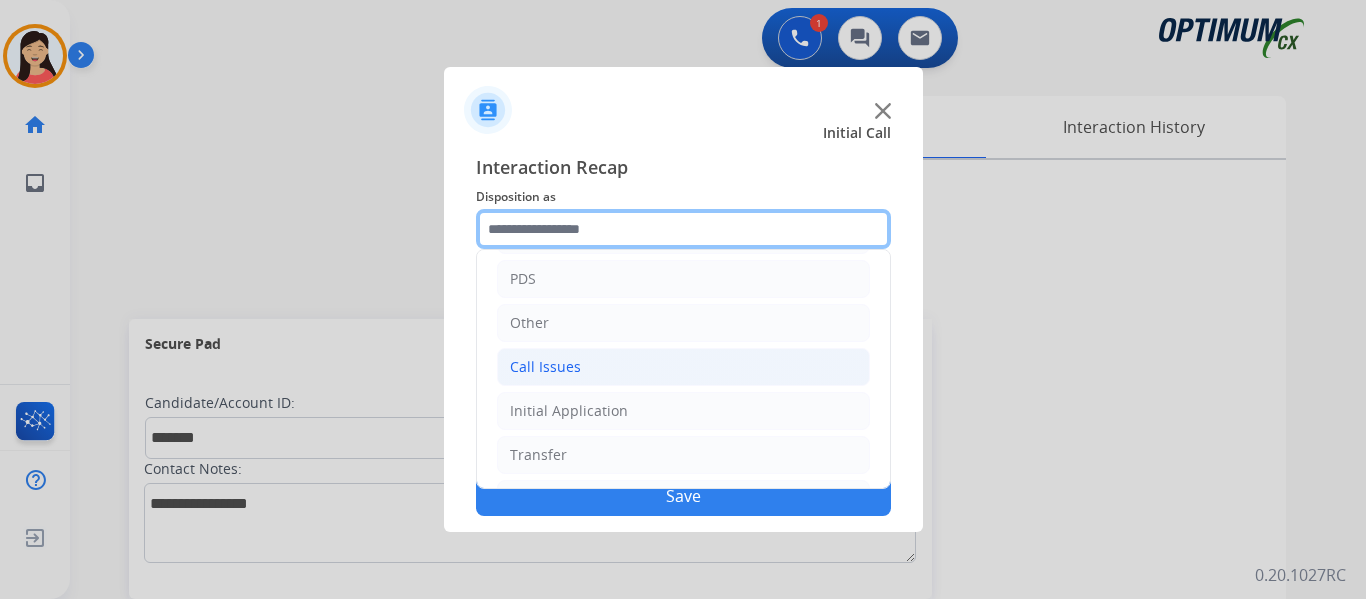 scroll, scrollTop: 136, scrollLeft: 0, axis: vertical 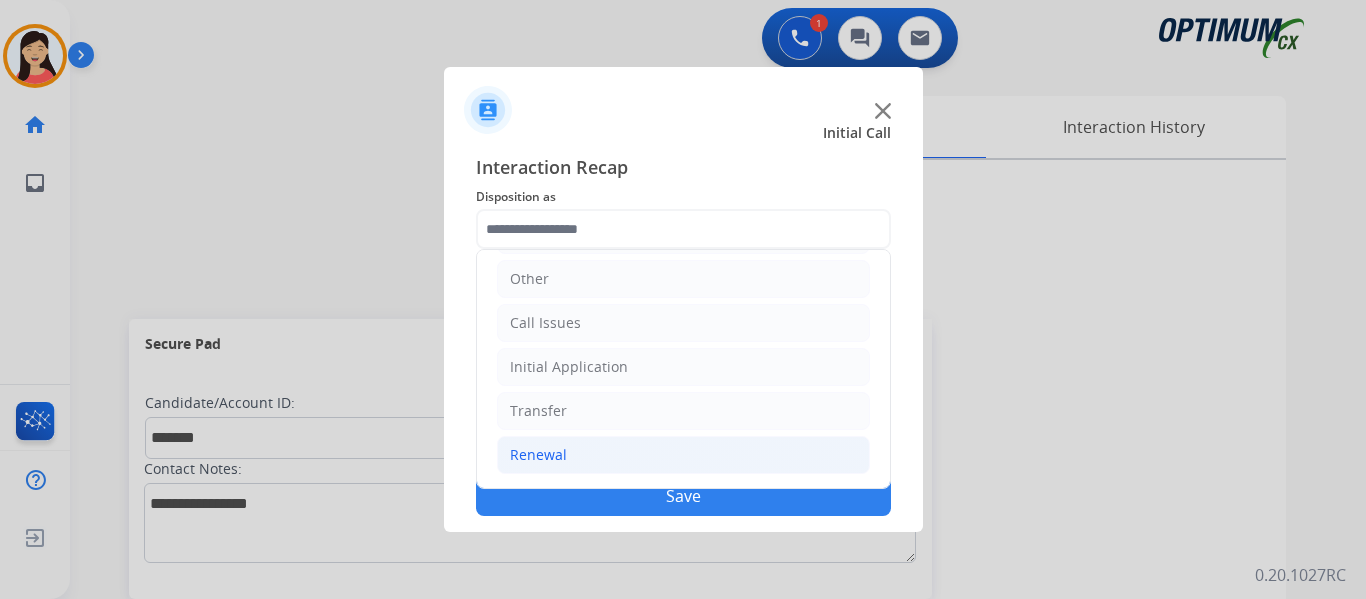 click on "Renewal" 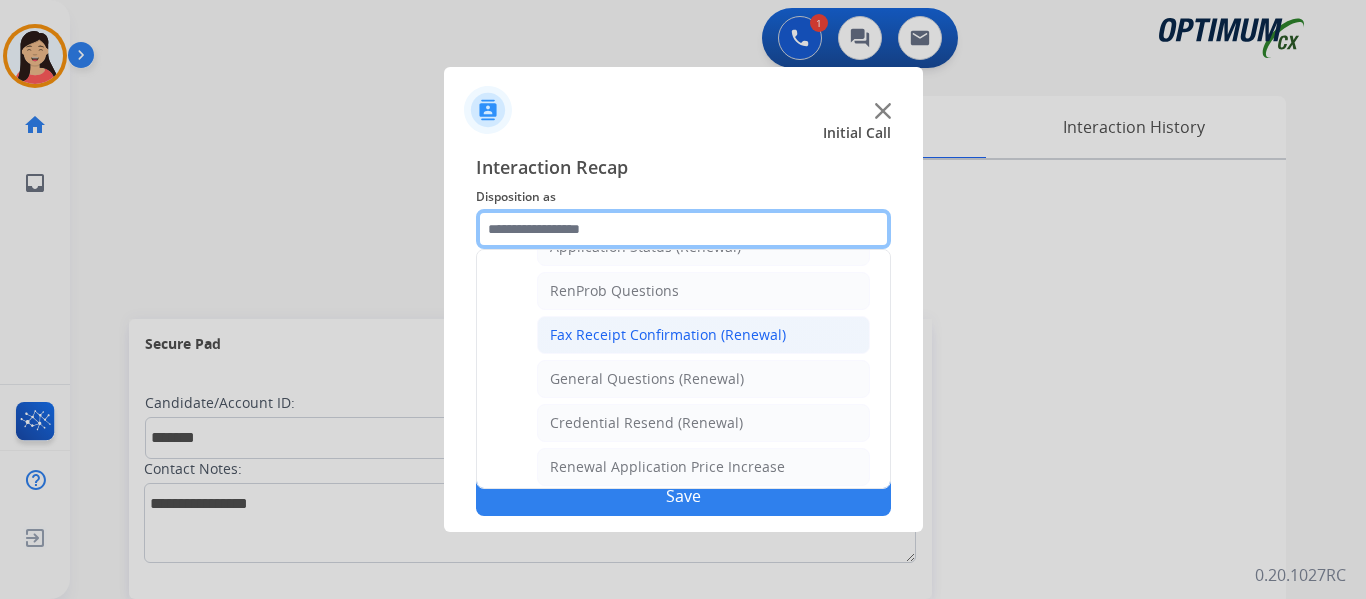 scroll, scrollTop: 472, scrollLeft: 0, axis: vertical 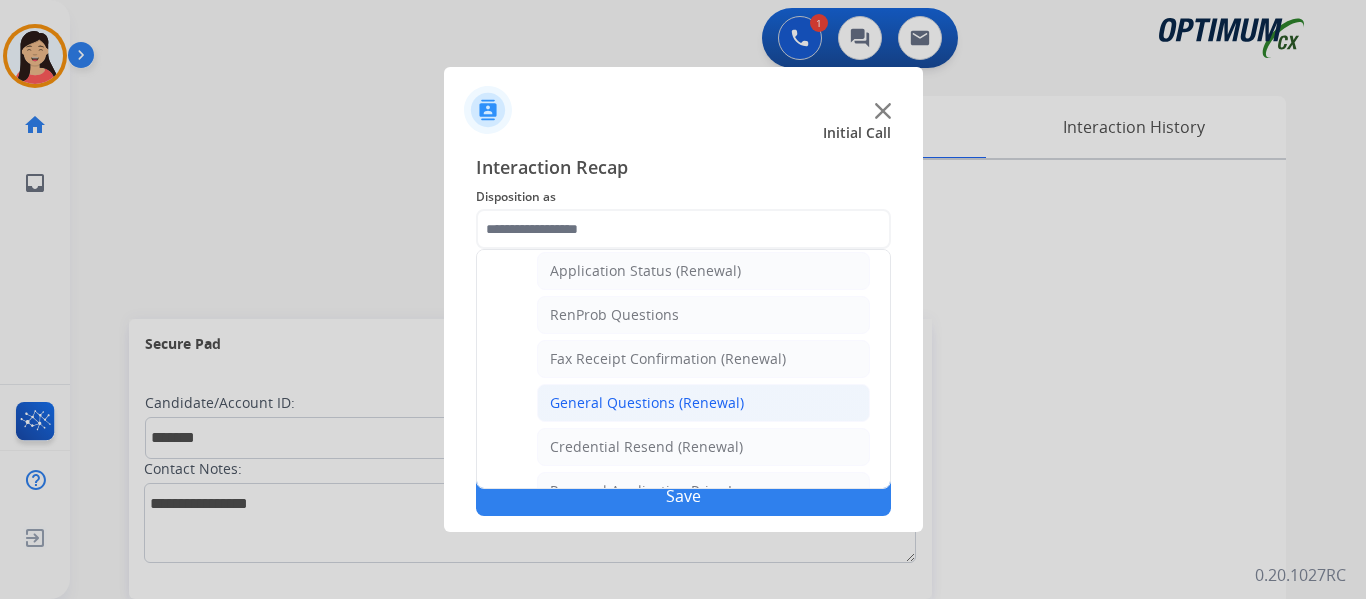 click on "General Questions (Renewal)" 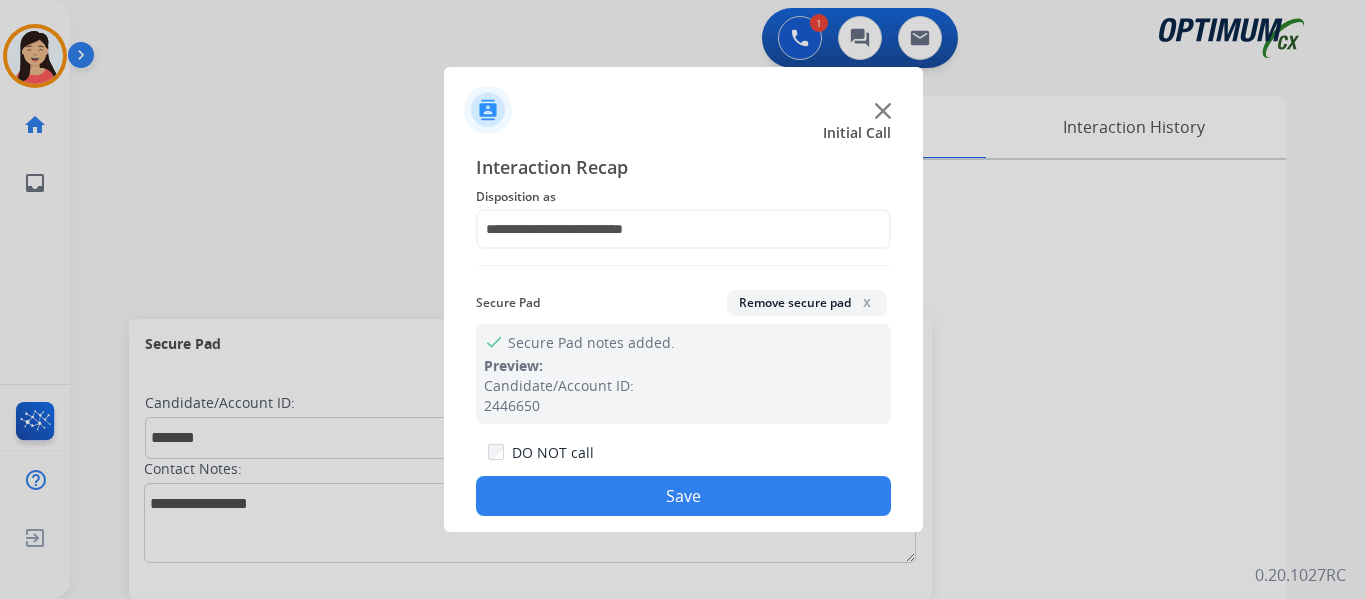 click on "Save" 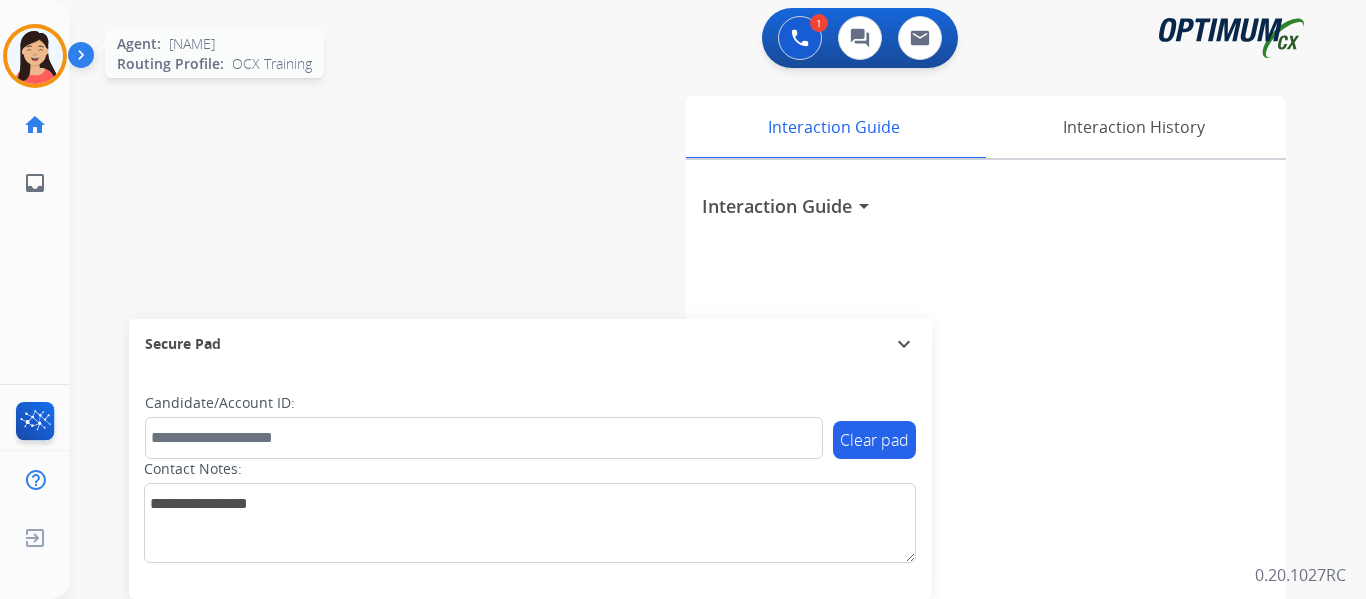 click at bounding box center (35, 56) 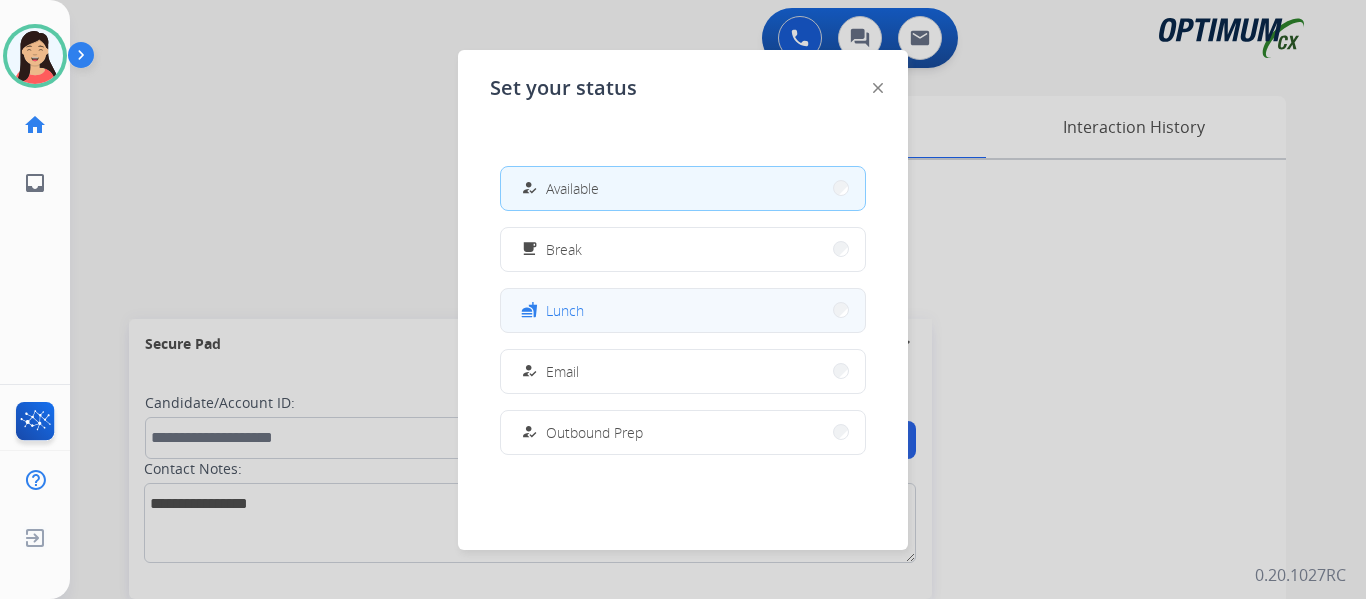 click on "fastfood Lunch" at bounding box center (683, 310) 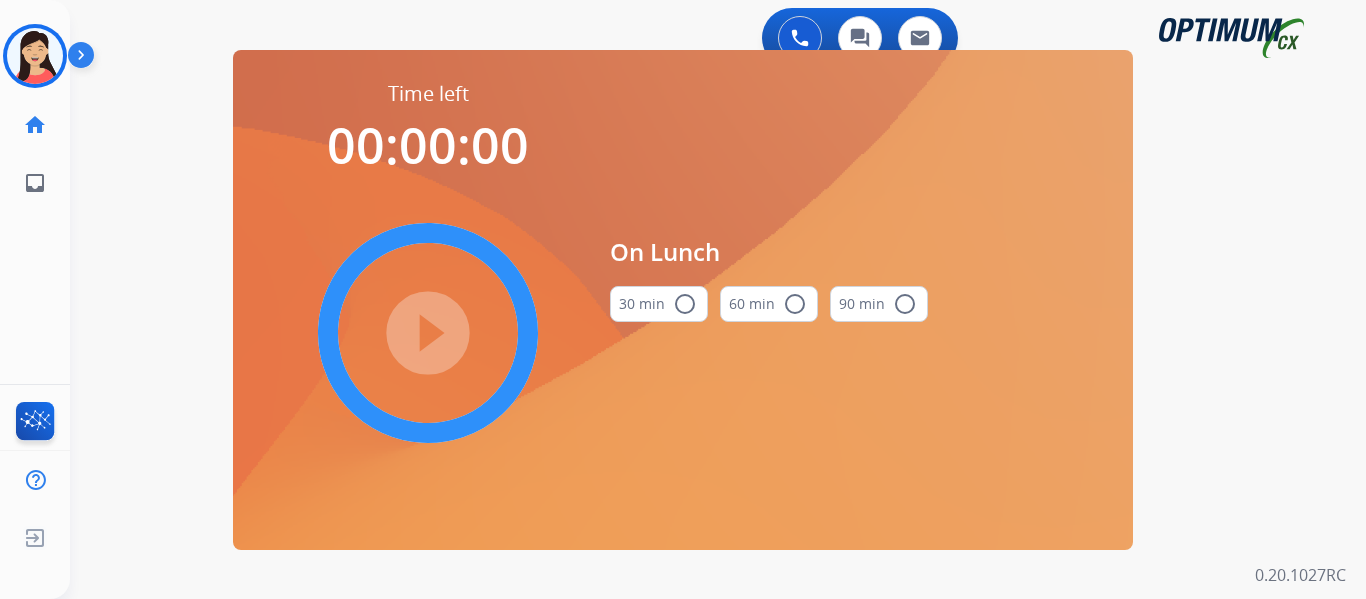 click on "30 min  radio_button_unchecked" at bounding box center (659, 304) 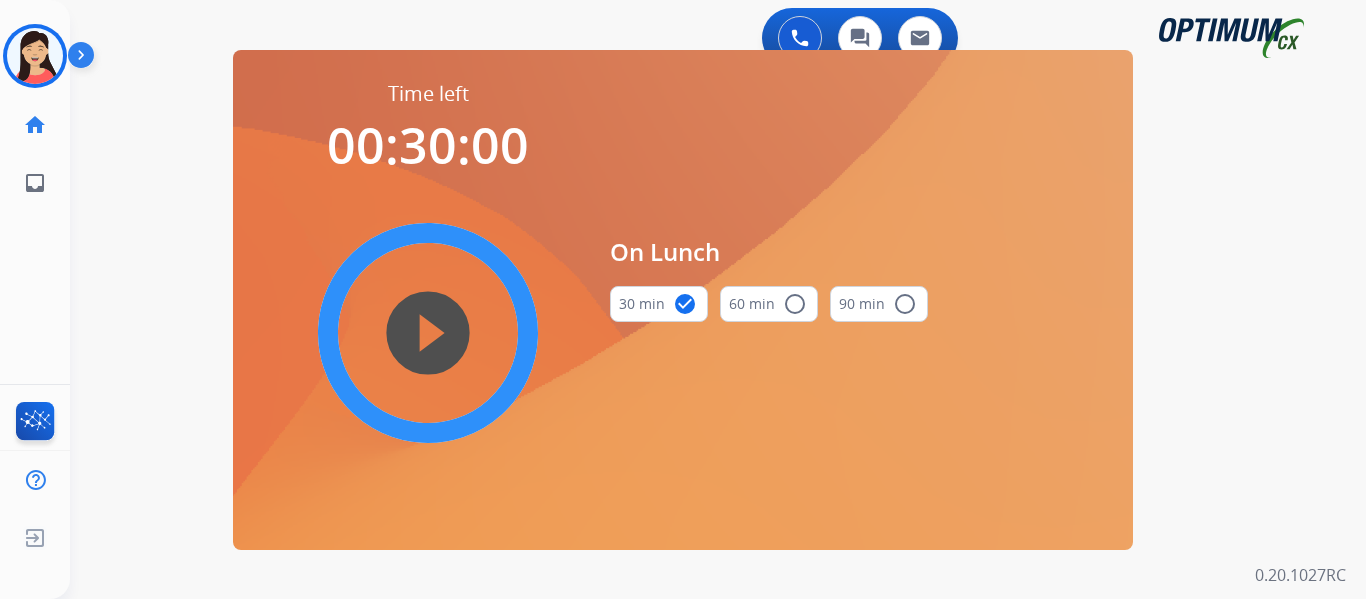 click on "play_circle_filled" at bounding box center (428, 333) 